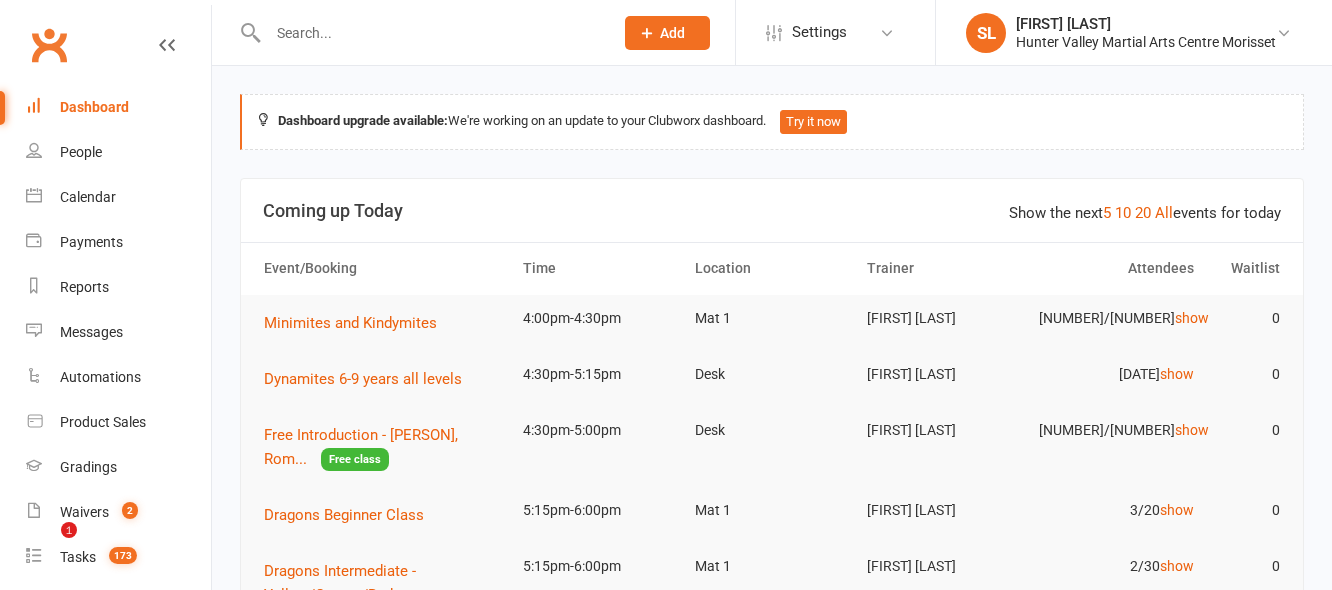 scroll, scrollTop: 0, scrollLeft: 0, axis: both 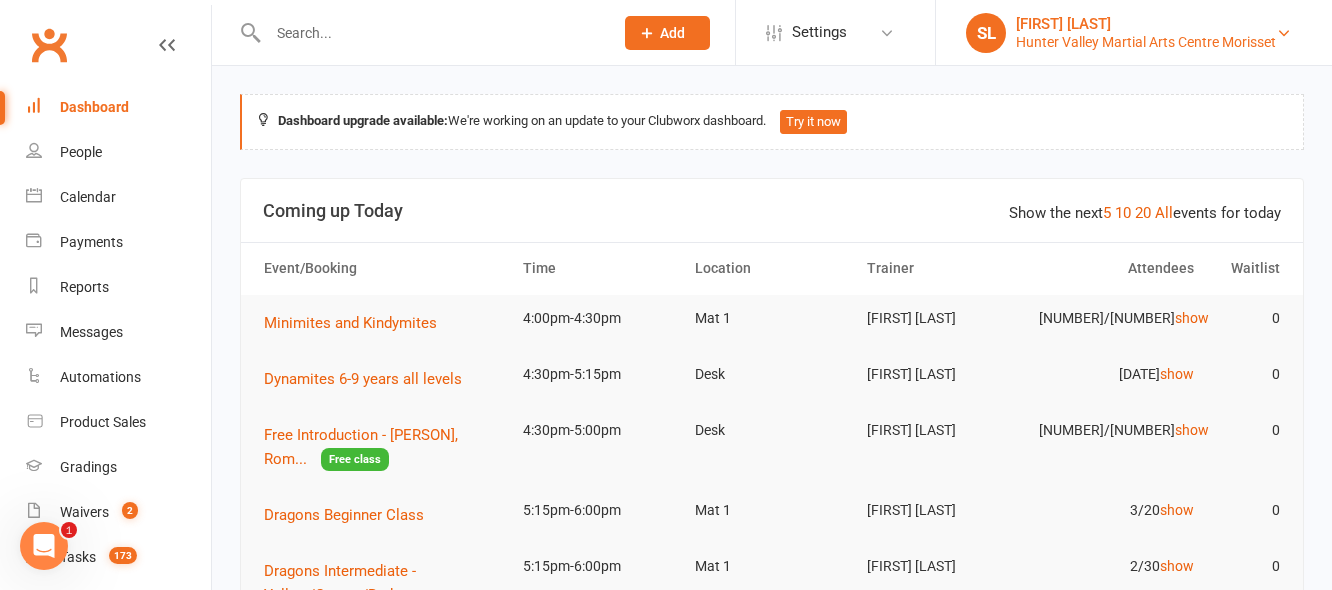 click on "Hunter Valley Martial Arts Centre Morisset" at bounding box center (1146, 42) 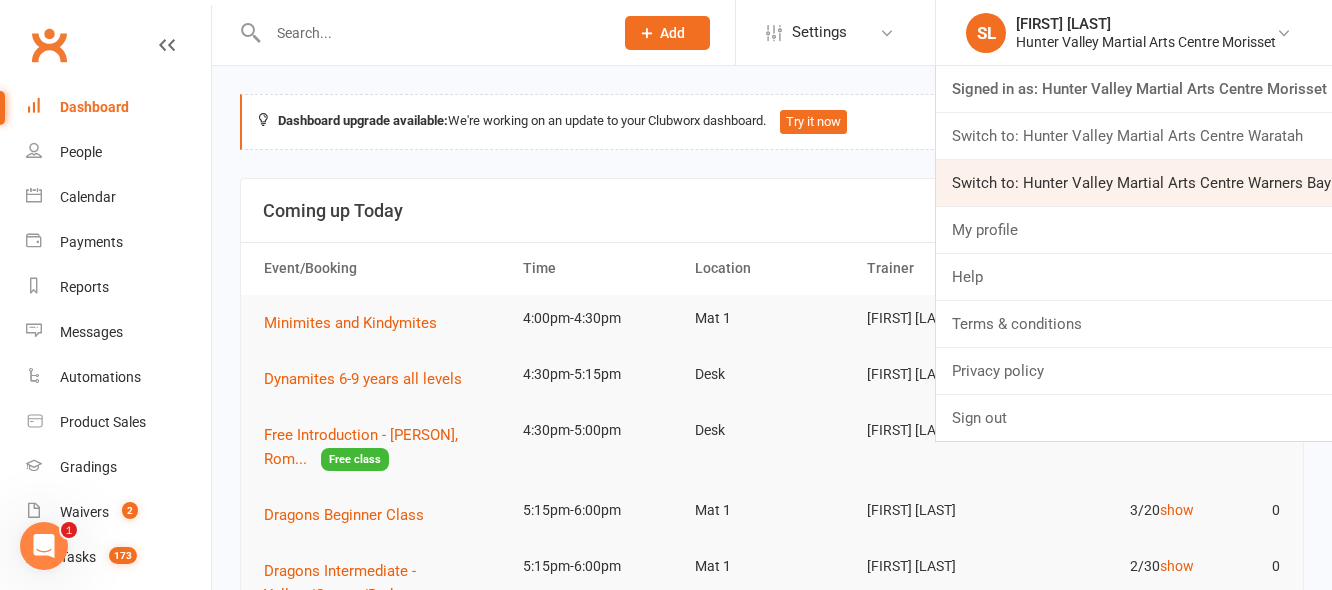 click on "Switch to: Hunter Valley Martial Arts Centre Warners Bay" at bounding box center [1134, 183] 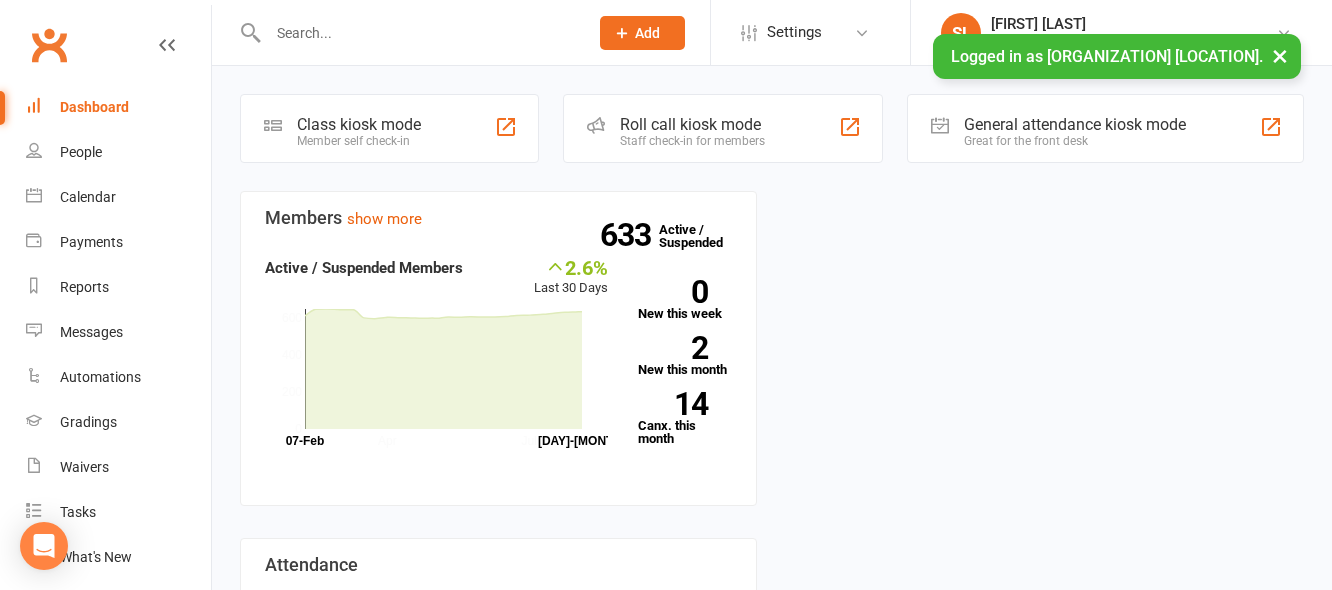 scroll, scrollTop: 0, scrollLeft: 0, axis: both 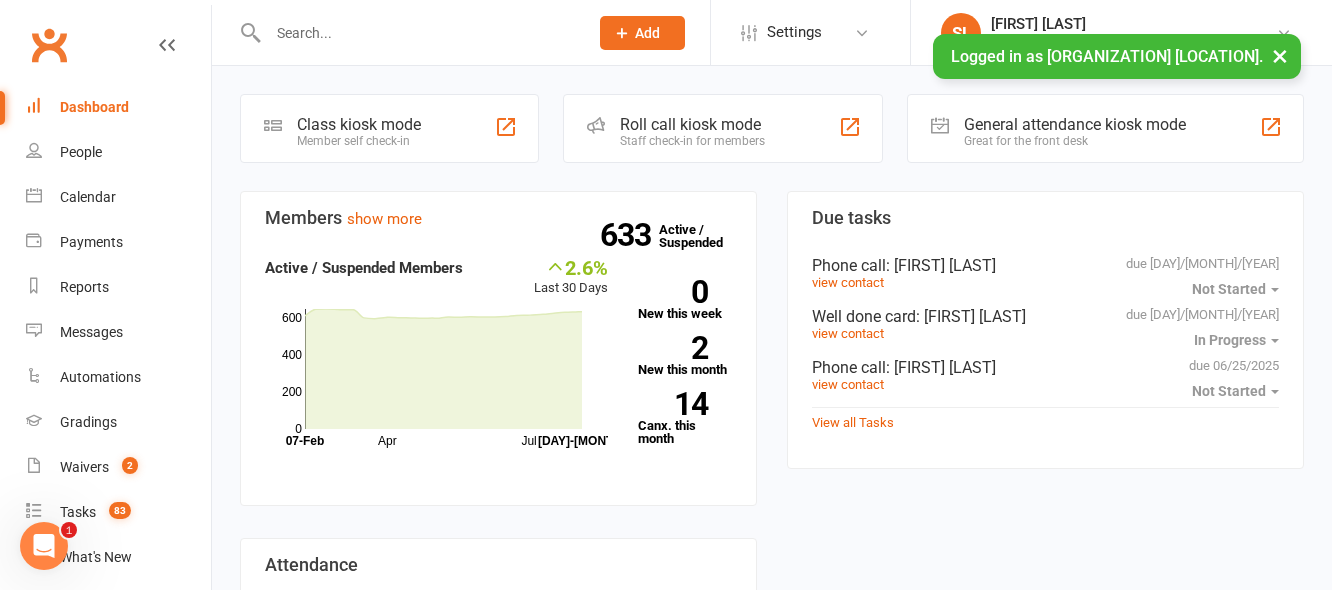 click at bounding box center (418, 33) 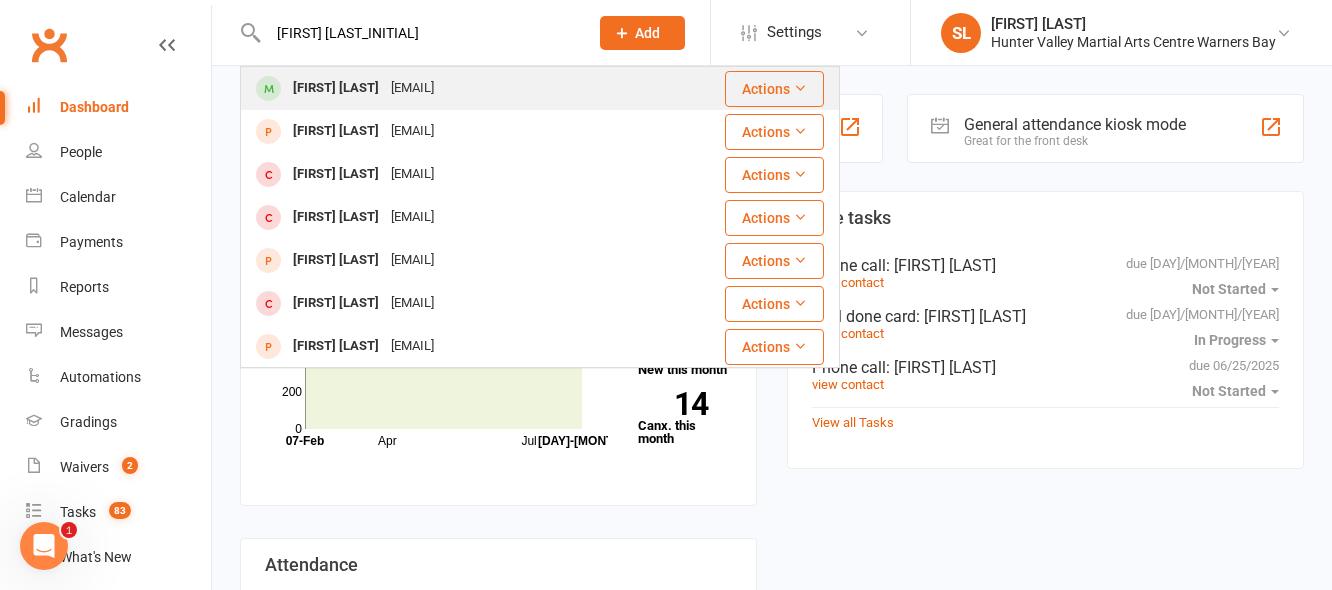 type on "[FIRST] [LAST_INITIAL]" 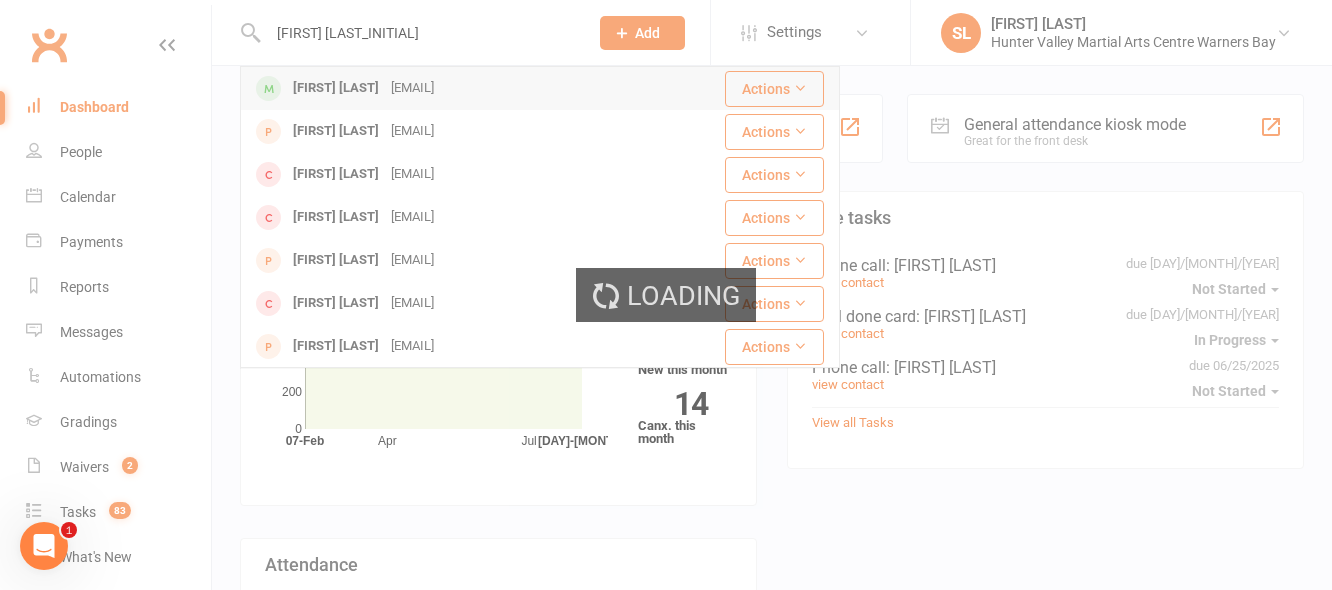 type 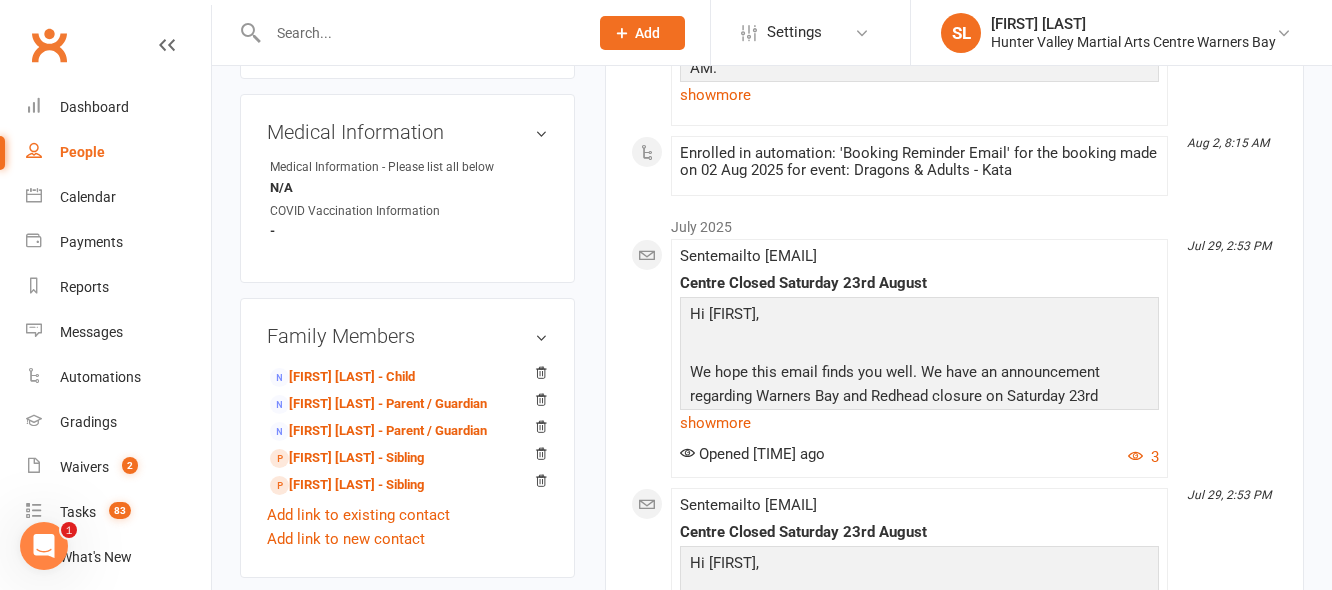 scroll, scrollTop: 1700, scrollLeft: 0, axis: vertical 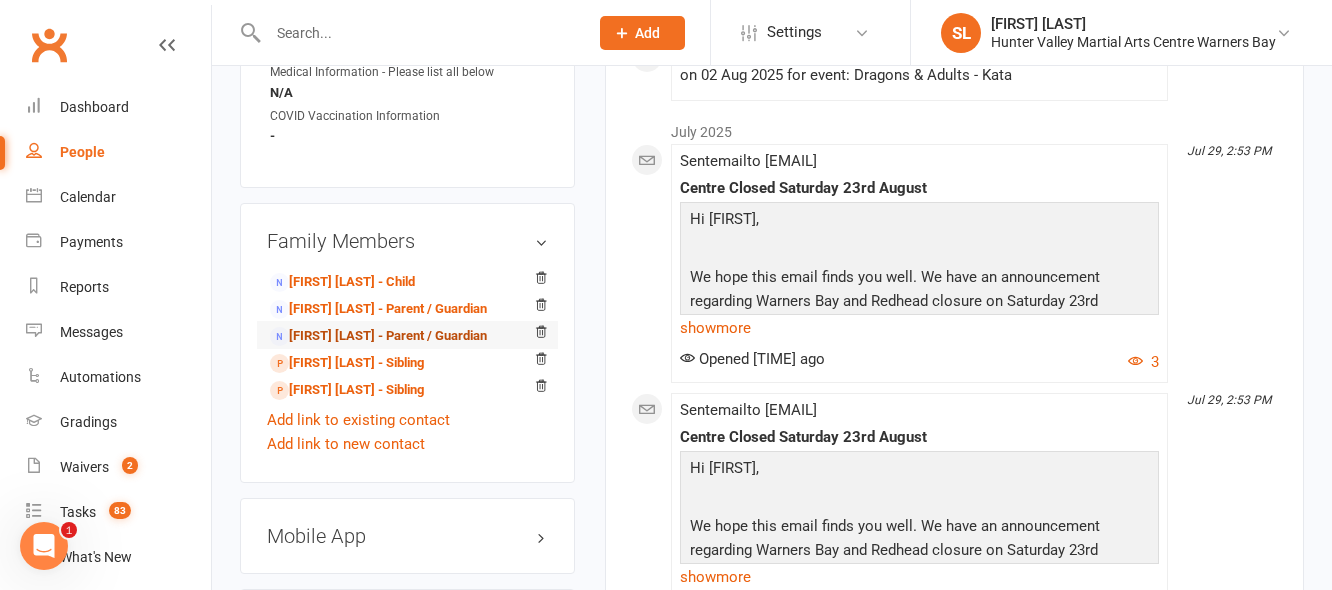 click on "Kate Edwards - Parent / Guardian" at bounding box center (378, 336) 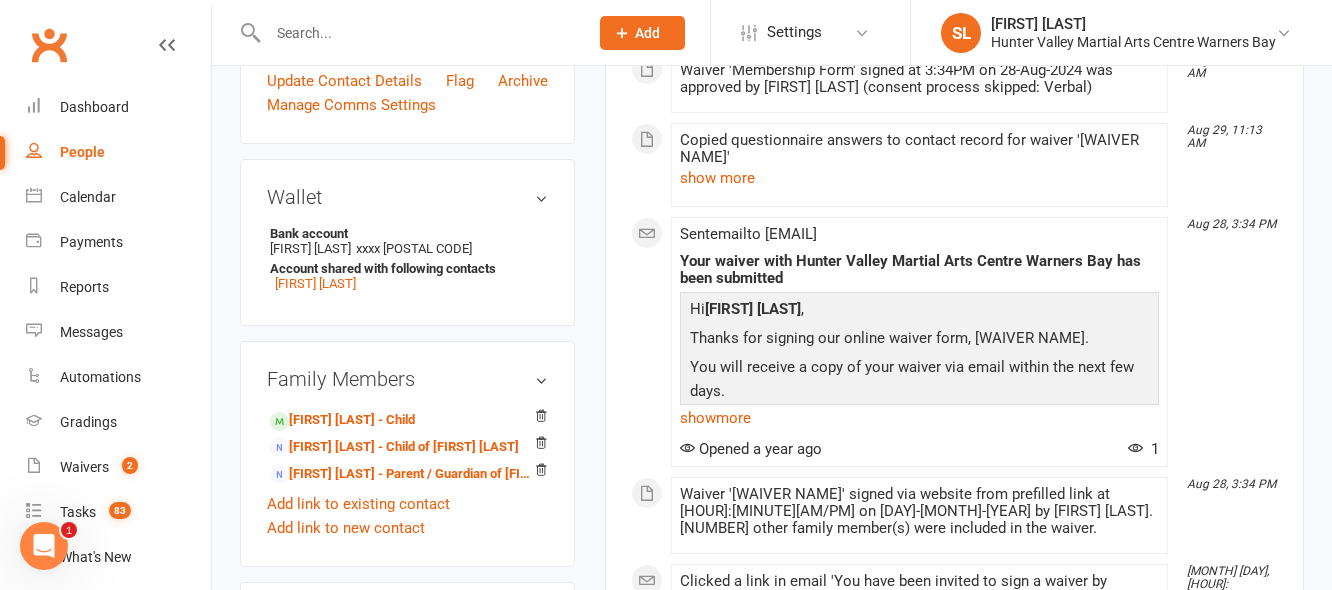 scroll, scrollTop: 600, scrollLeft: 0, axis: vertical 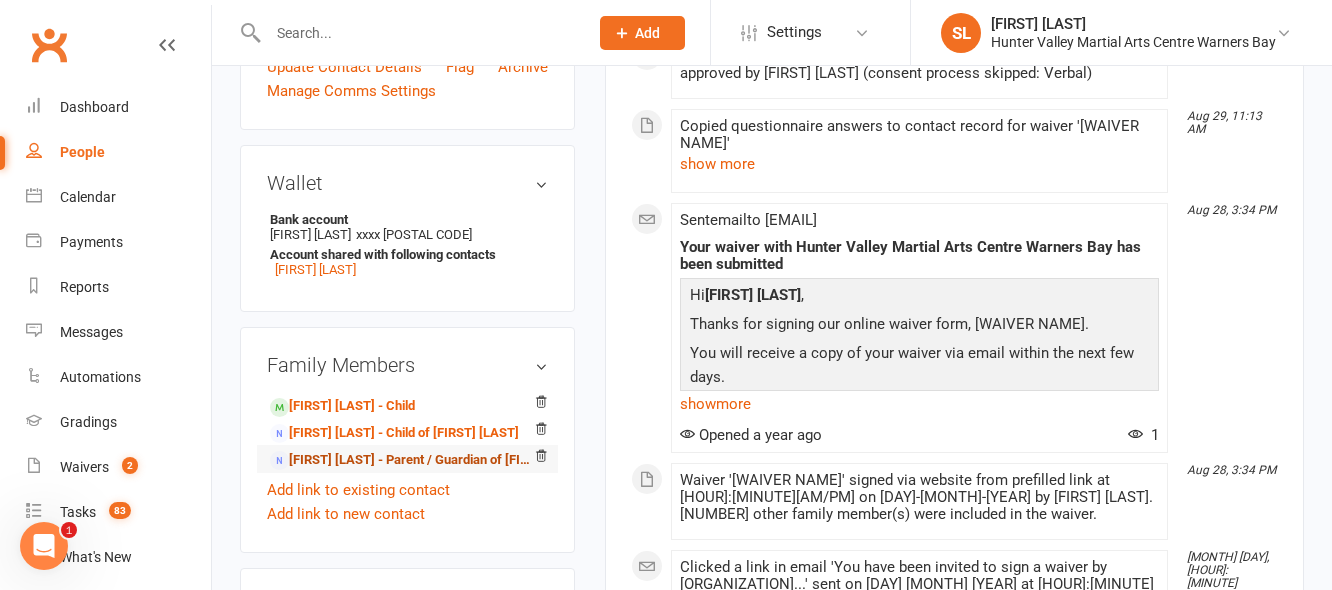 click on "Graham Edwards - Parent / Guardian of Elijah Edwards" at bounding box center (404, 460) 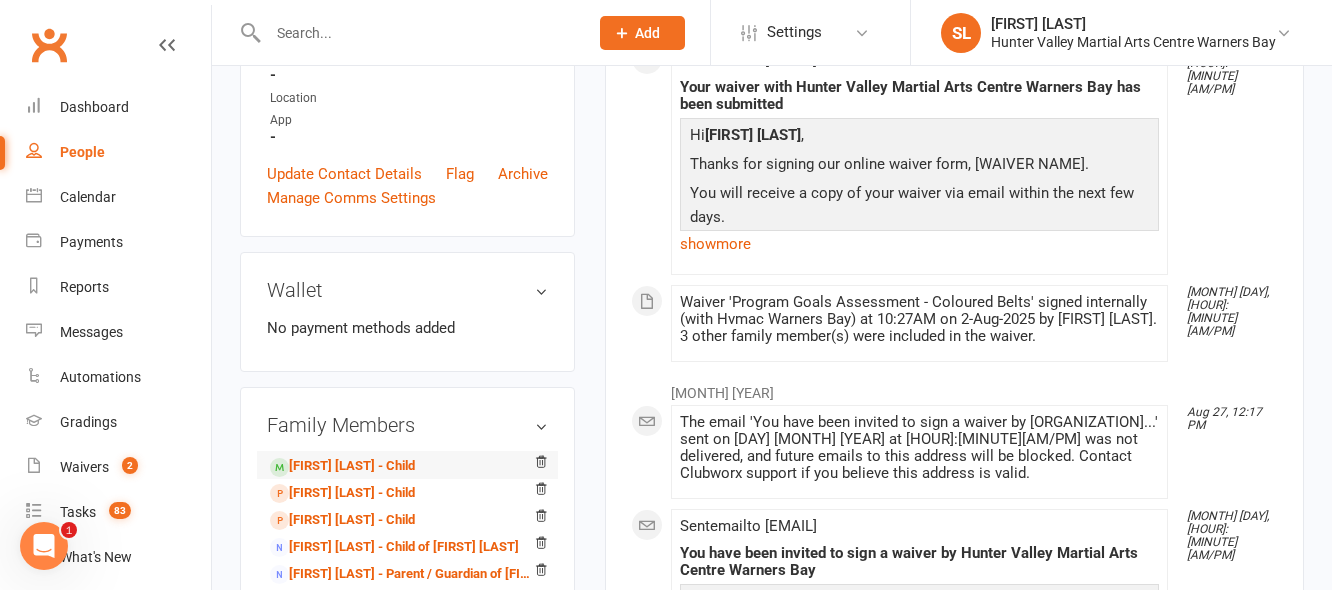 scroll, scrollTop: 500, scrollLeft: 0, axis: vertical 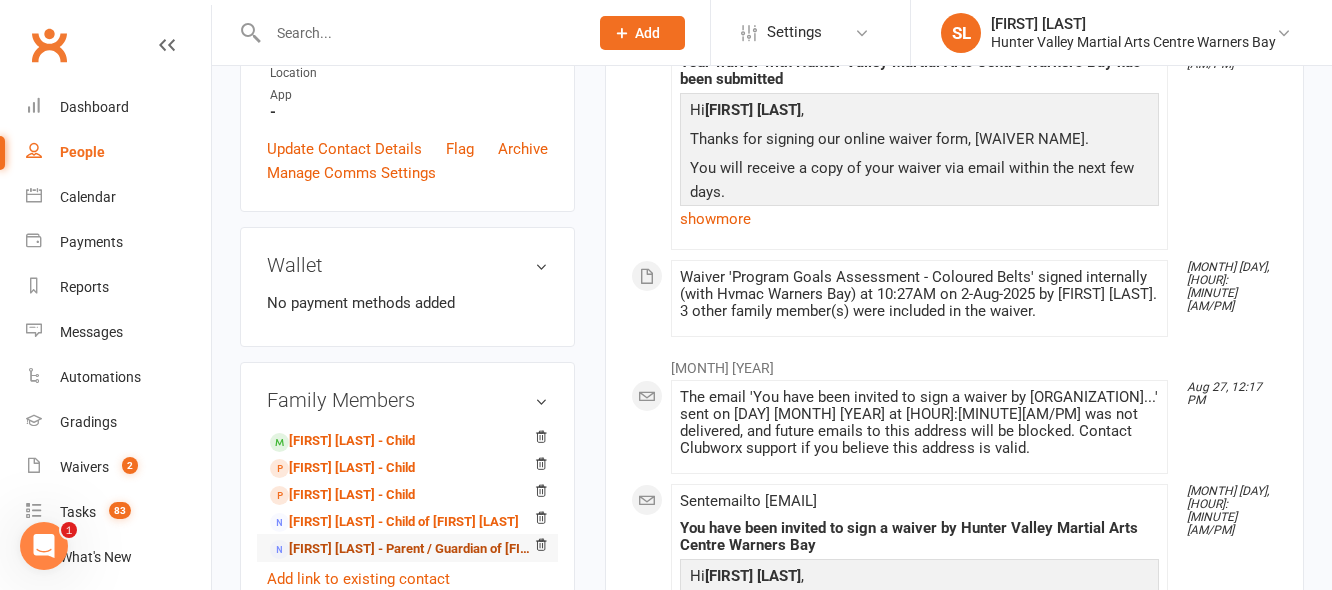 click on "Kate Edwards - Parent / Guardian of Elijah Edwards" at bounding box center (404, 549) 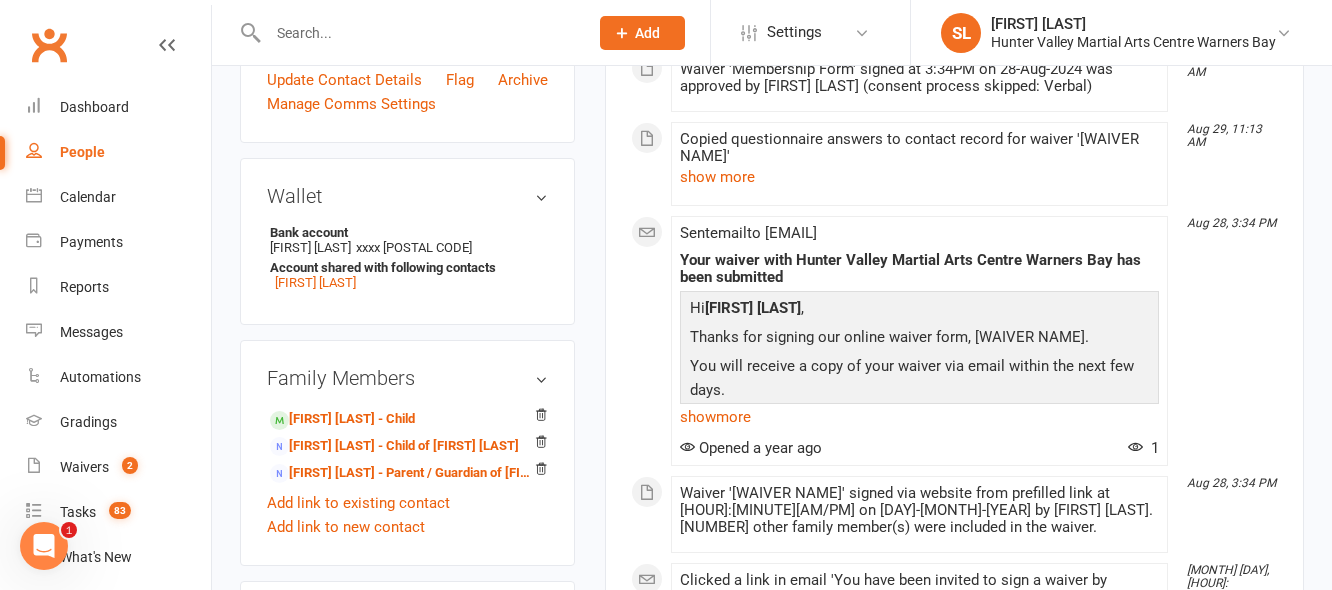 scroll, scrollTop: 600, scrollLeft: 0, axis: vertical 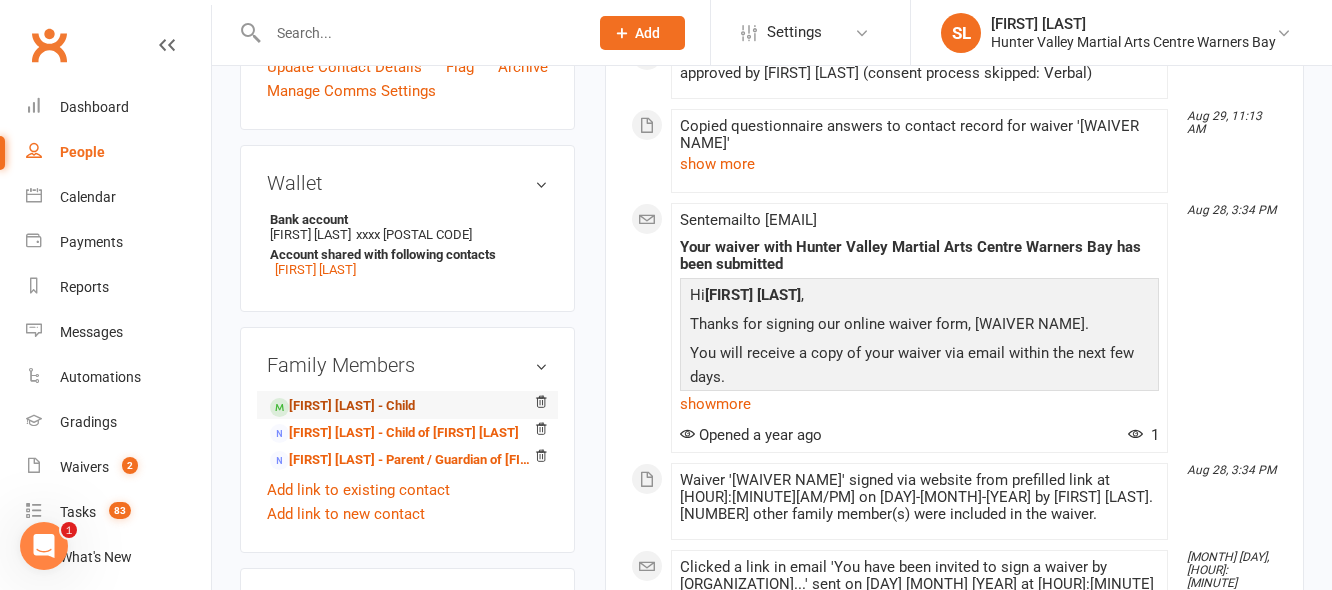 click on "Elijah Edwards - Child" at bounding box center (342, 406) 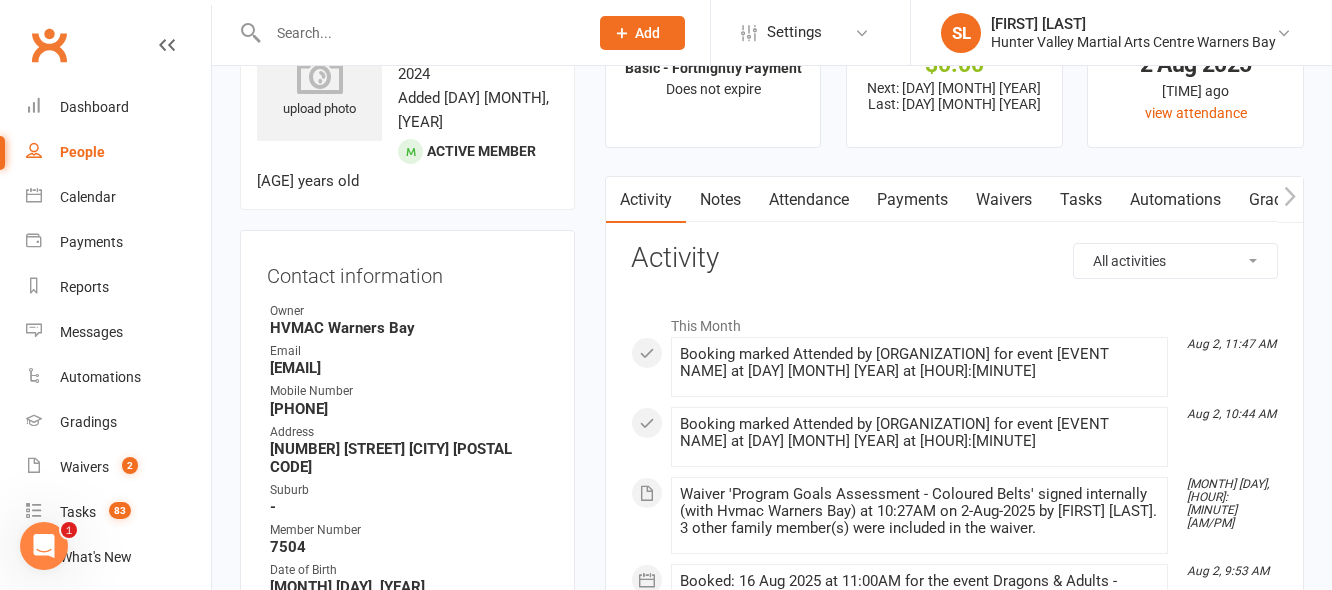 scroll, scrollTop: 0, scrollLeft: 0, axis: both 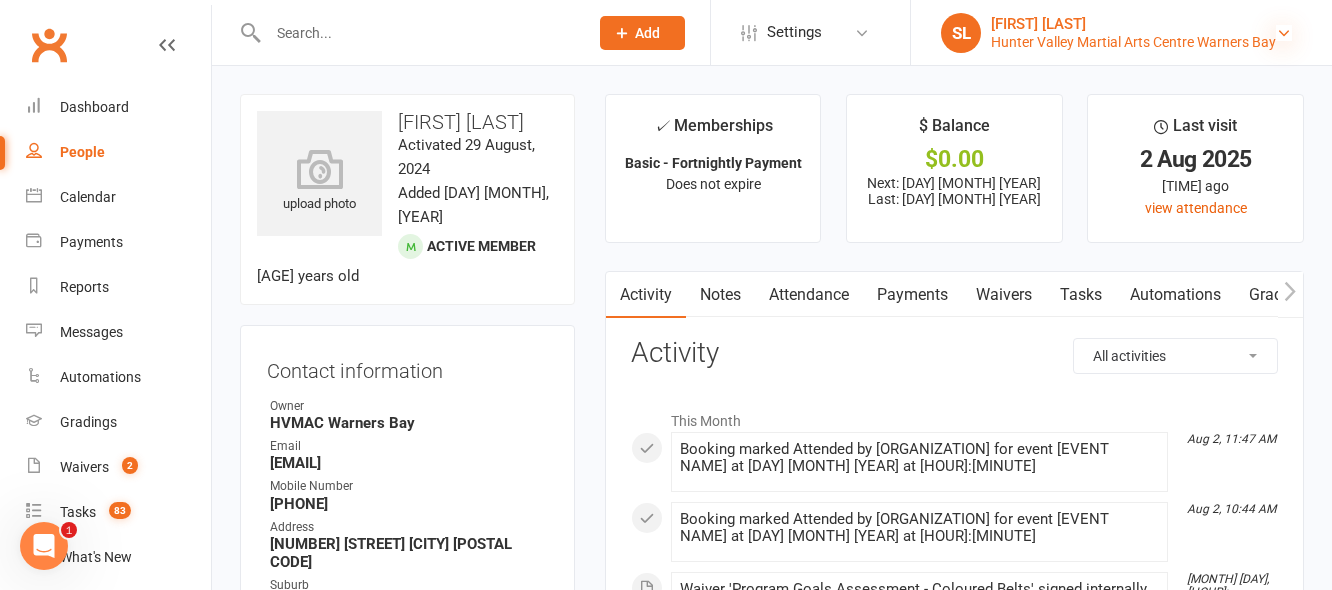 click at bounding box center [1284, 33] 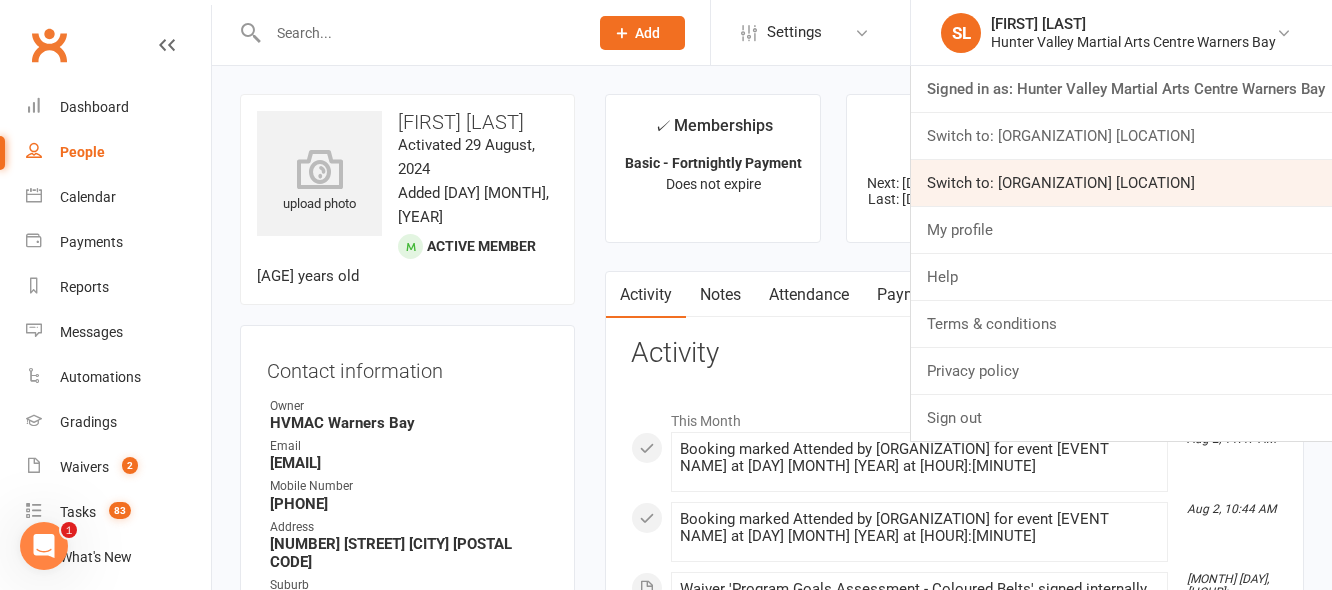 drag, startPoint x: 1167, startPoint y: 178, endPoint x: 1034, endPoint y: 153, distance: 135.32922 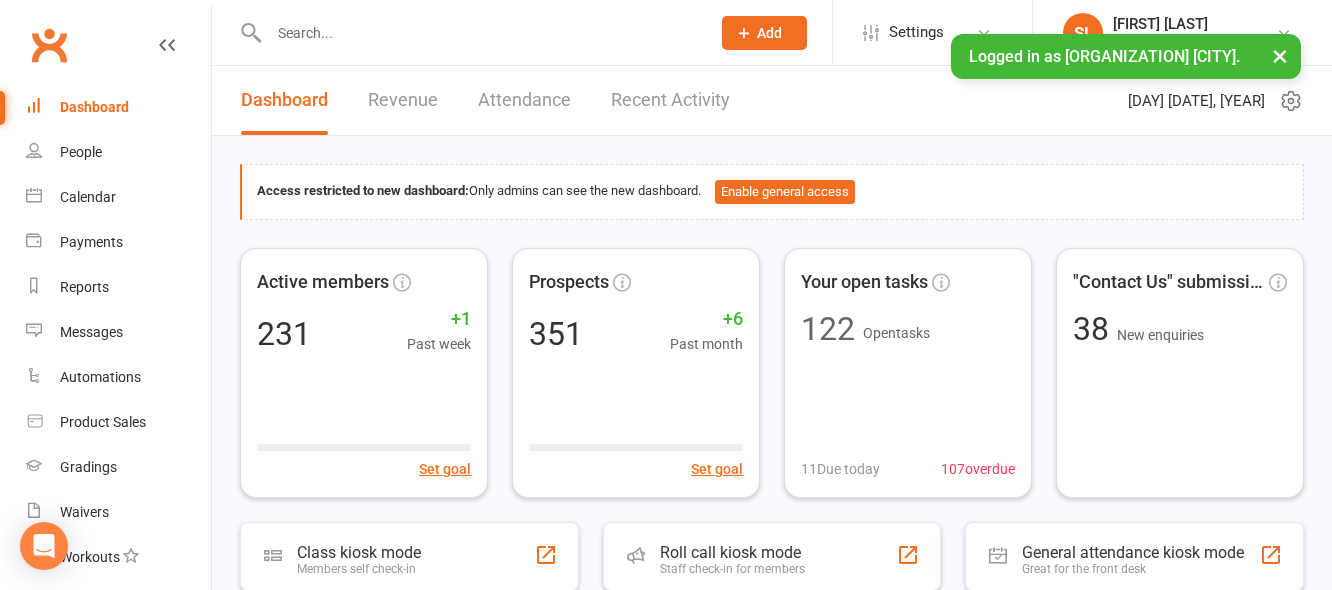 scroll, scrollTop: 0, scrollLeft: 0, axis: both 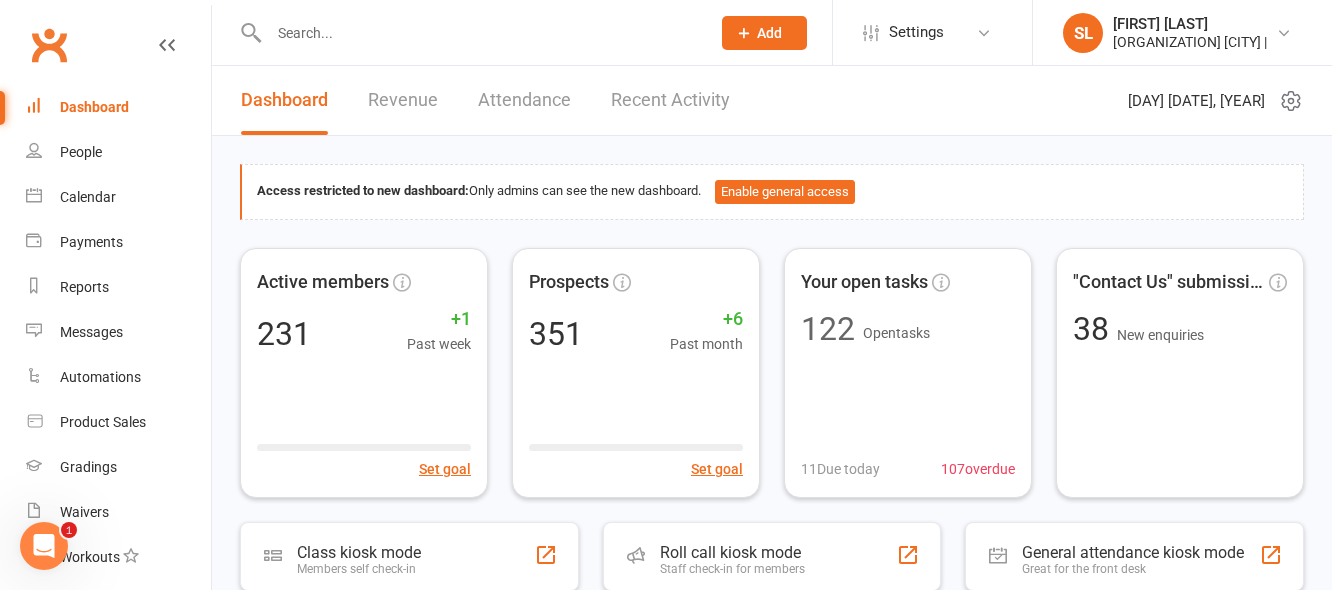 click on "Add" 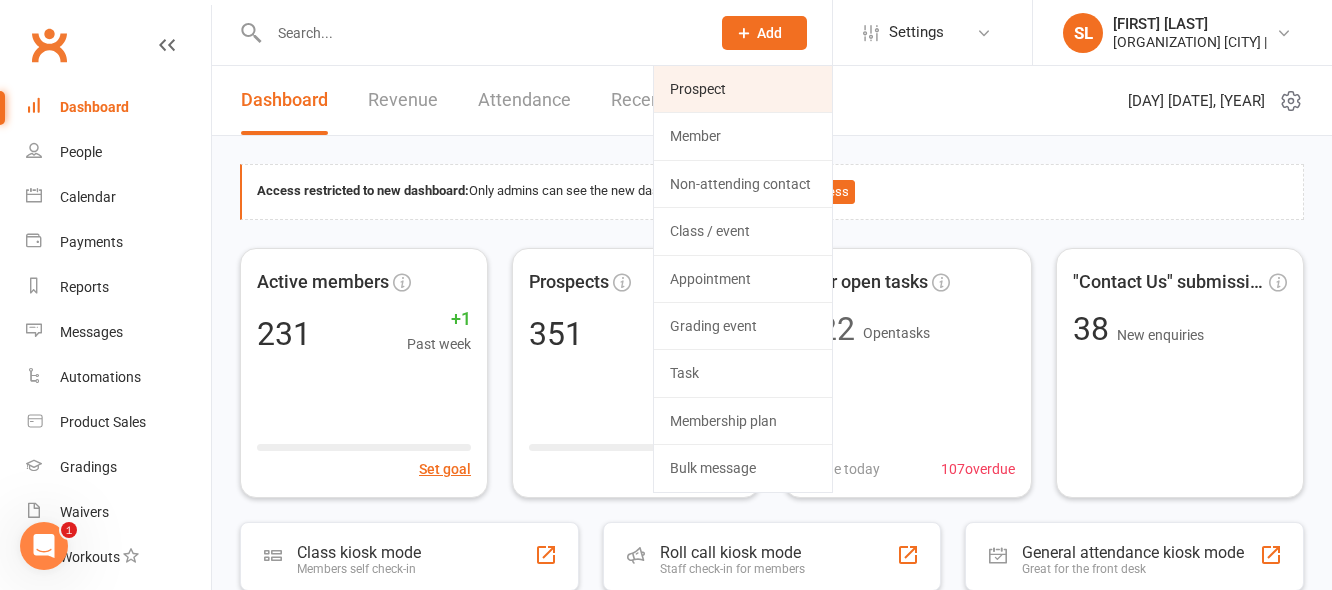 click on "Prospect" 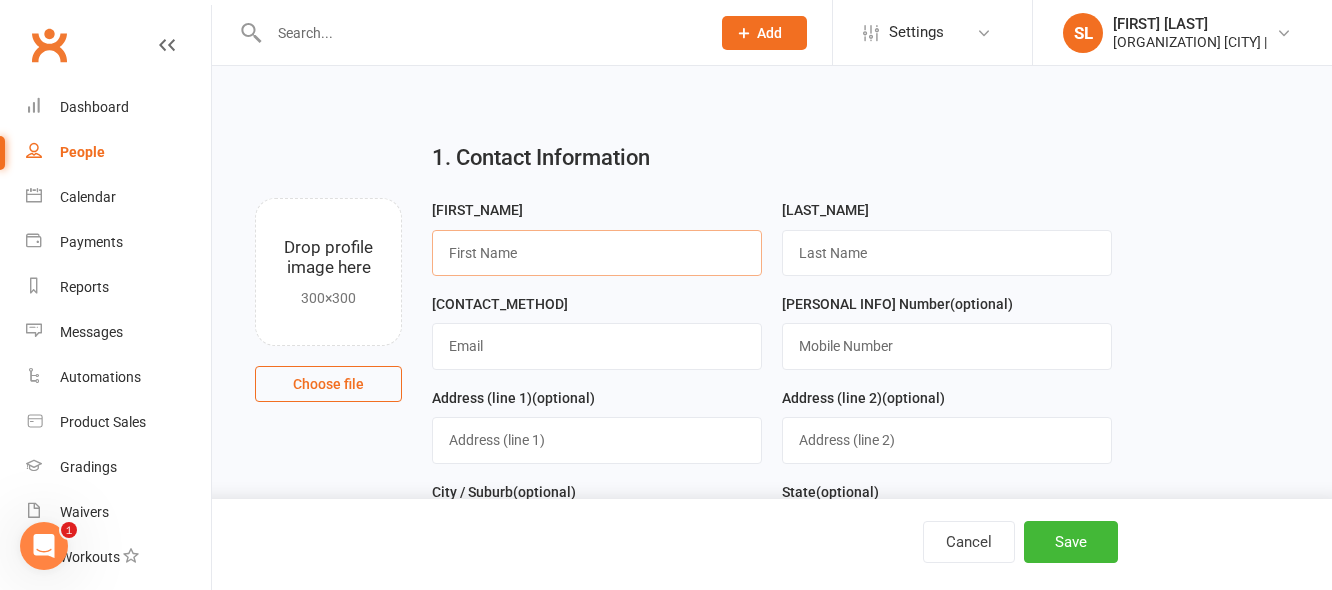 click at bounding box center [597, 253] 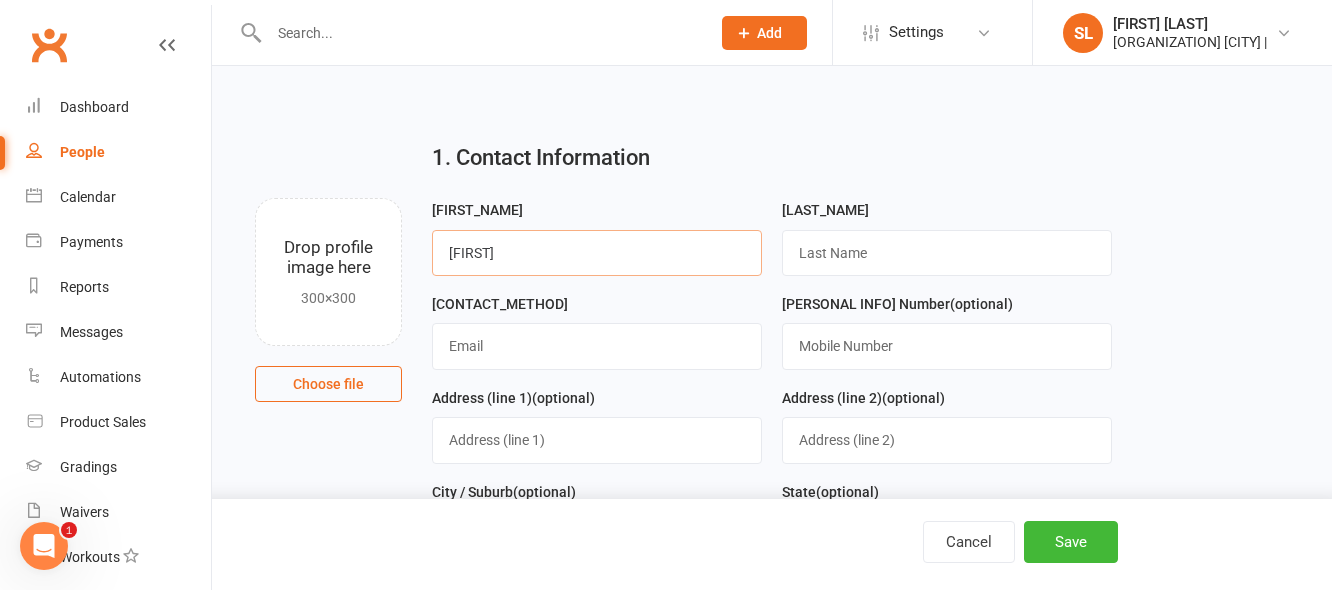 type on "[FIRST]" 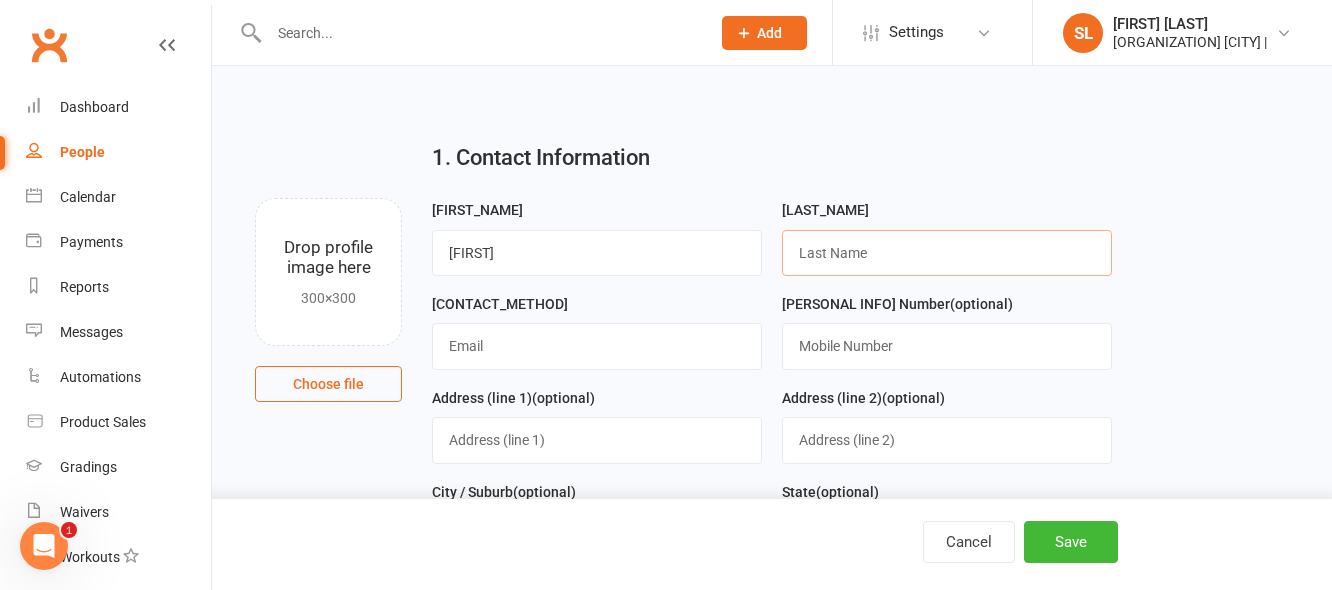 click at bounding box center [947, 253] 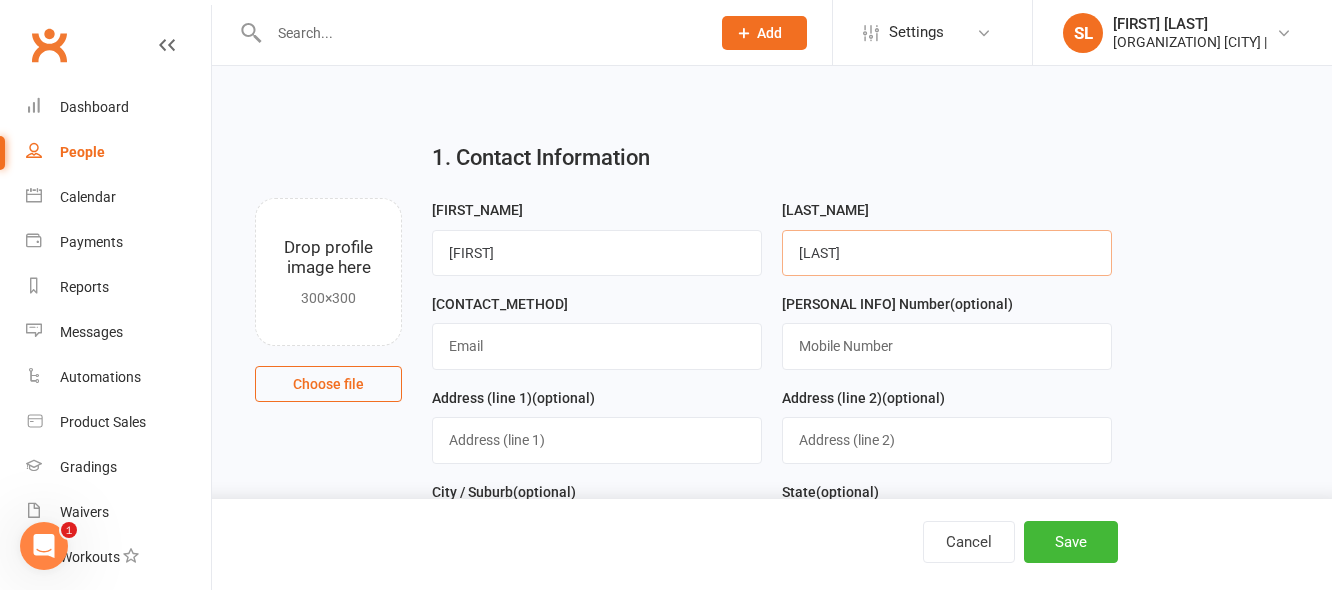type on "[LAST]" 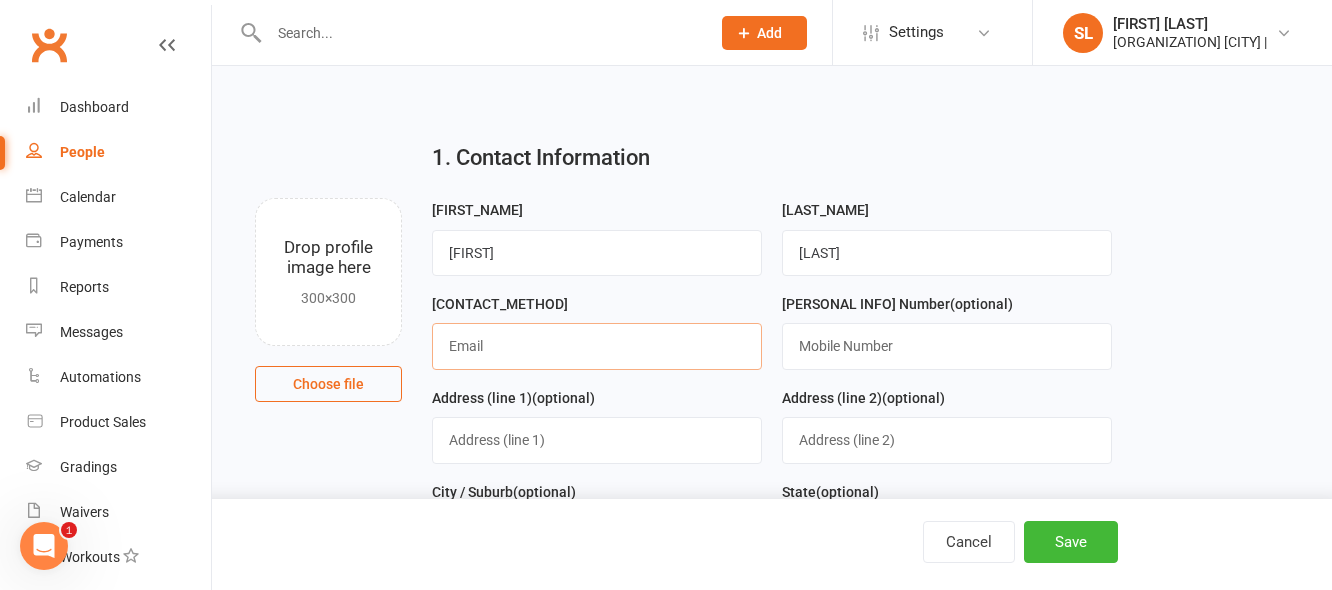 click at bounding box center (597, 346) 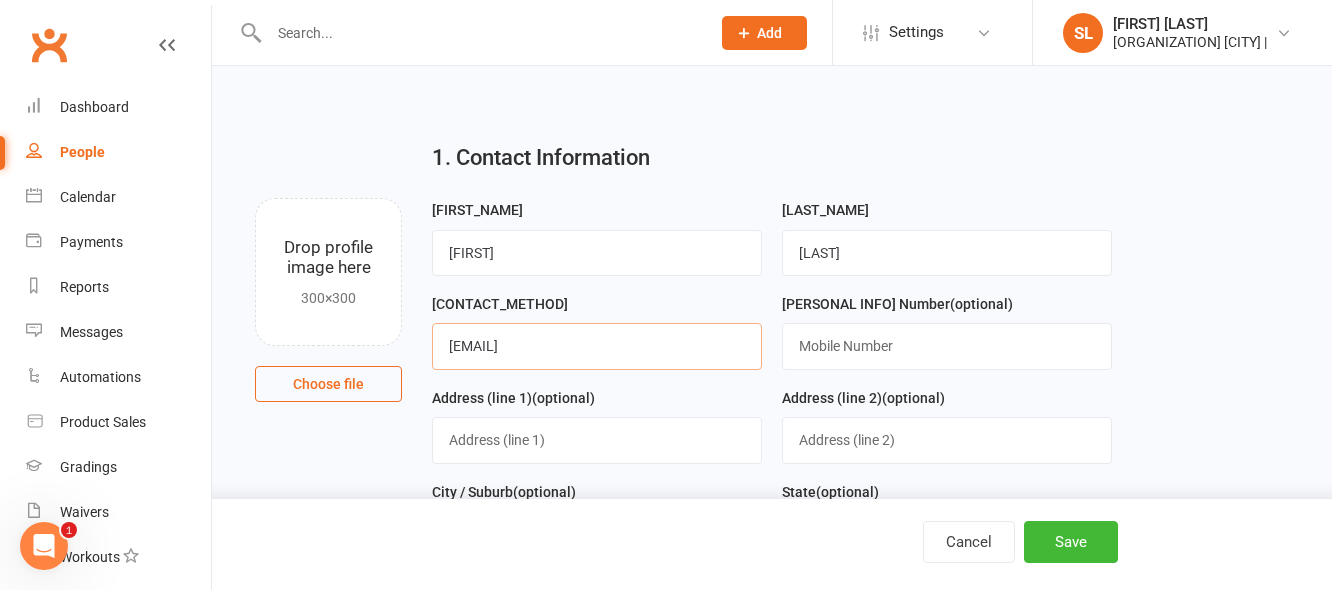 type on "[EMAIL]" 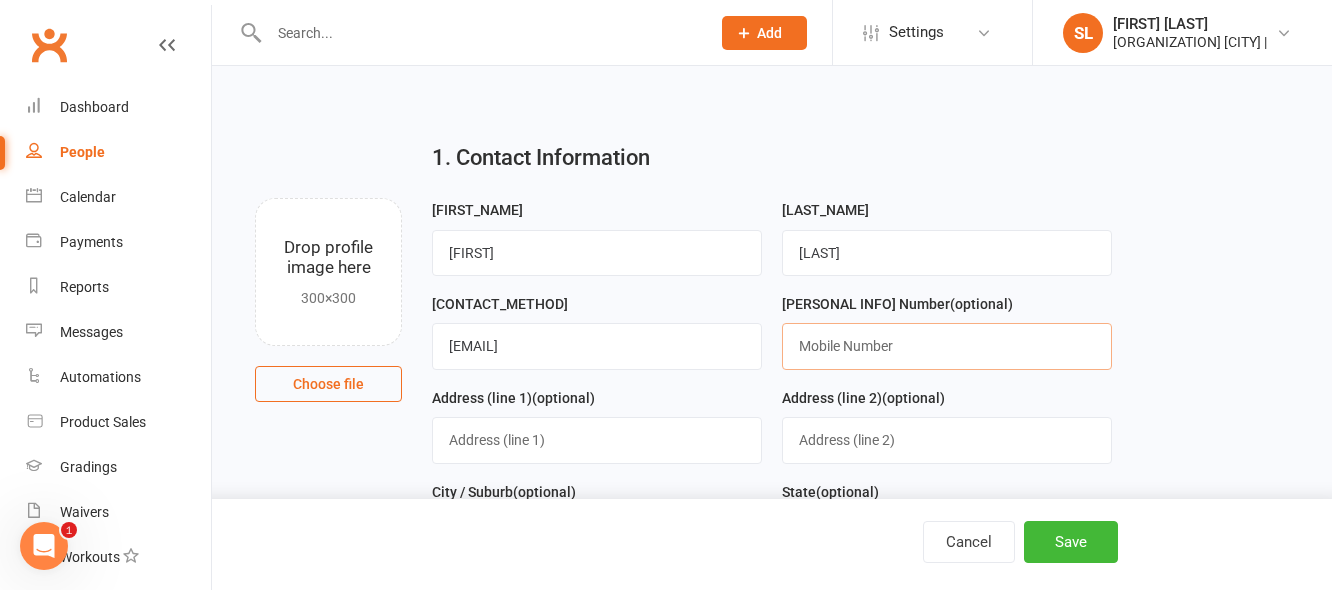 click at bounding box center (947, 346) 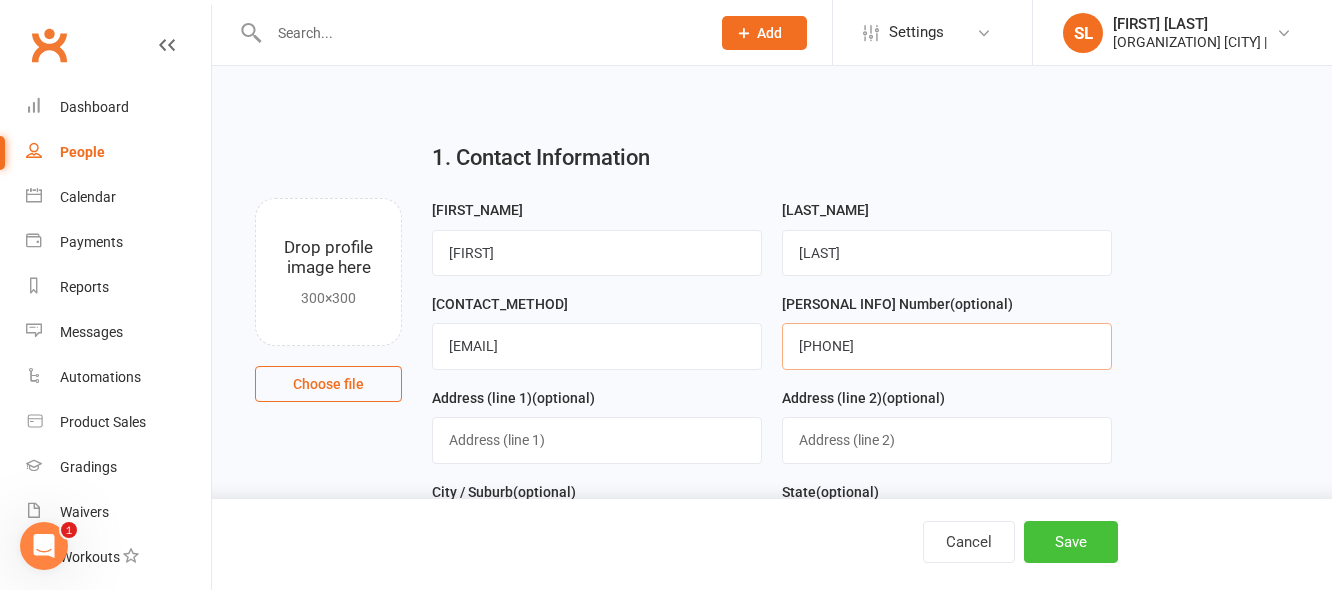 type on "[PHONE]" 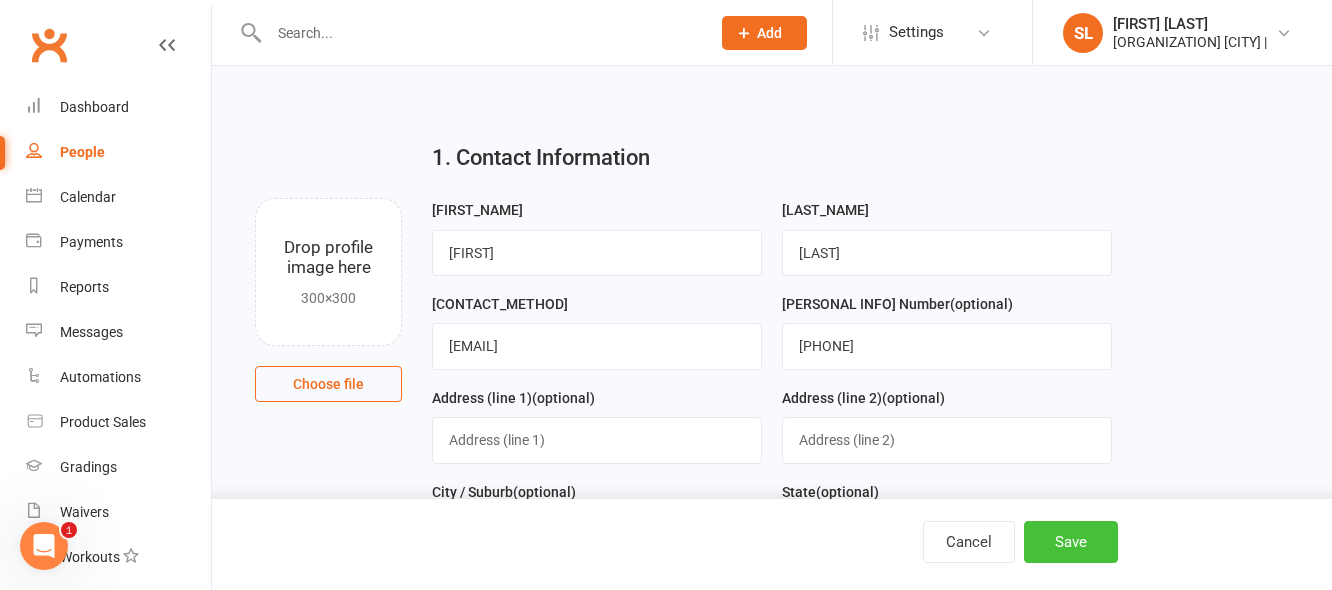 click on "Save" at bounding box center (1071, 542) 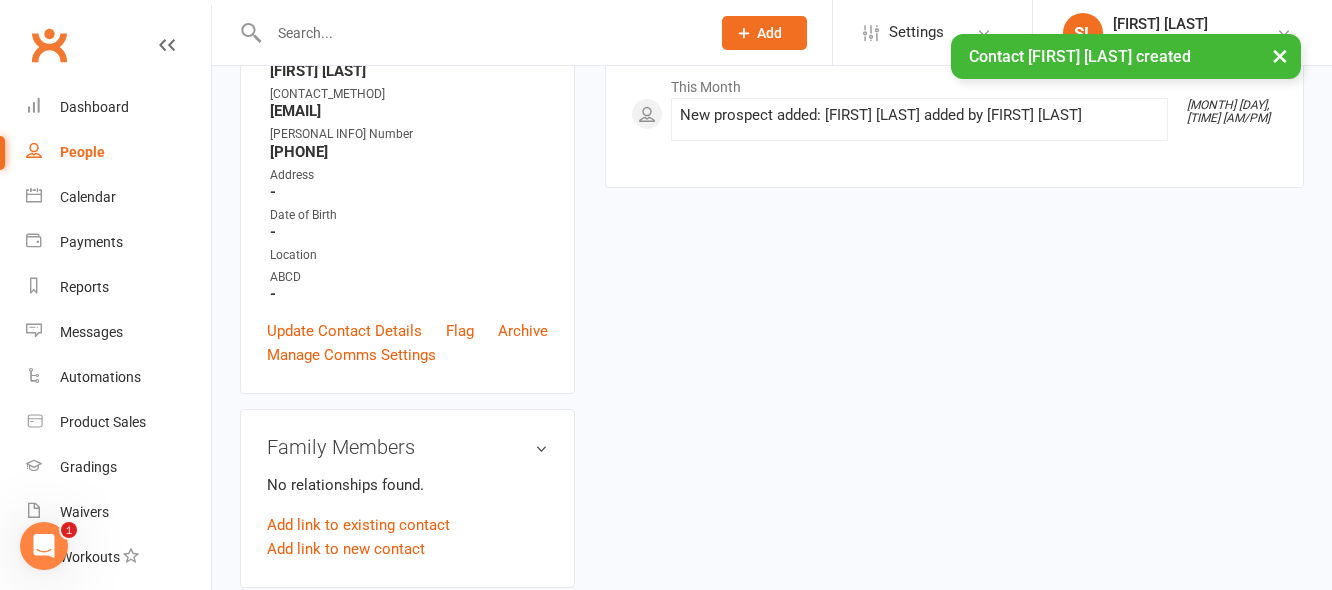 scroll, scrollTop: 0, scrollLeft: 0, axis: both 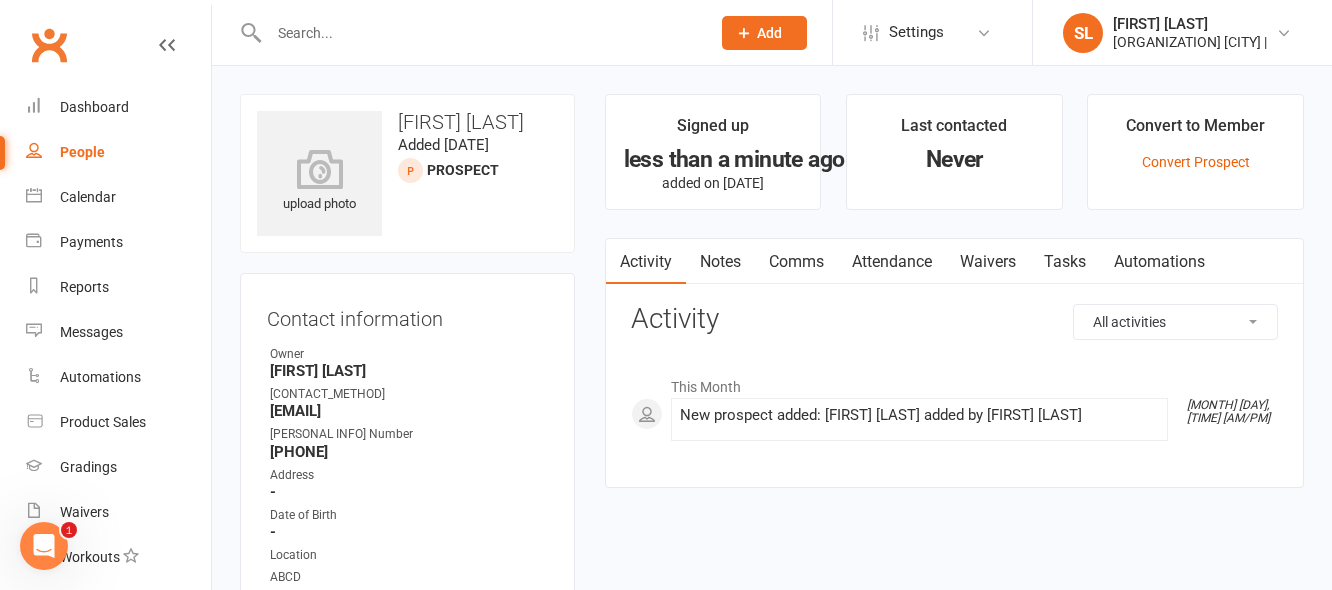 drag, startPoint x: 428, startPoint y: 407, endPoint x: 263, endPoint y: 410, distance: 165.02727 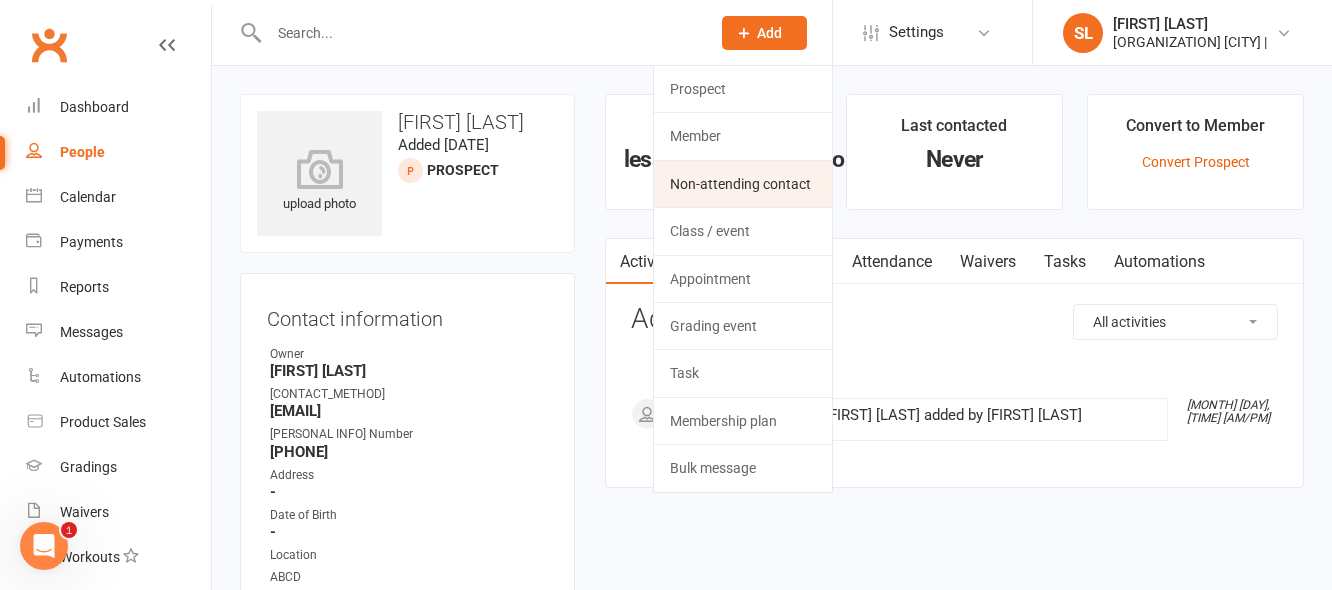 click on "Non-attending contact" 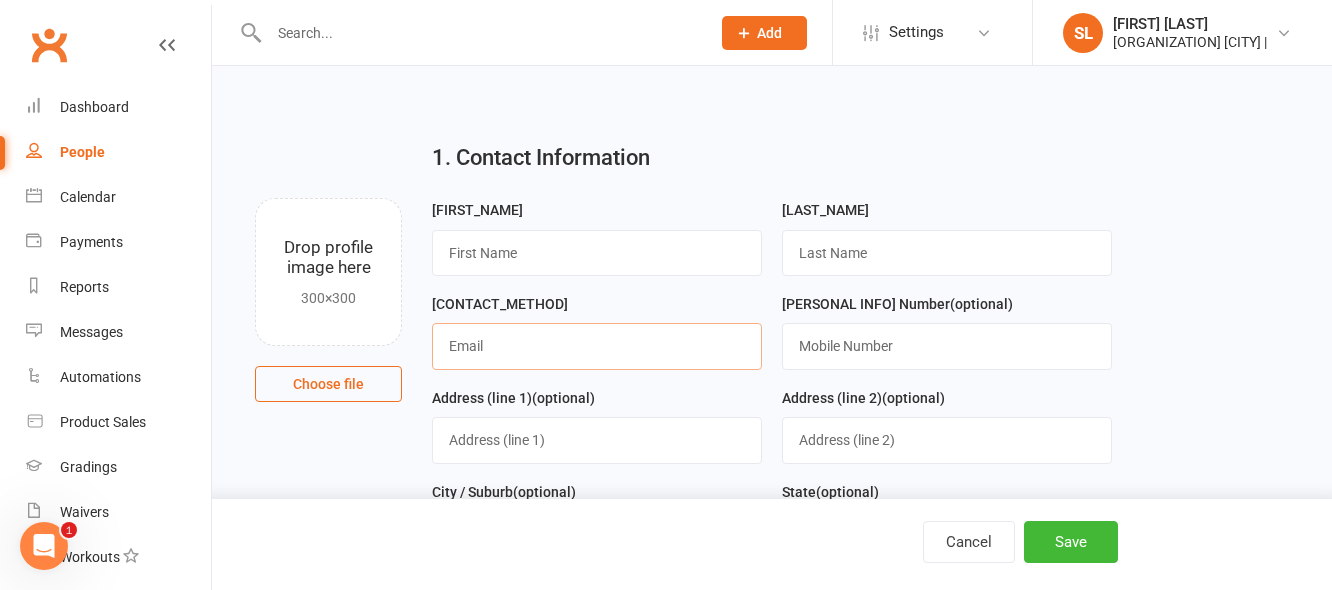 click at bounding box center [597, 346] 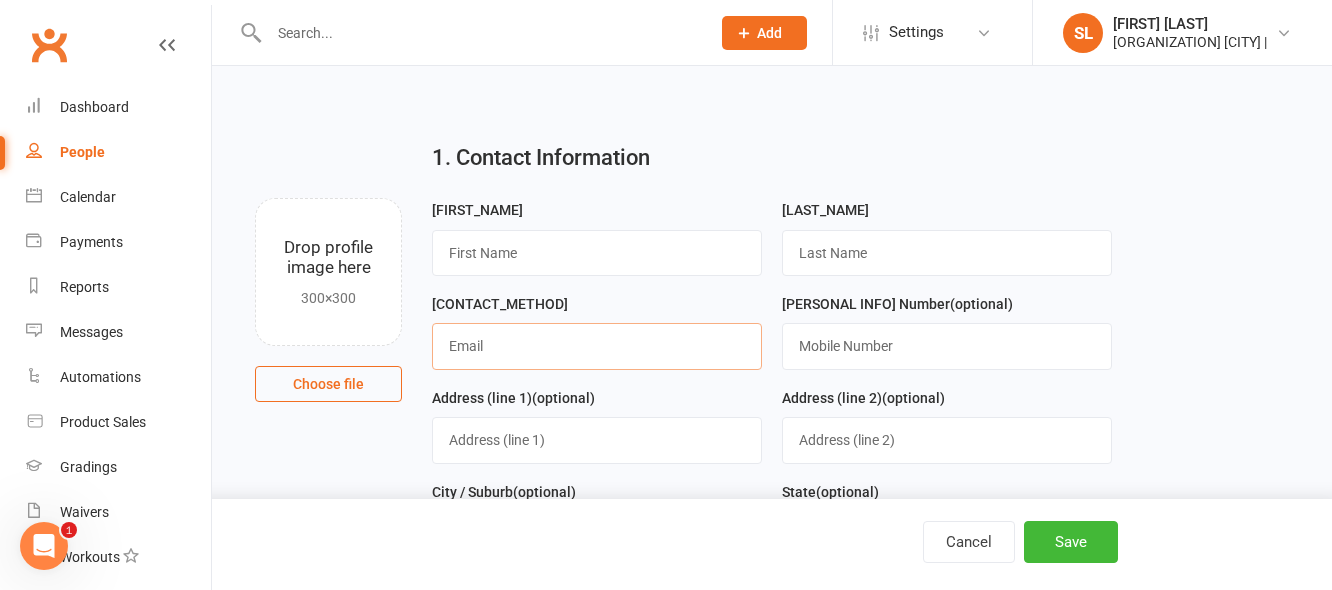 paste on "katese84@hotmail.com" 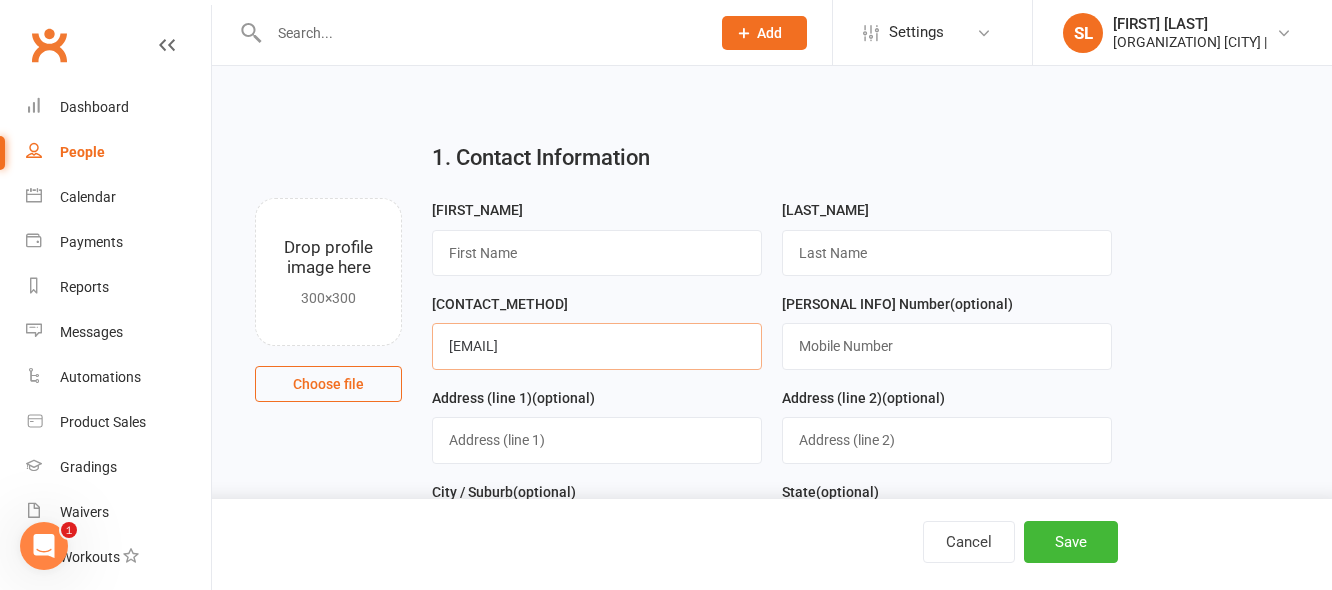 type on "katese84@hotmail.com" 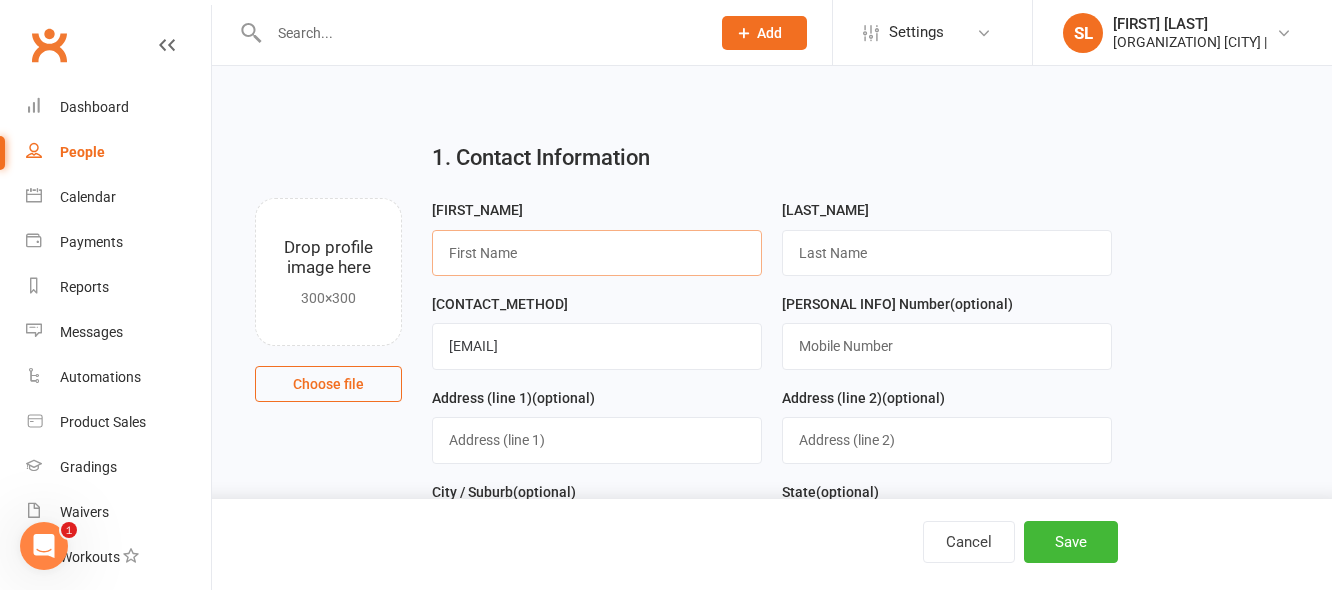 click at bounding box center (597, 253) 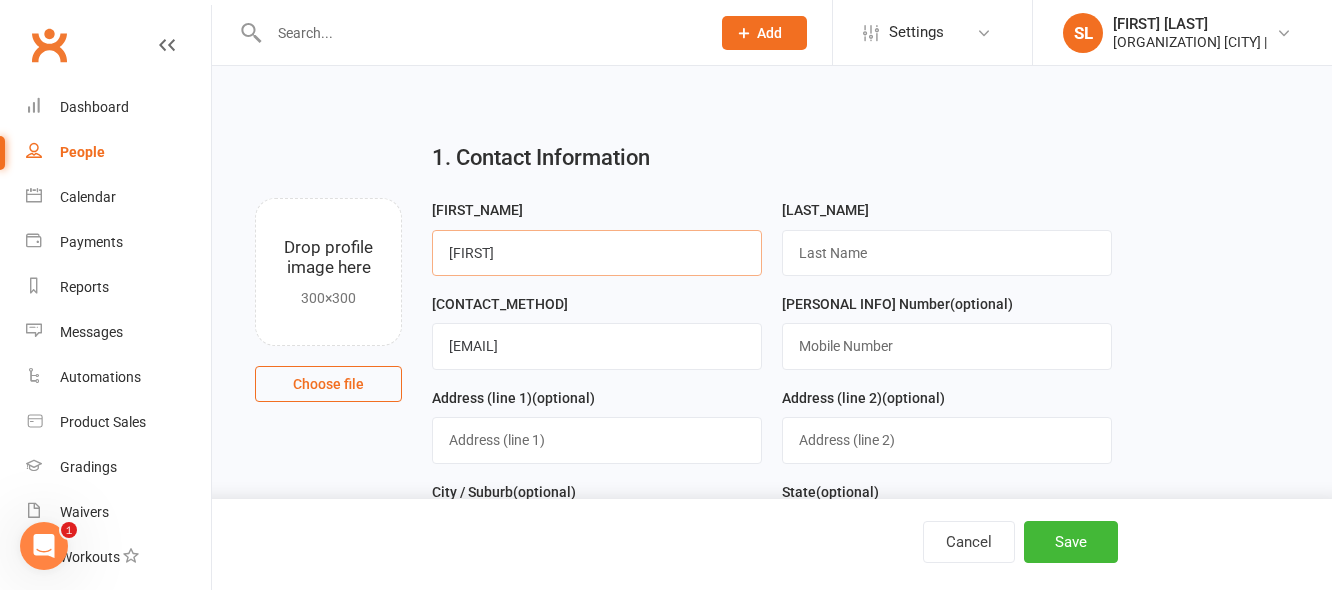 type on "Kate" 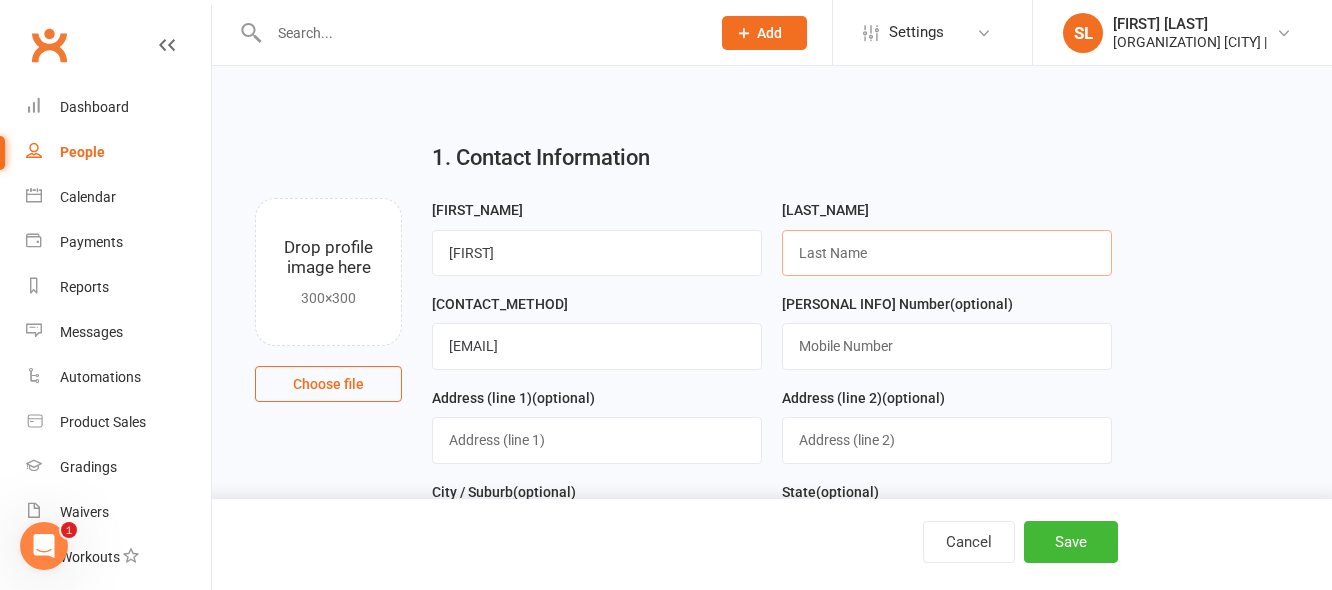 click at bounding box center (947, 253) 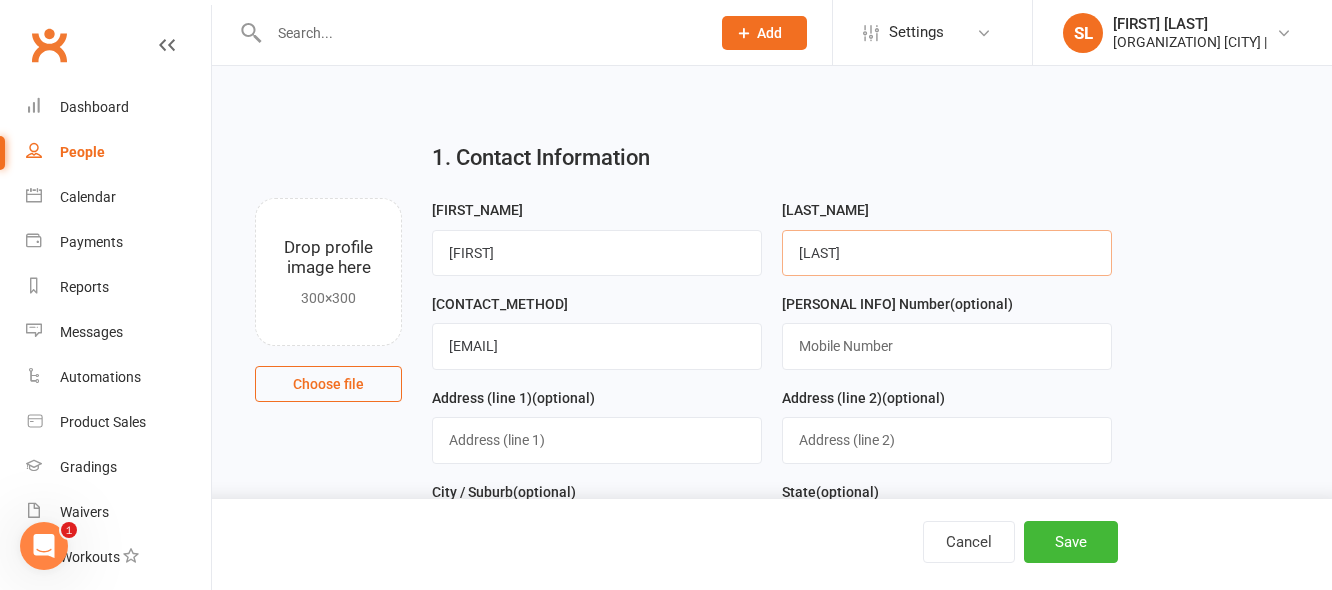 type on "Edwards" 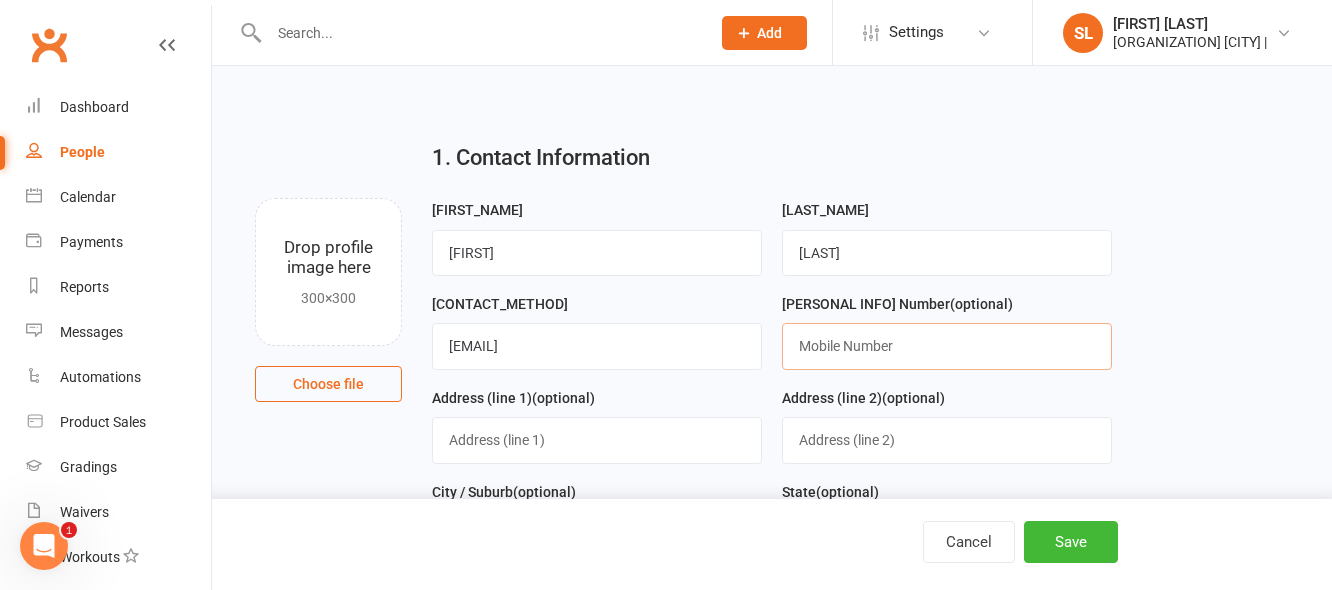 click at bounding box center [947, 346] 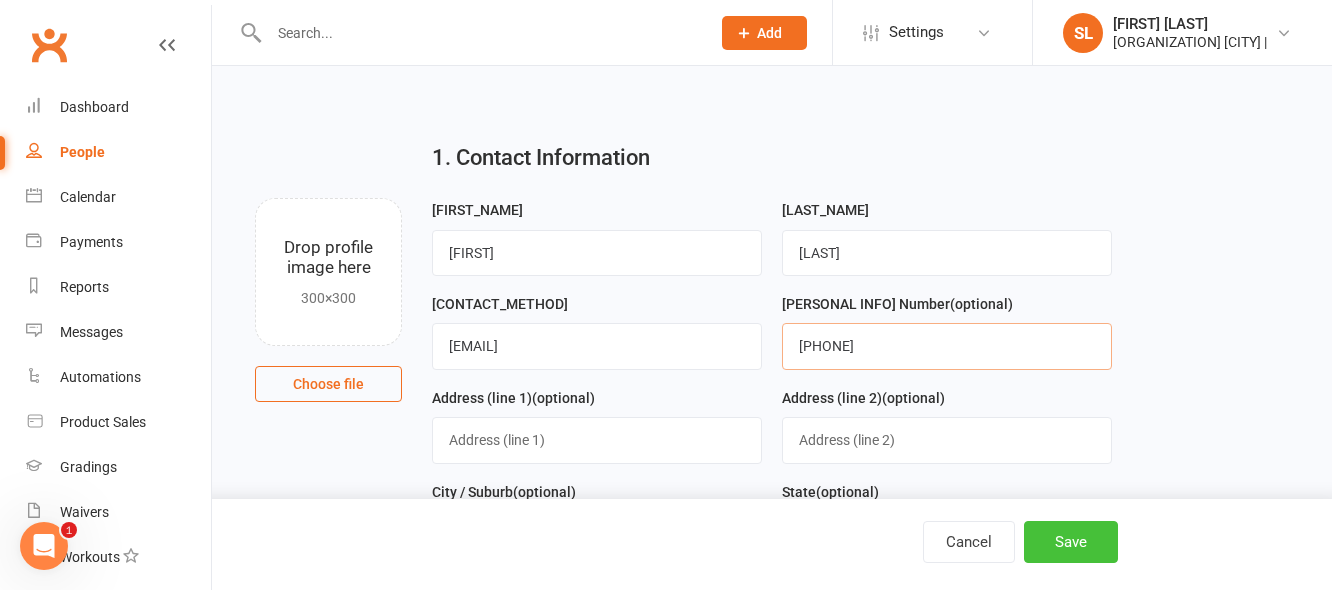type on "0411153833" 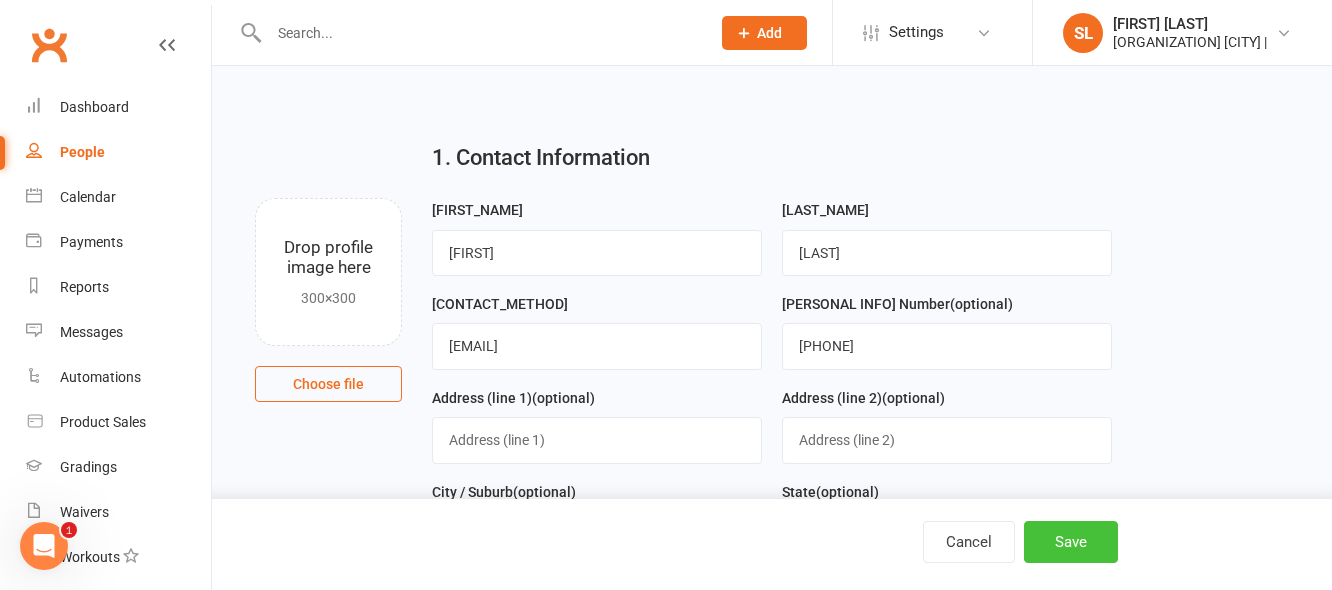 click on "Save" at bounding box center (1071, 542) 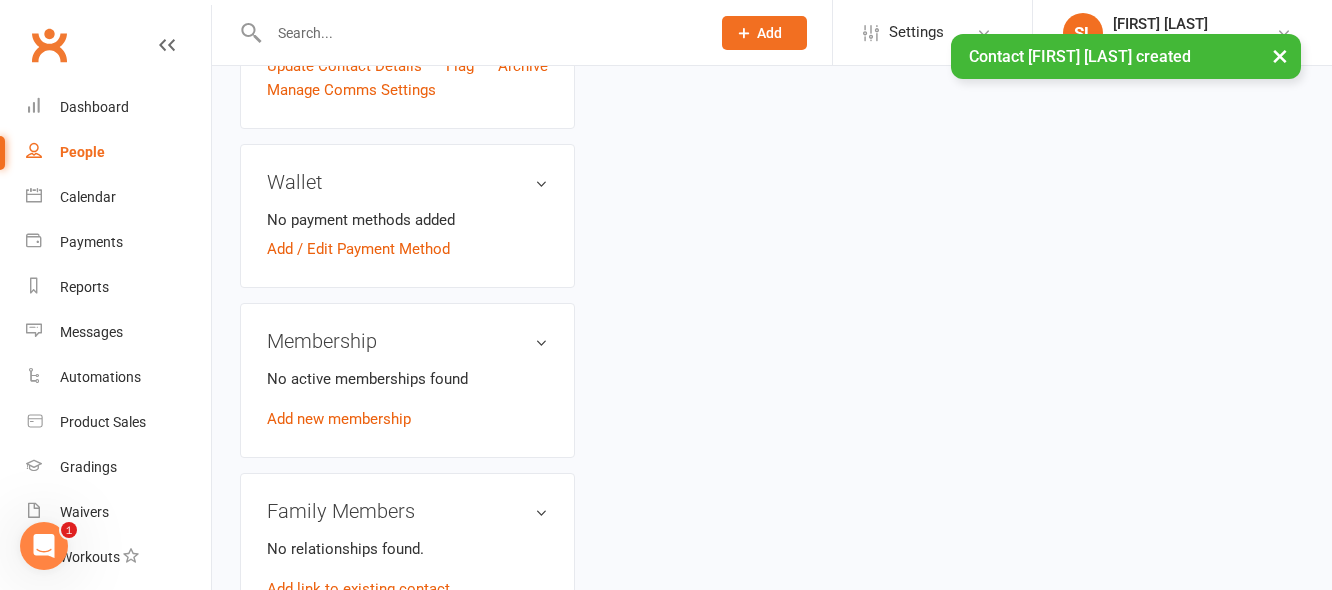 scroll, scrollTop: 600, scrollLeft: 0, axis: vertical 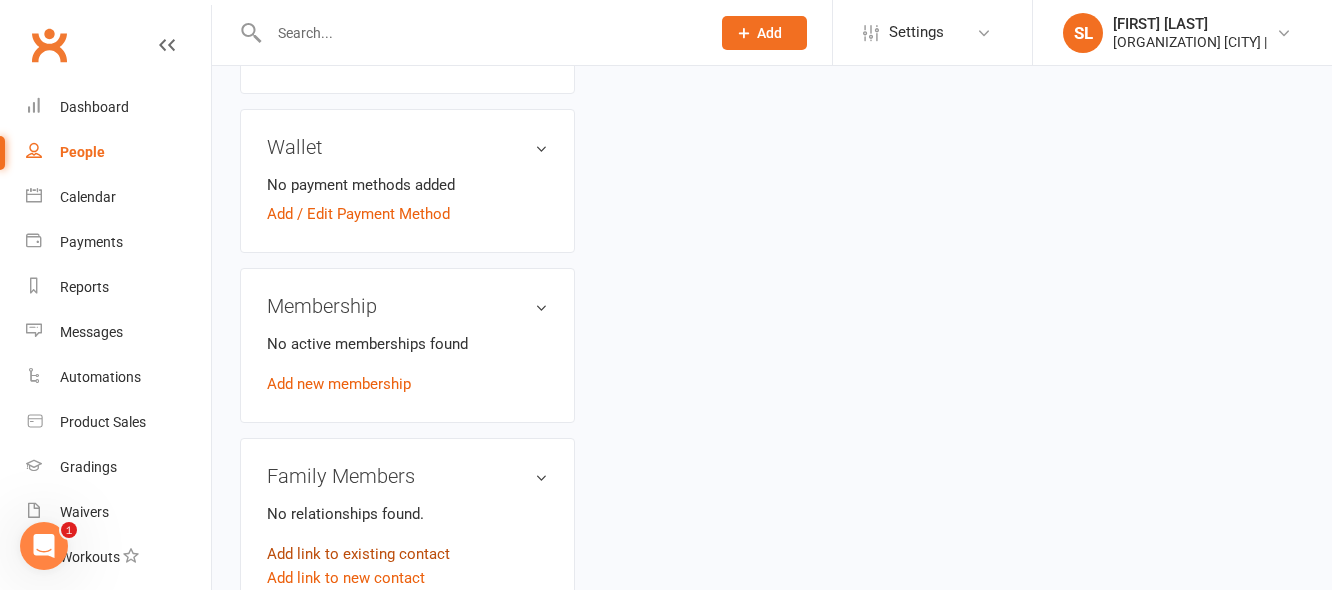click on "Add link to existing contact" at bounding box center (358, 554) 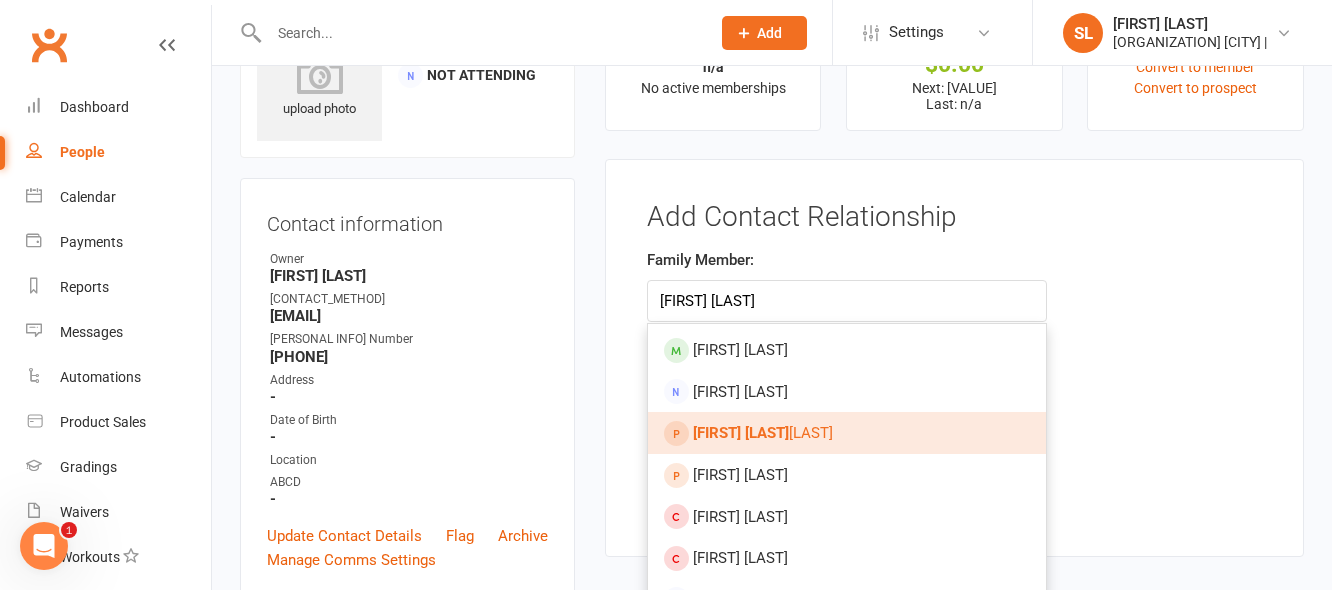 type on "elijah e" 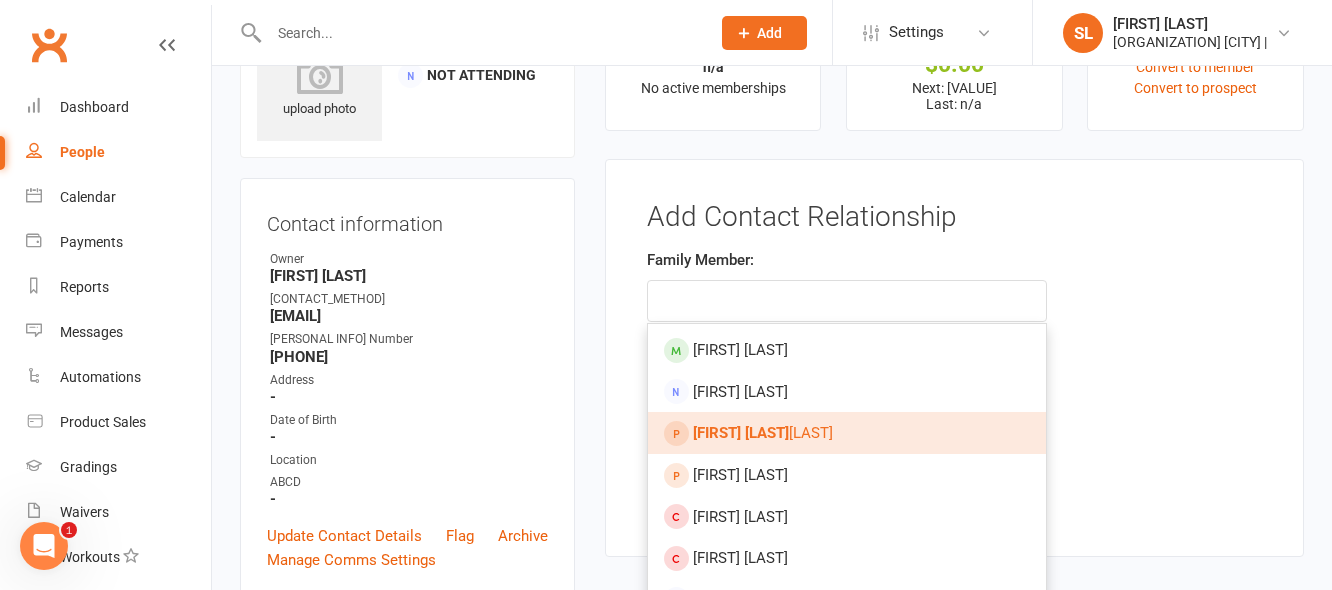 click on "Elijah E dwards" at bounding box center (763, 433) 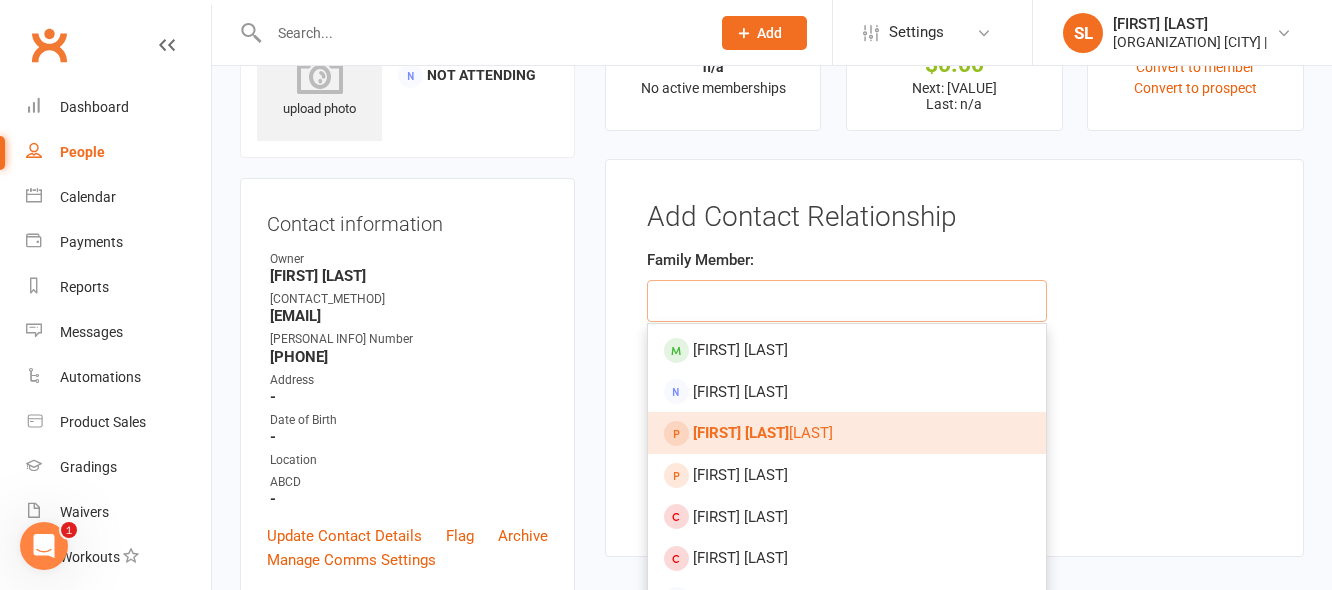 type on "Elijah Edwards" 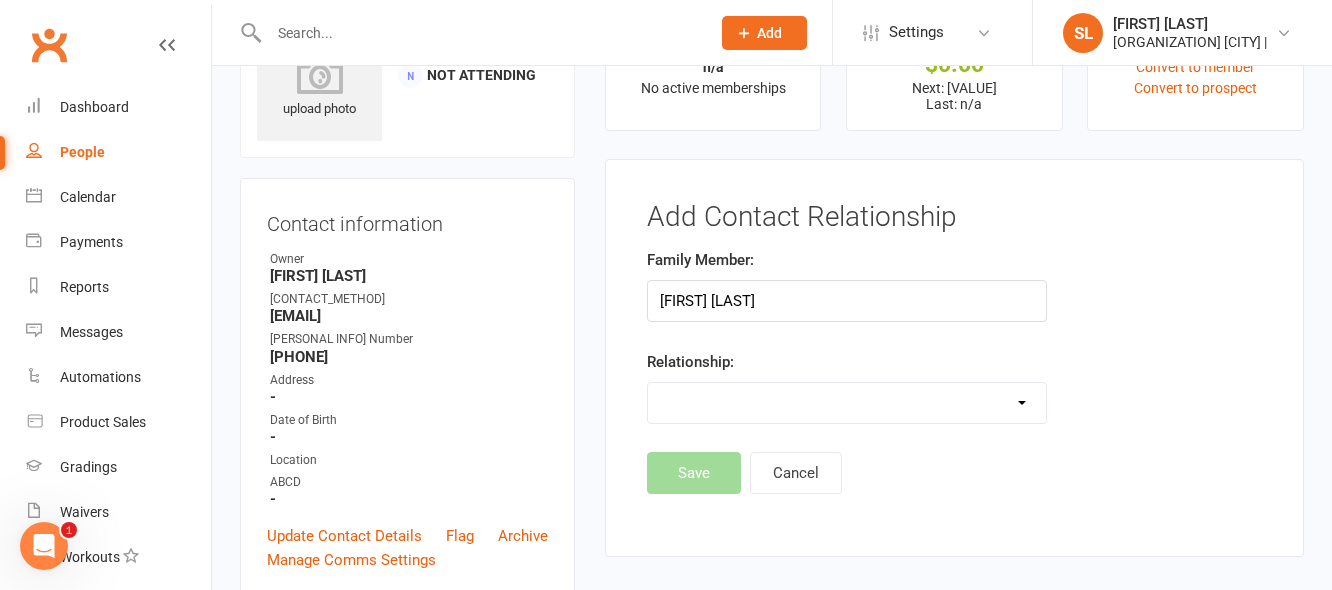 click on "Parent / Guardian Child Sibling (parent not in system) Spouse / Partner Cousin / Other Family Friend Other" at bounding box center [847, 403] 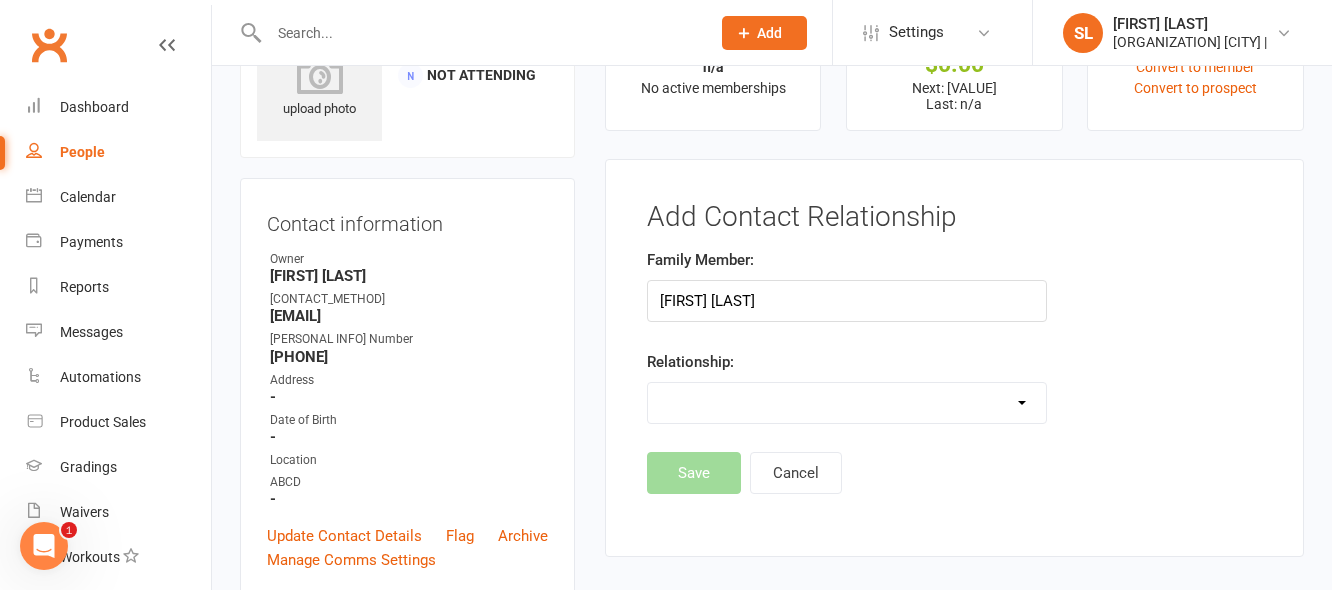 select on "1" 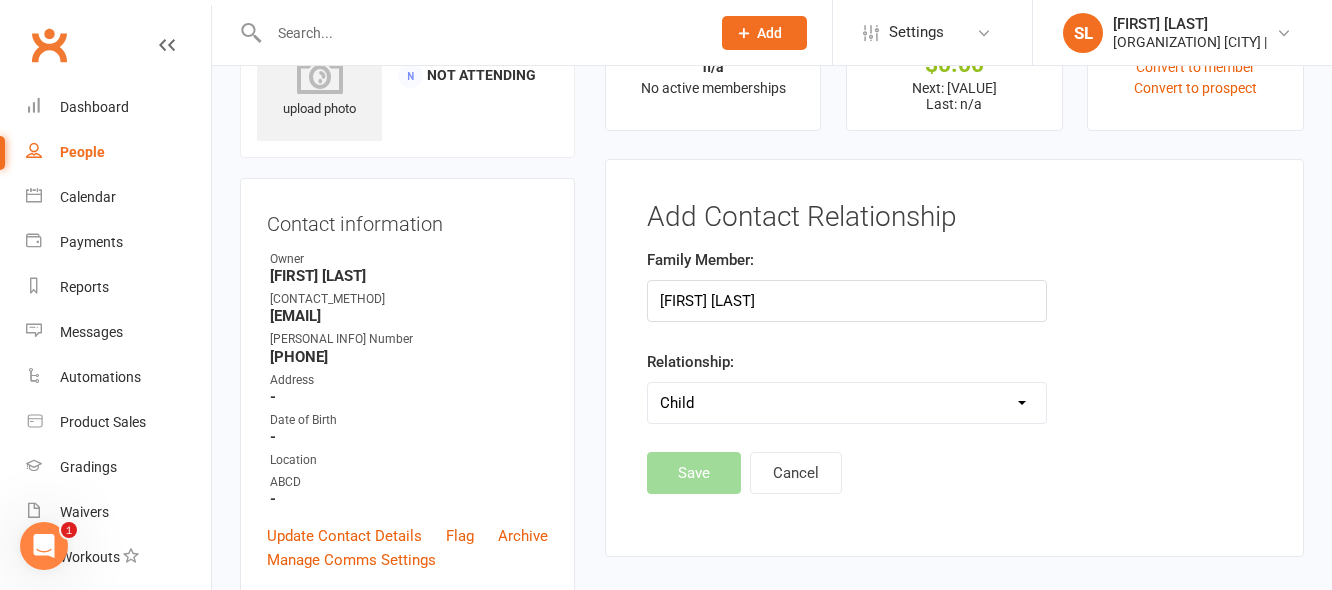 click on "Parent / Guardian Child Sibling (parent not in system) Spouse / Partner Cousin / Other Family Friend Other" at bounding box center [847, 403] 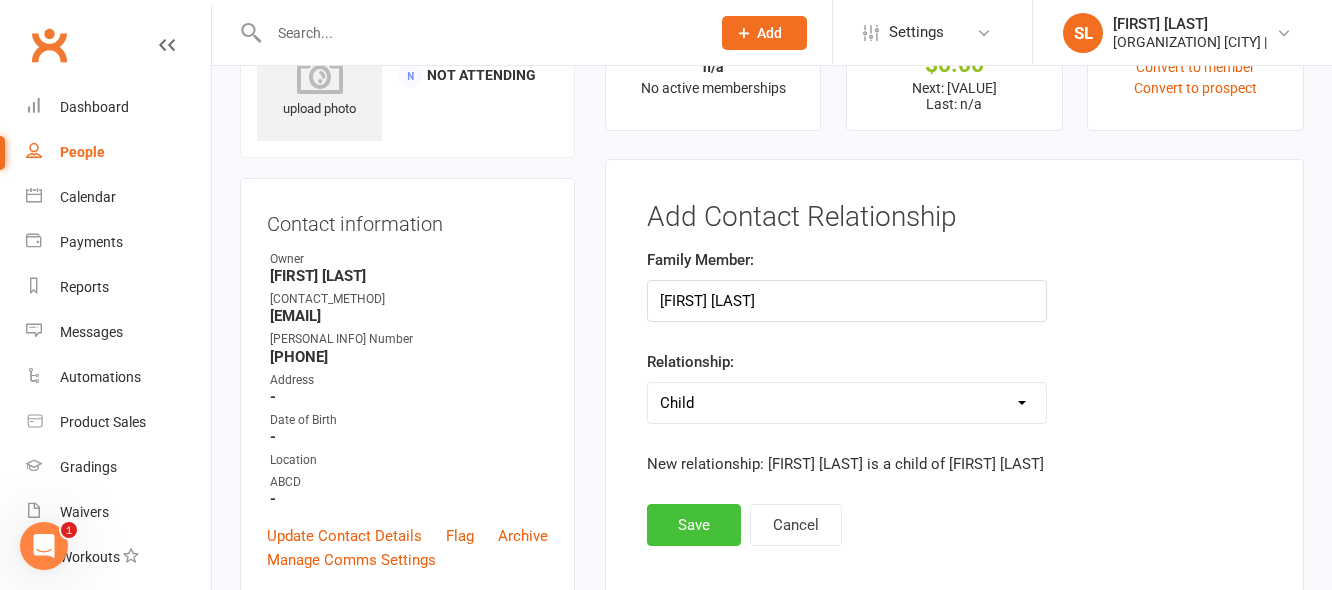 click on "Save" at bounding box center [694, 525] 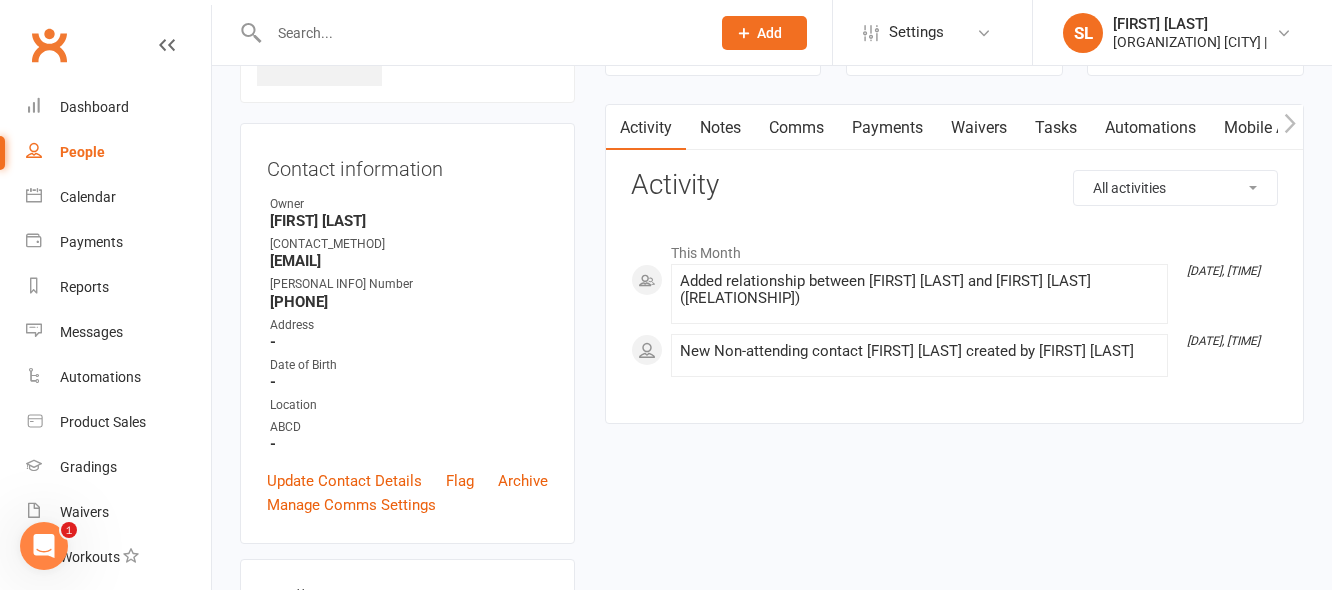 scroll, scrollTop: 100, scrollLeft: 0, axis: vertical 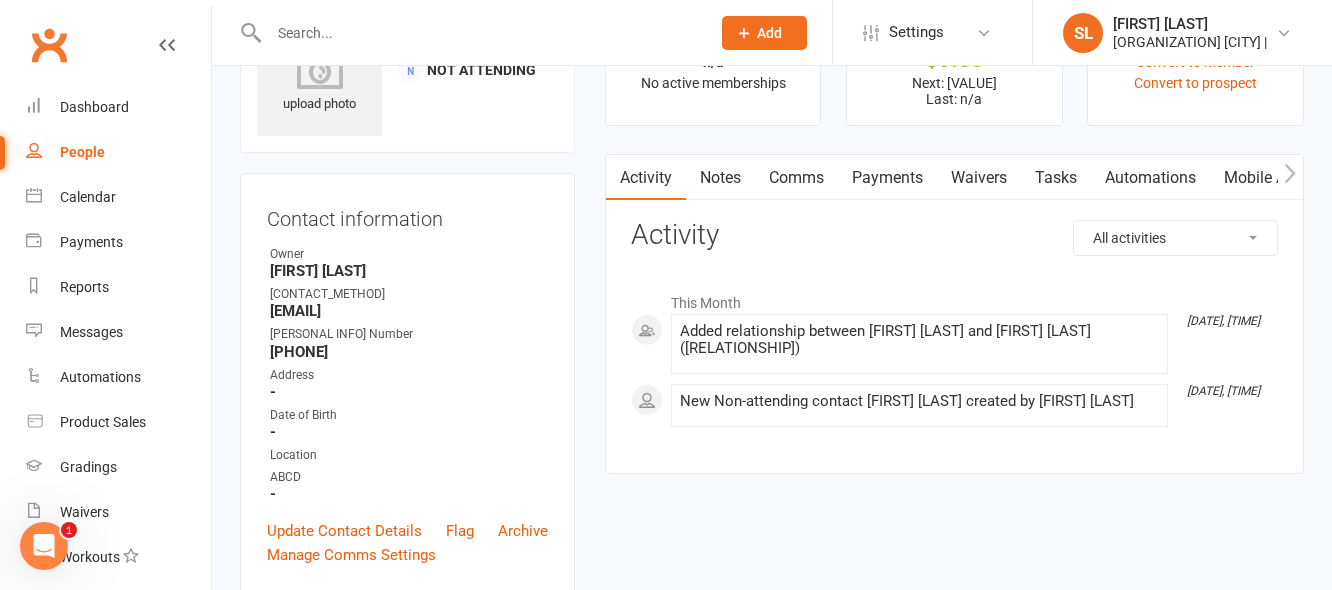 click at bounding box center (479, 33) 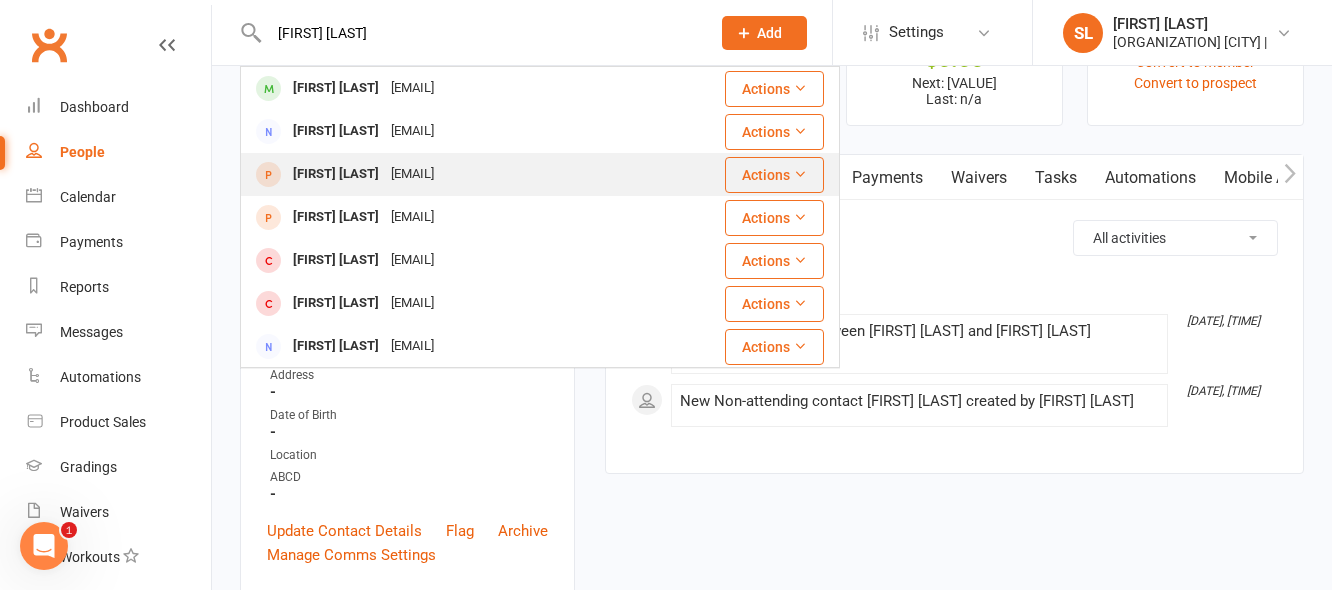 type on "elijah ed" 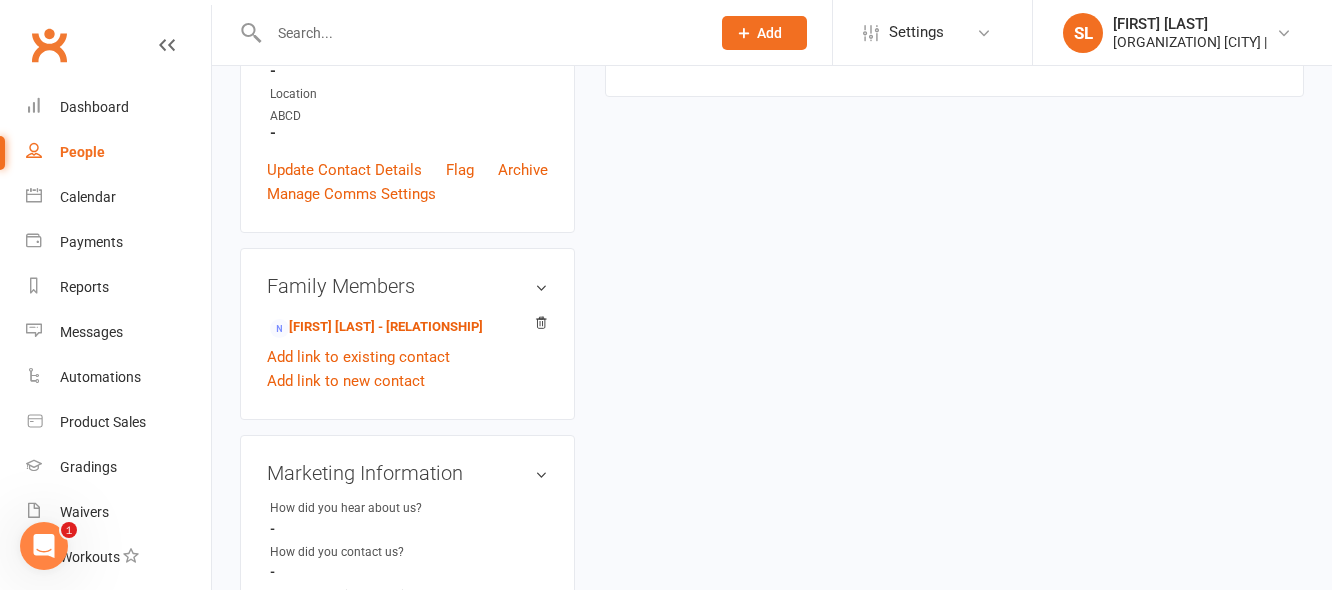 scroll, scrollTop: 500, scrollLeft: 0, axis: vertical 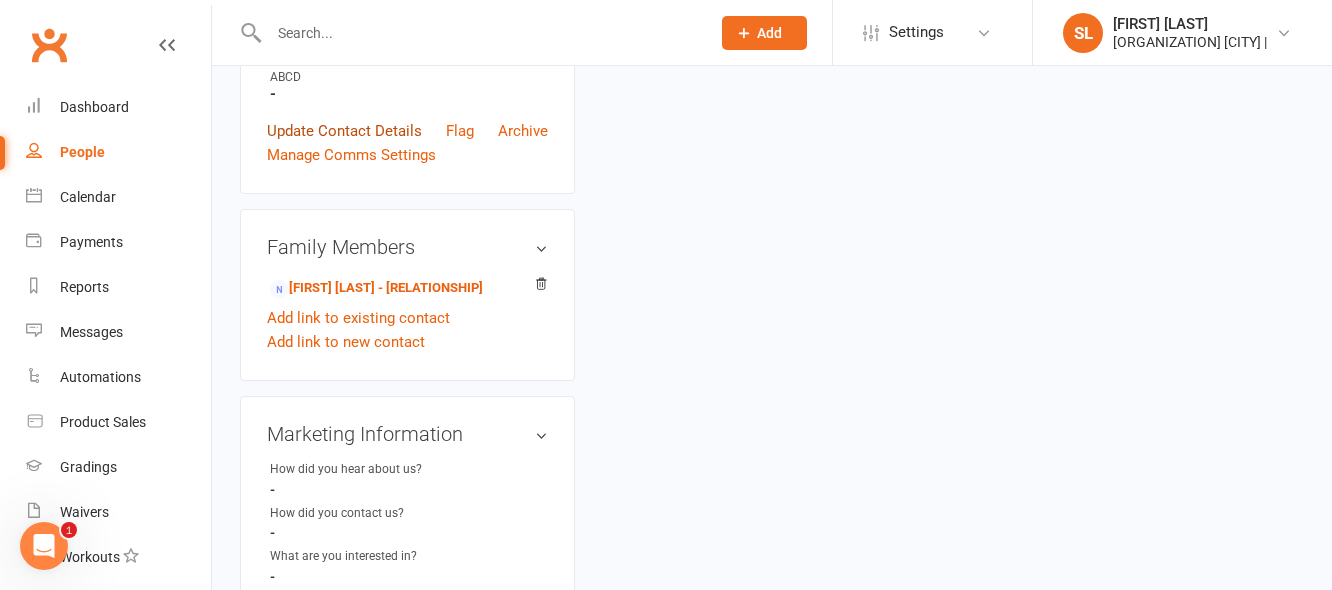 click on "Update Contact Details" at bounding box center [344, 131] 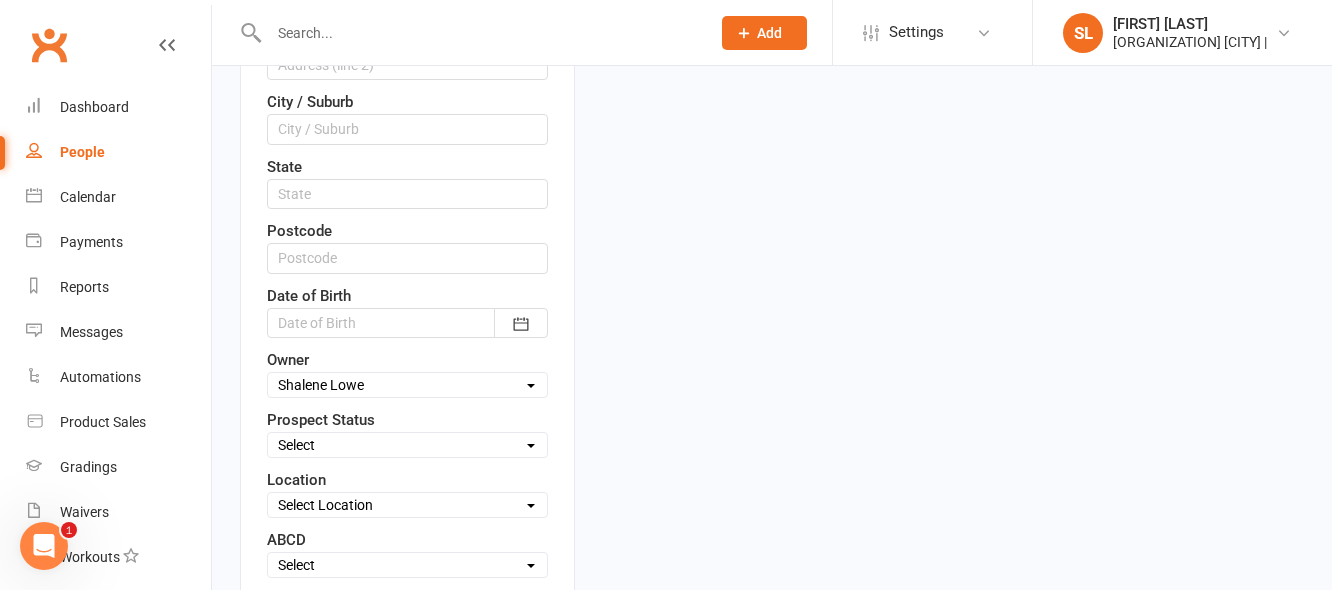 scroll, scrollTop: 0, scrollLeft: 0, axis: both 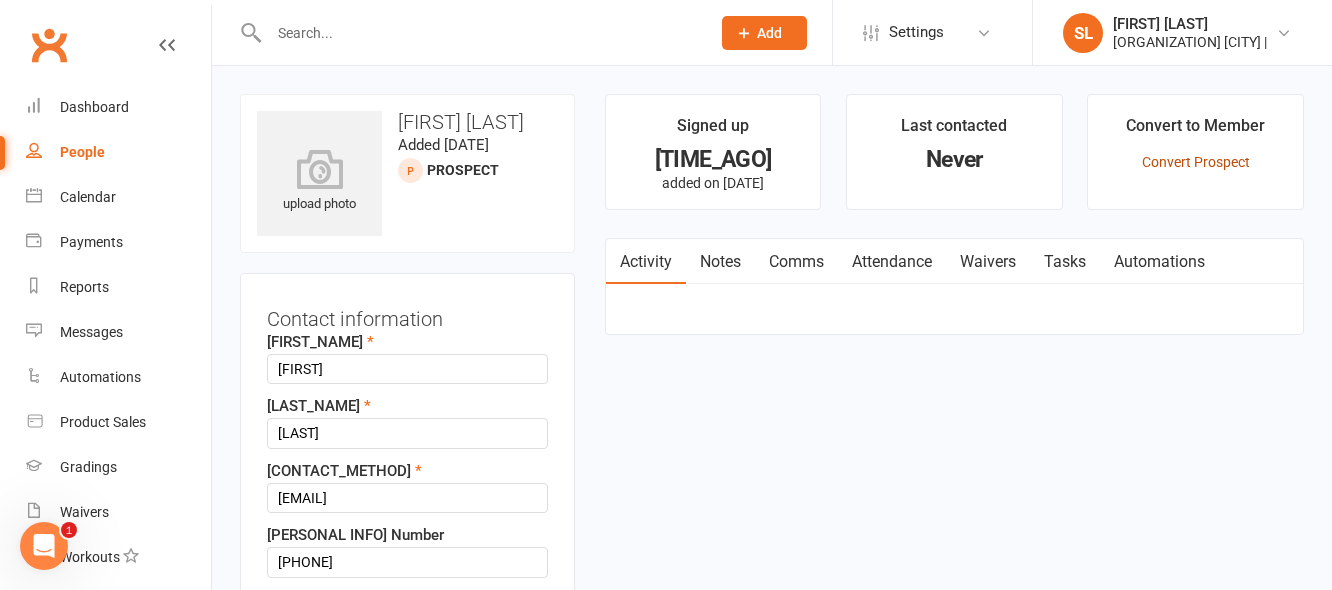 click on "Convert Prospect" at bounding box center (1196, 162) 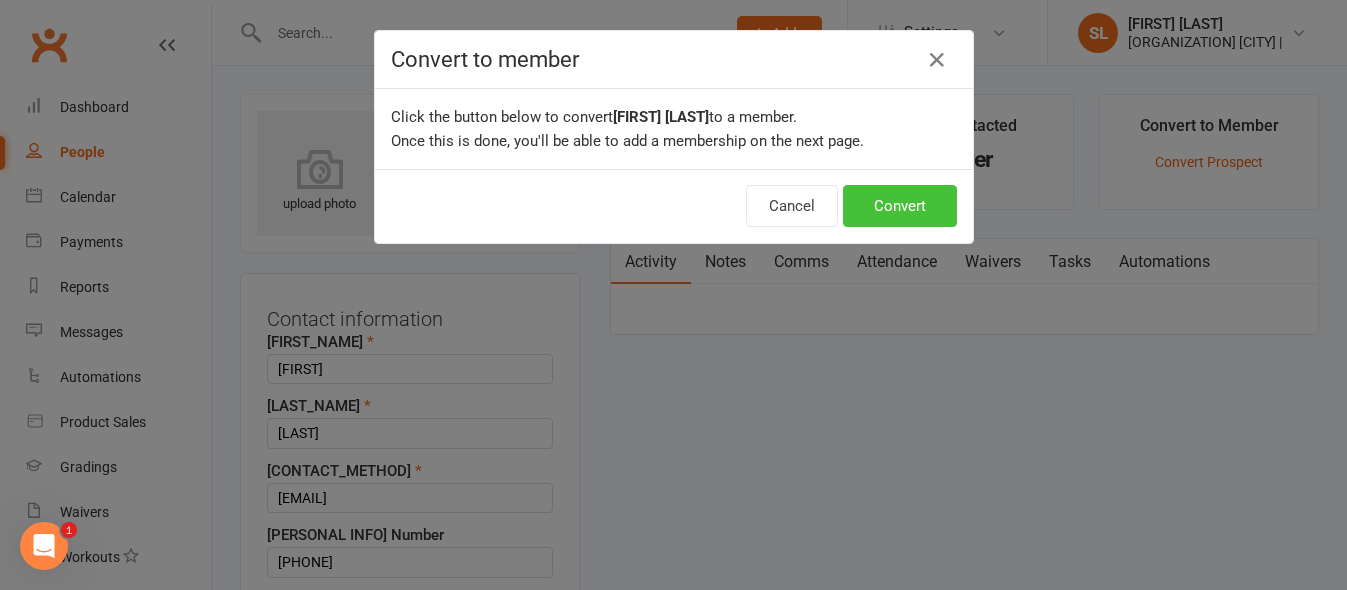 click on "Convert" at bounding box center [900, 206] 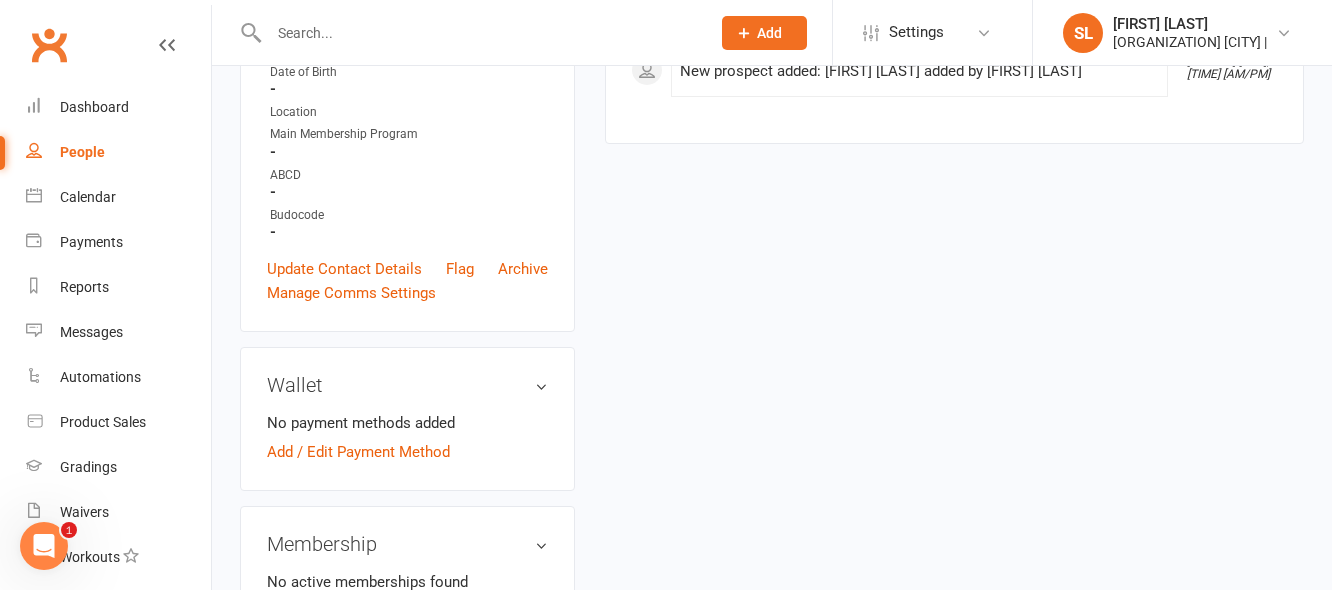 scroll, scrollTop: 500, scrollLeft: 0, axis: vertical 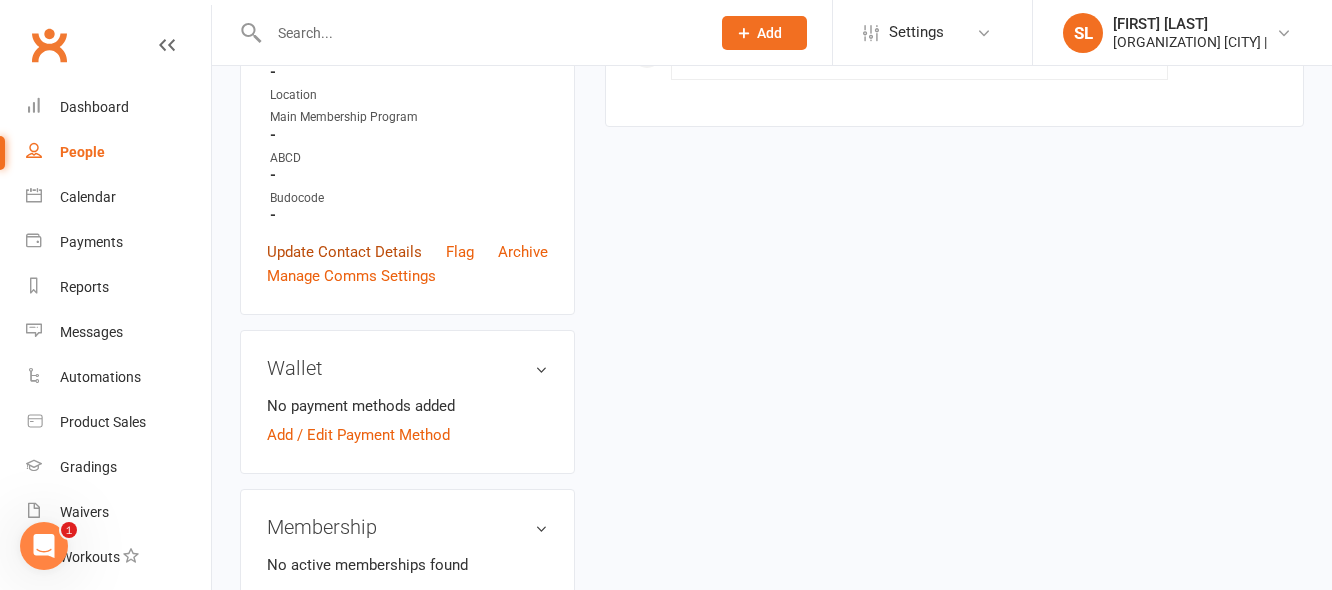 click on "Update Contact Details" at bounding box center (344, 252) 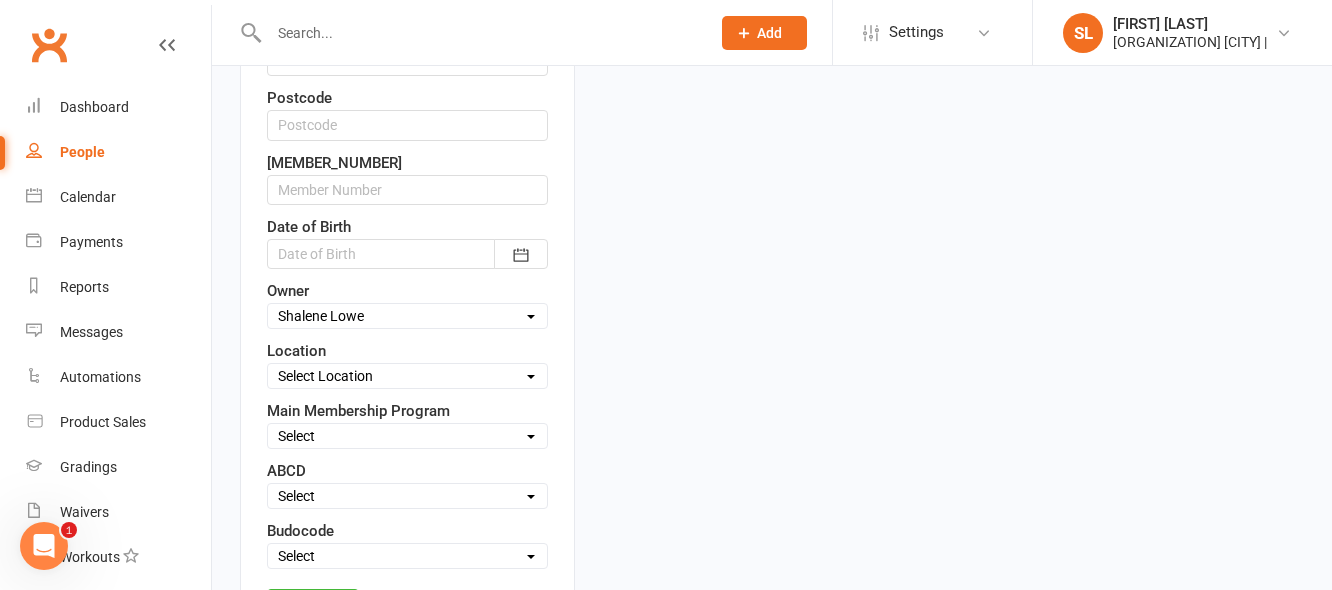 scroll, scrollTop: 794, scrollLeft: 0, axis: vertical 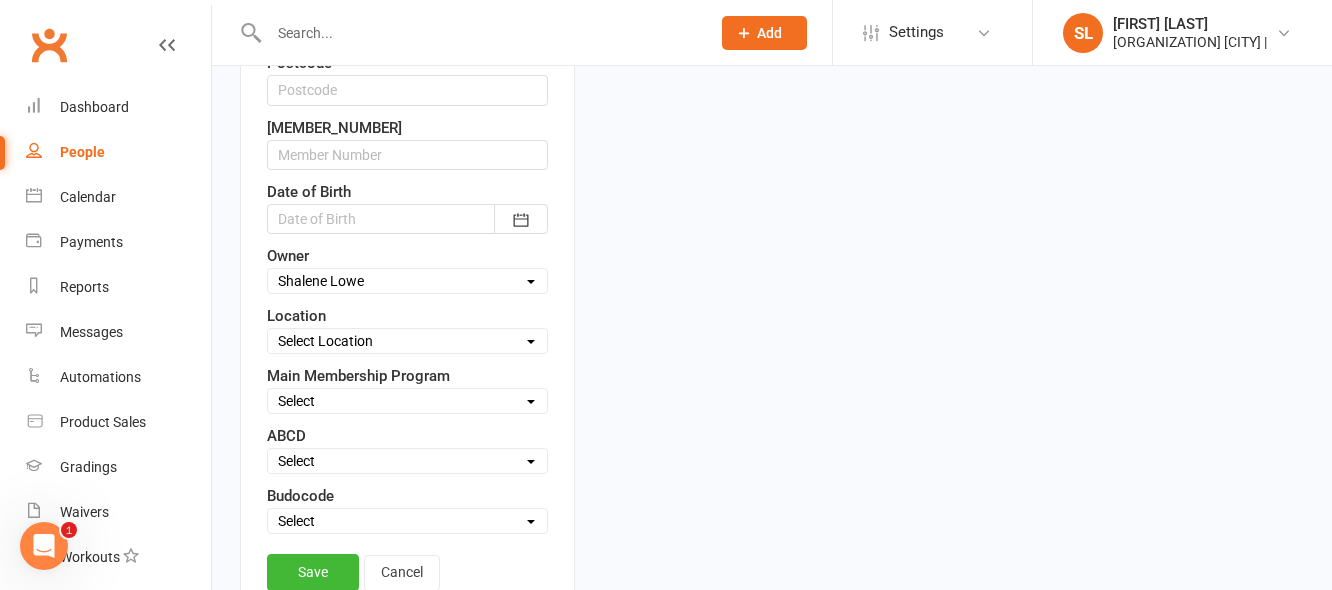 click on "Select Minimites Kindymites Dynamites Dragons Adults Fight Fit Kobudo Guest Nidan" at bounding box center [407, 401] 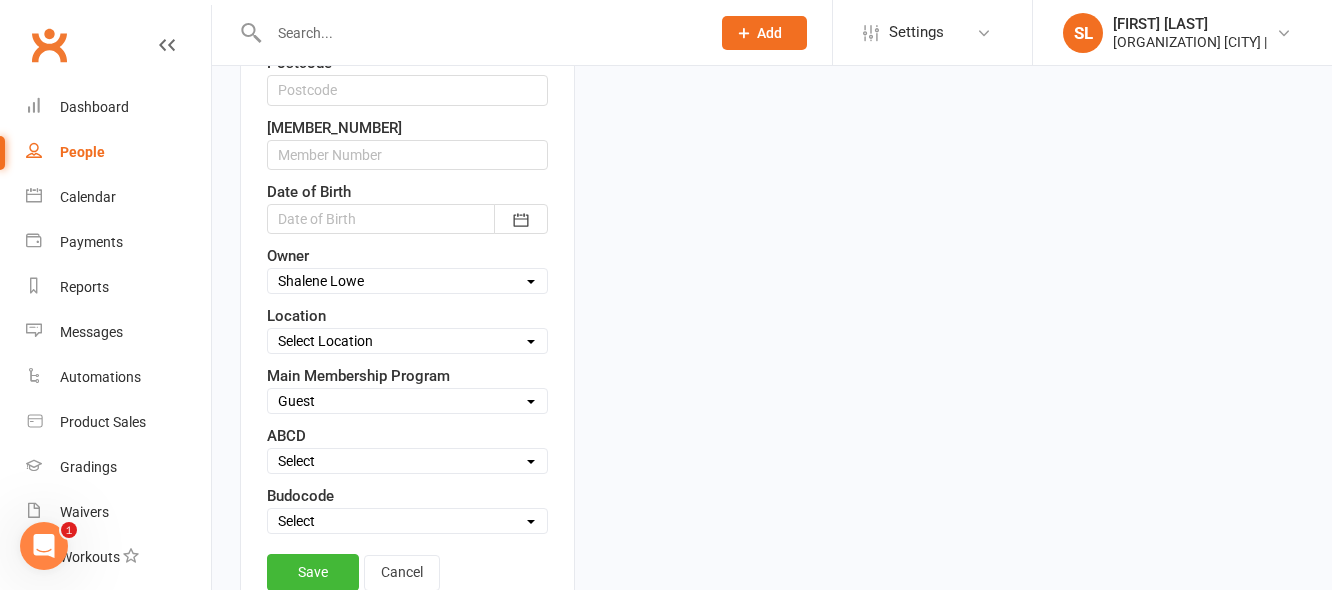 click on "Select Minimites Kindymites Dynamites Dragons Adults Fight Fit Kobudo Guest Nidan" at bounding box center (407, 401) 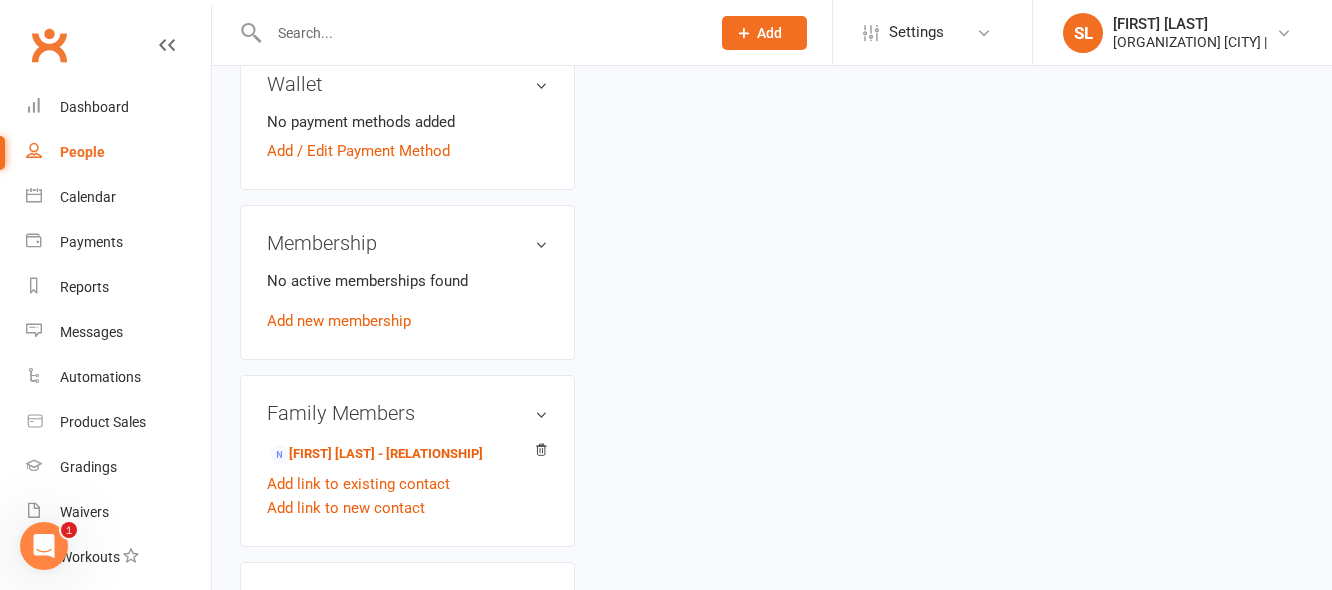 scroll, scrollTop: 1394, scrollLeft: 0, axis: vertical 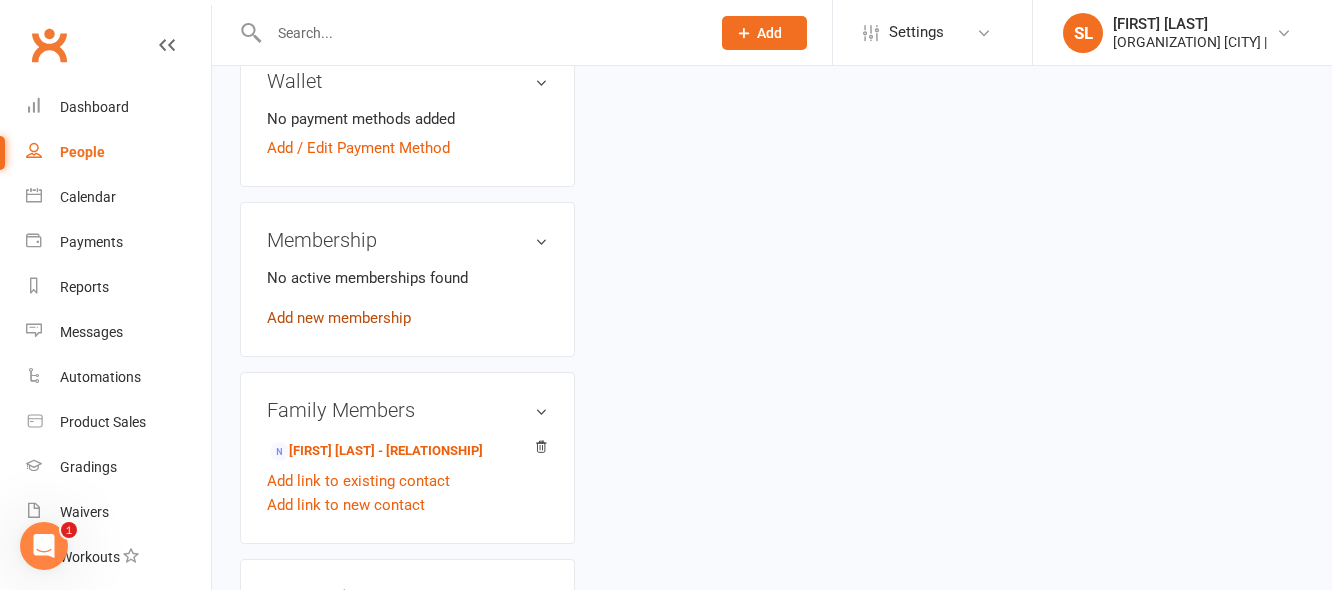 click on "Add new membership" at bounding box center (339, 318) 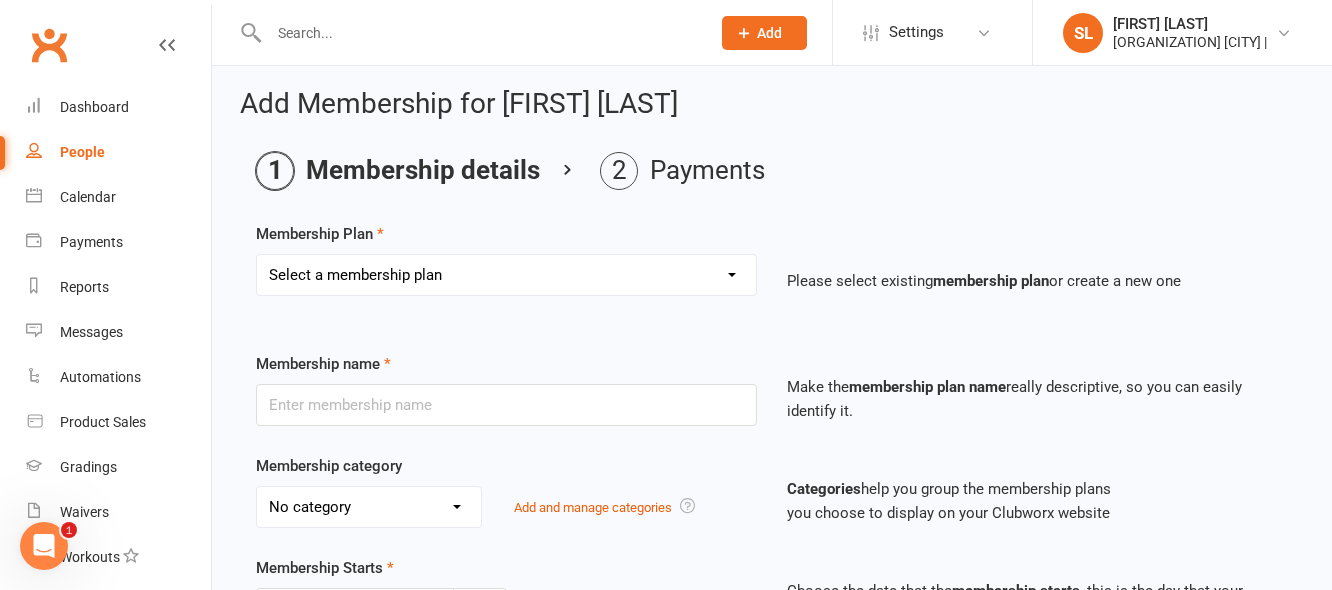 scroll, scrollTop: 0, scrollLeft: 0, axis: both 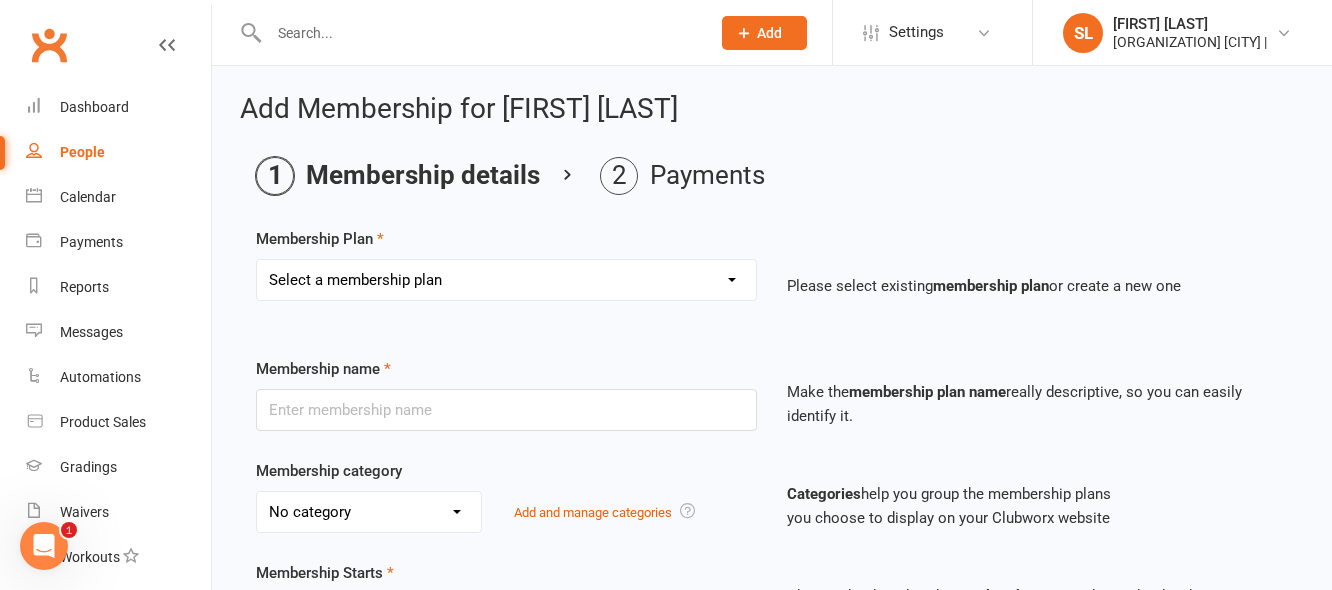click on "Select a membership plan Create new Membership Plan OAW Kindymites/Minimites - Weekly Payment OAW Kindymites/Minimites - Fortnightly Payment Basic Kindymites/Minimites  - Weekly Payment Basic Kindymites/Minimites - Fortnightly Payment BBC Kindymites/Minimites - Fortnightly Payment Basic  -  Weekly Payment Basic Fortnightly Payment Family -  Weekly Payment Family -  Fortnightly Payment BBC (OLD unlimited classes)  -  Weekly Payment BBC (OLD unlimited classes)  -  Fortnightly Payment BBC+1  -  Weekly Payment BBC+1  -  Fortnightly Payment BBC+2  -  Weekly Payment Black Belt Weekly Payment Black Belt Fortnightly Payment BBC Kindymites/Minimites - Weekly Payment BBC - Weekly Payment BBC+2 - Fortnightly Payment BBC - Fortnightly Payment PIF - Existing Member 6 Months Guest/Visitor Membership - Only for current members from other HVMAC centres TEMPORARY Kindymites/Minimites TEMPORARY MEMBERSHIP DM/DR/AD" at bounding box center [506, 280] 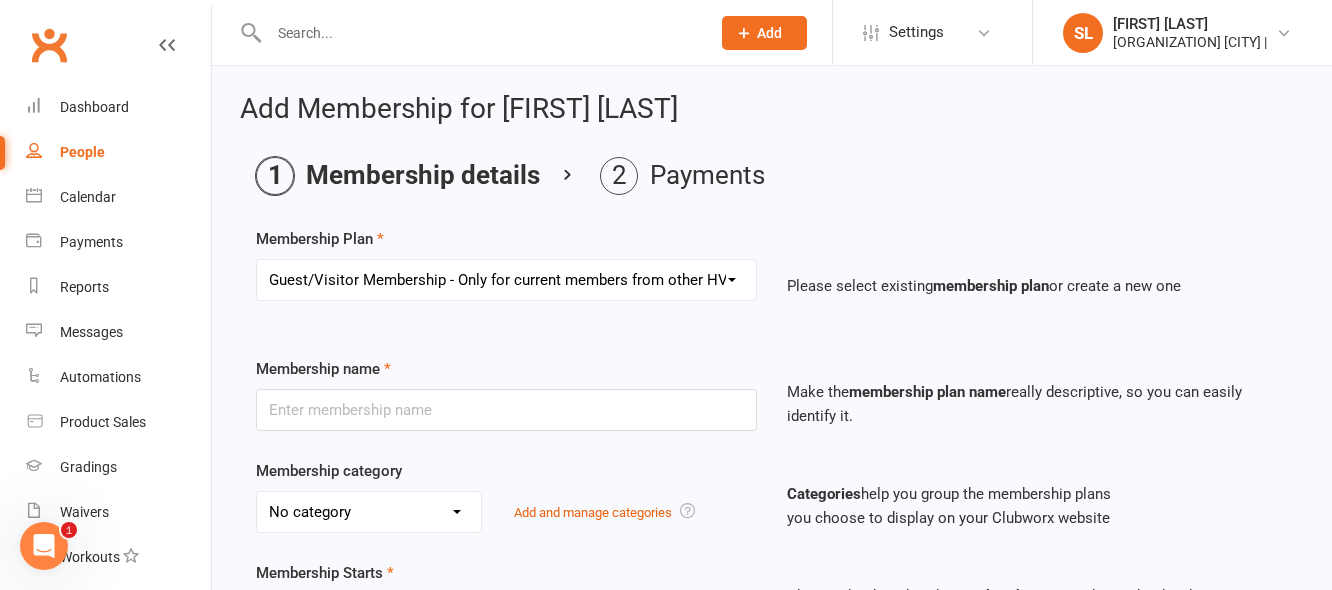 click on "Select a membership plan Create new Membership Plan OAW Kindymites/Minimites - Weekly Payment OAW Kindymites/Minimites - Fortnightly Payment Basic Kindymites/Minimites  - Weekly Payment Basic Kindymites/Minimites - Fortnightly Payment BBC Kindymites/Minimites - Fortnightly Payment Basic  -  Weekly Payment Basic Fortnightly Payment Family -  Weekly Payment Family -  Fortnightly Payment BBC (OLD unlimited classes)  -  Weekly Payment BBC (OLD unlimited classes)  -  Fortnightly Payment BBC+1  -  Weekly Payment BBC+1  -  Fortnightly Payment BBC+2  -  Weekly Payment Black Belt Weekly Payment Black Belt Fortnightly Payment BBC Kindymites/Minimites - Weekly Payment BBC - Weekly Payment BBC+2 - Fortnightly Payment BBC - Fortnightly Payment PIF - Existing Member 6 Months Guest/Visitor Membership - Only for current members from other HVMAC centres TEMPORARY Kindymites/Minimites TEMPORARY MEMBERSHIP DM/DR/AD" at bounding box center [506, 280] 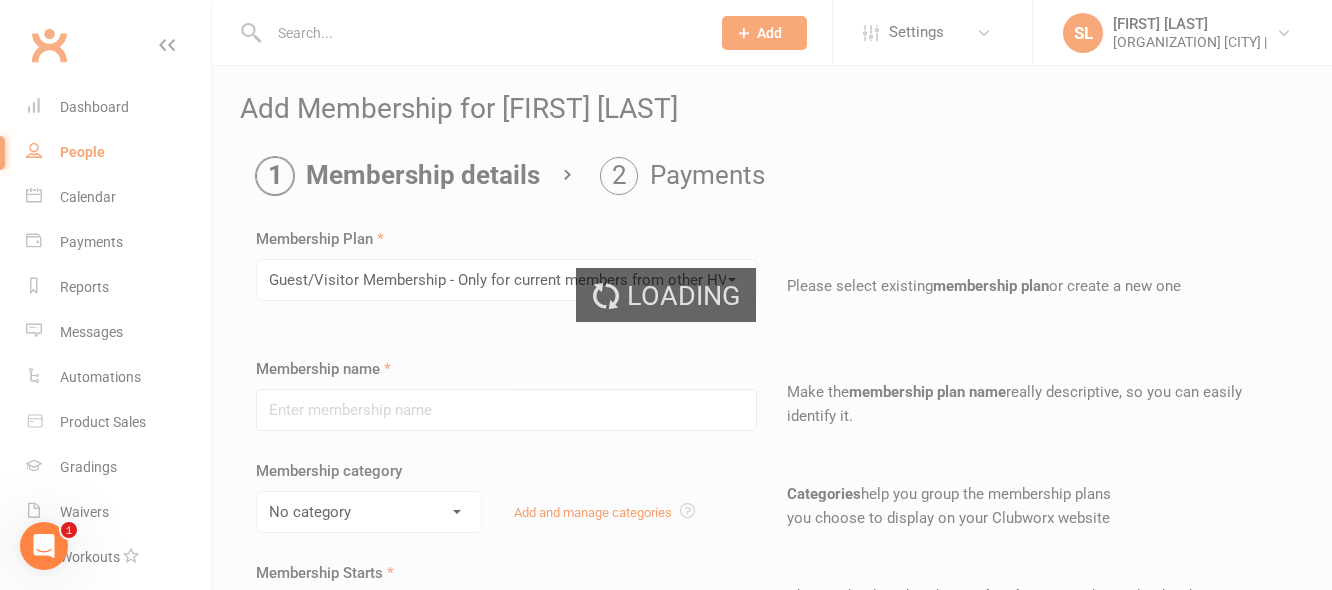 type on "Guest/Visitor Membership - Only for current members from other HVMAC centres" 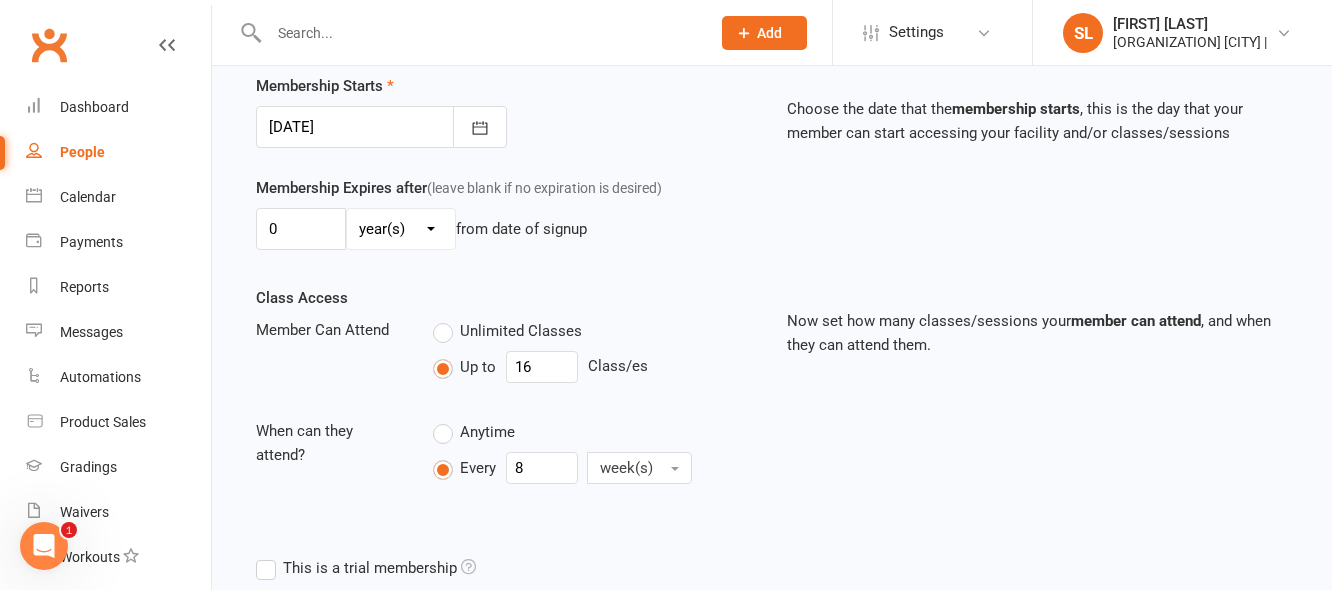 scroll, scrollTop: 600, scrollLeft: 0, axis: vertical 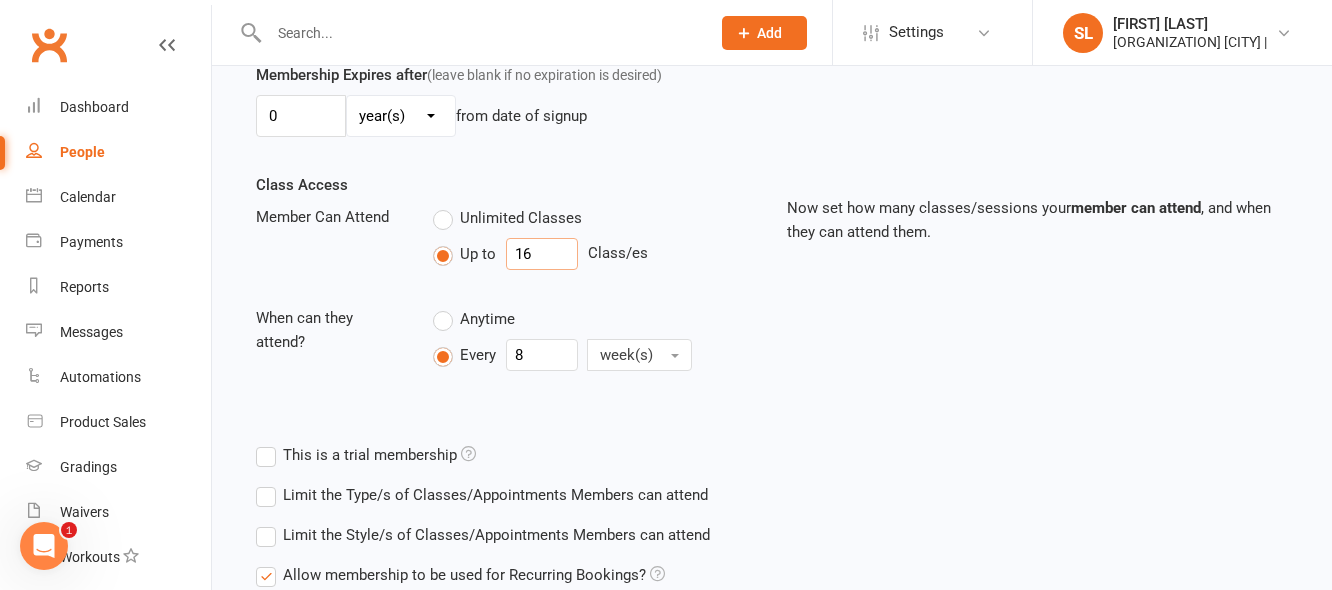 click on "16" at bounding box center [542, 254] 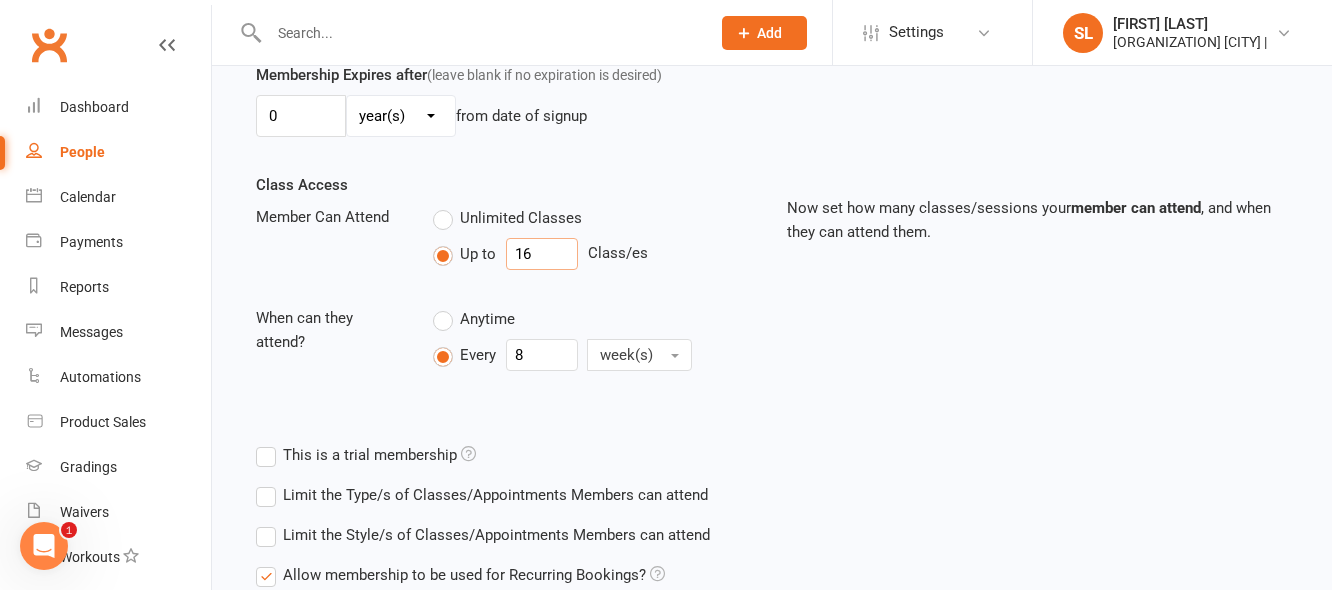 type on "1" 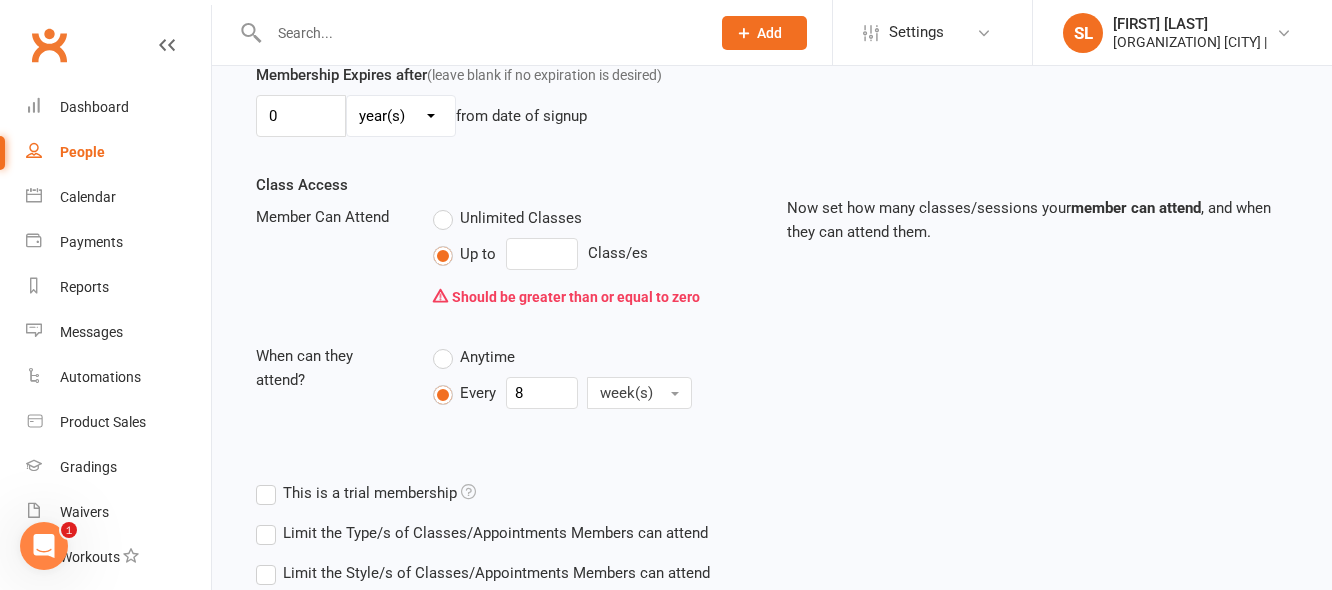 click on "Unlimited Classes" at bounding box center (507, 218) 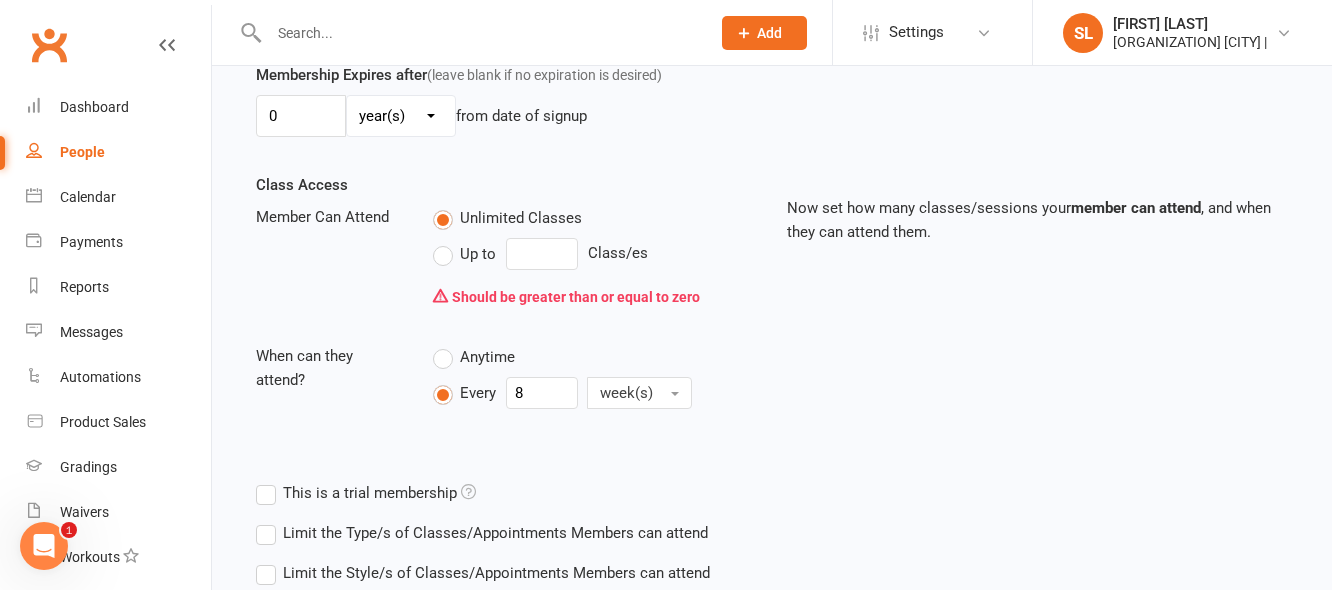 type on "0" 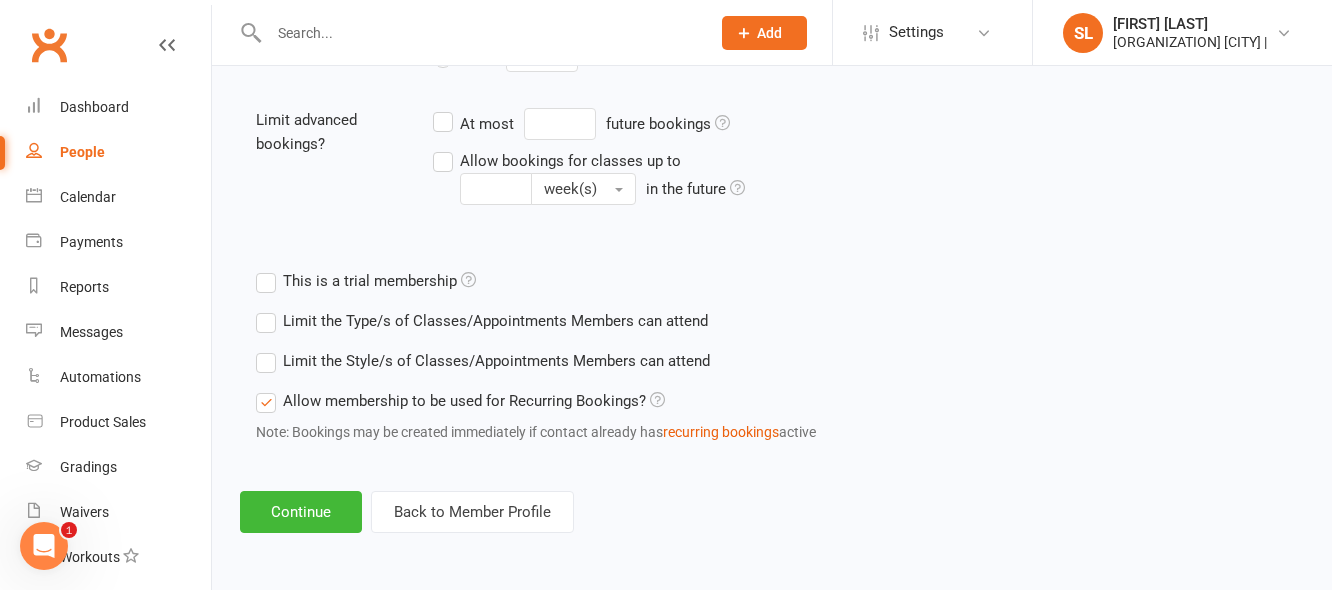 scroll, scrollTop: 824, scrollLeft: 0, axis: vertical 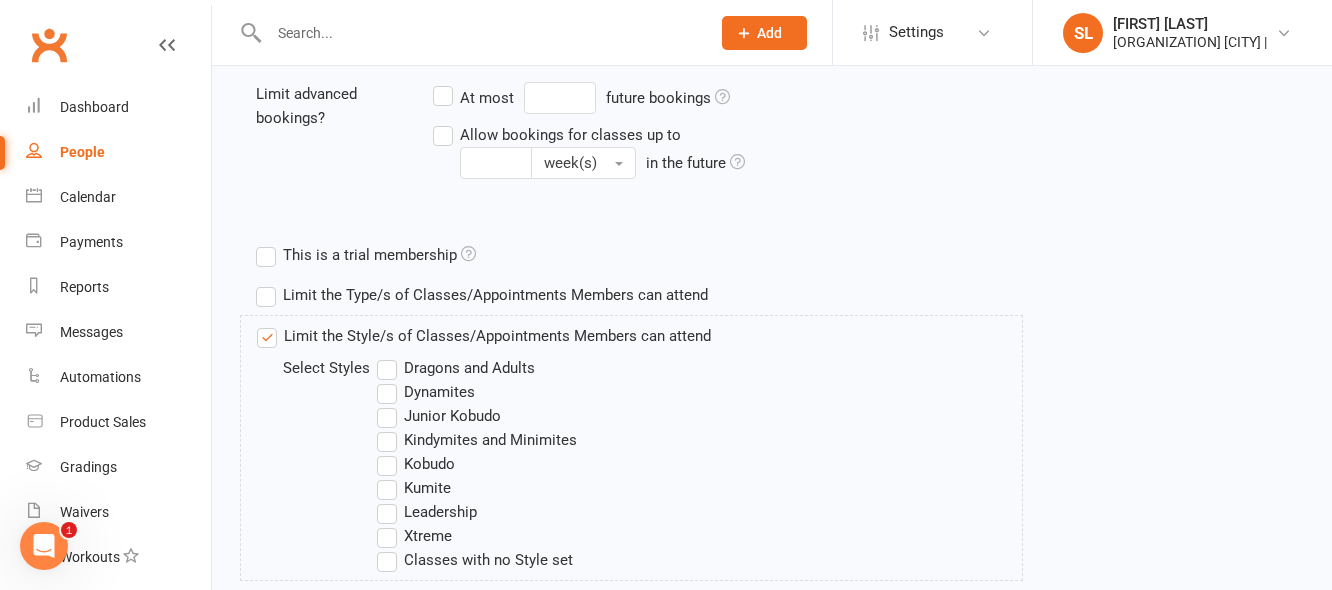 click on "Dragons and Adults" at bounding box center (456, 368) 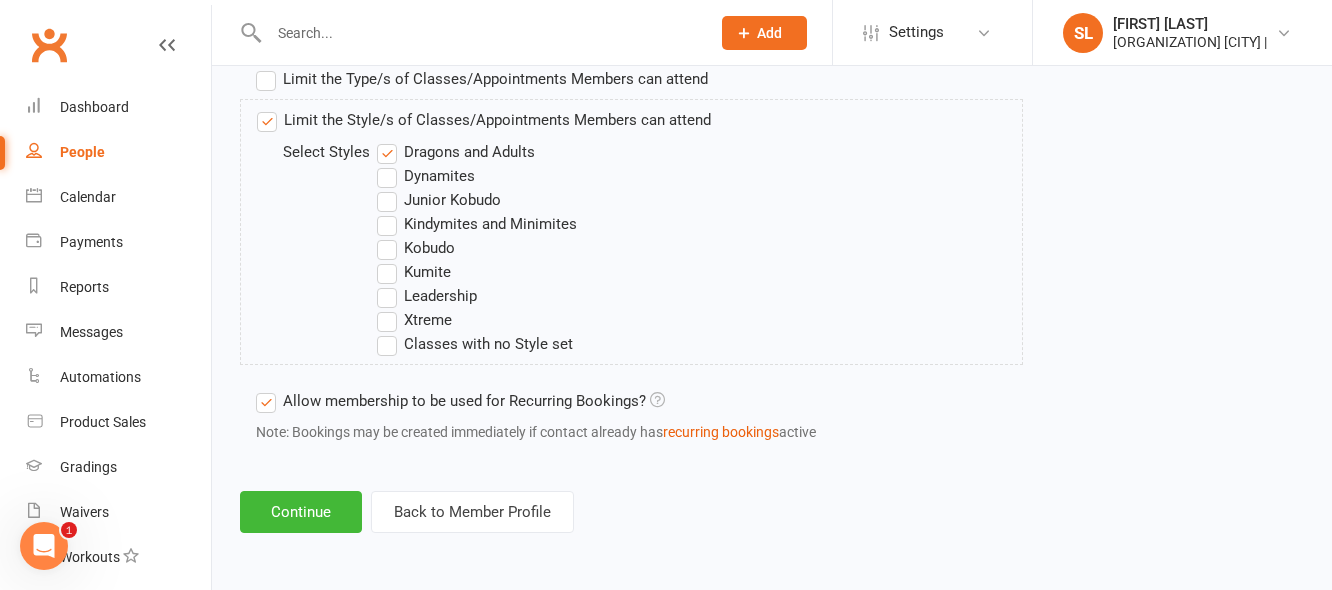 scroll, scrollTop: 1066, scrollLeft: 0, axis: vertical 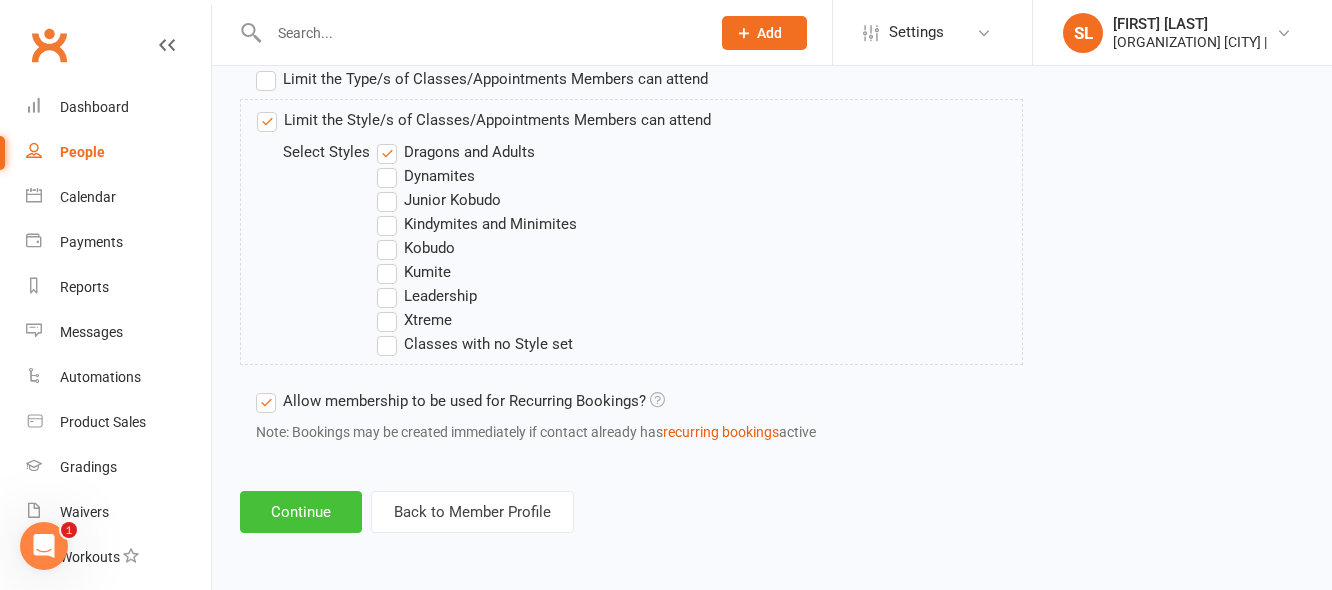 click on "Continue" at bounding box center (301, 512) 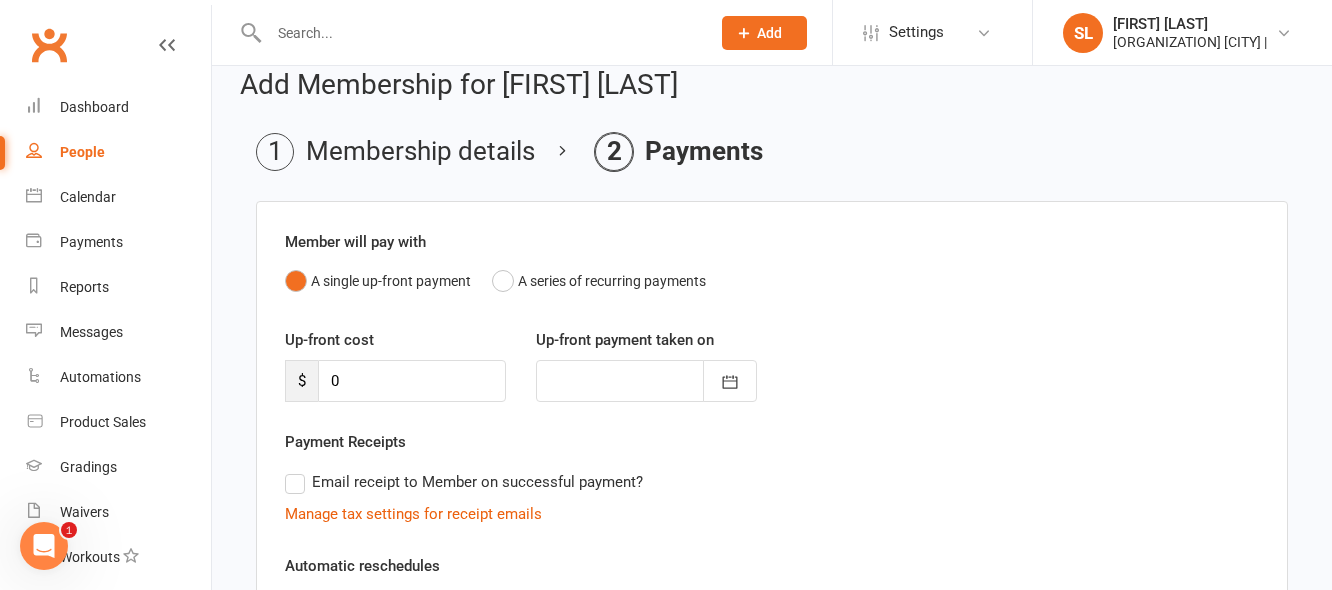 scroll, scrollTop: 0, scrollLeft: 0, axis: both 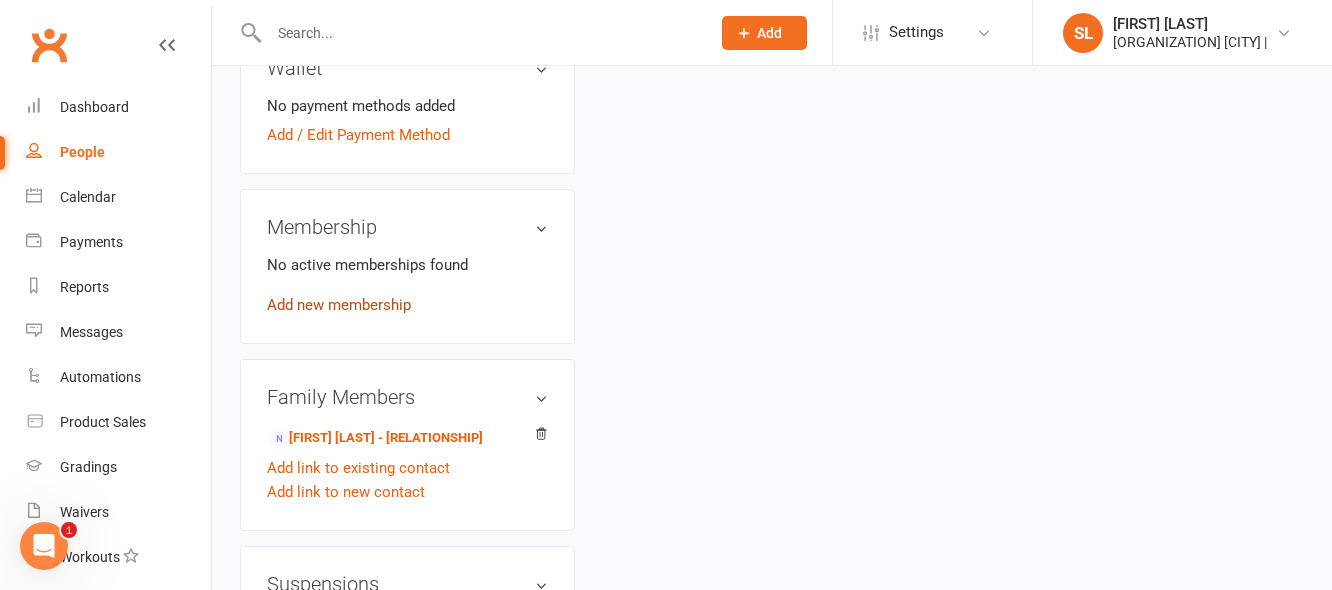 click on "Add new membership" at bounding box center (339, 305) 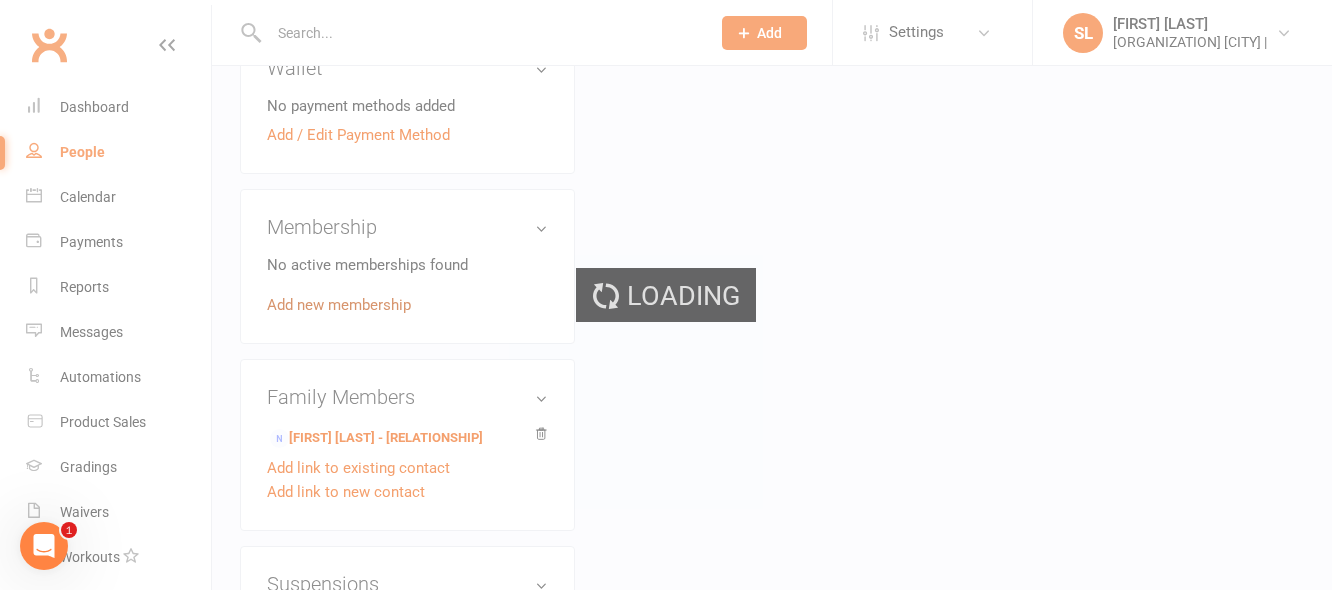 scroll, scrollTop: 0, scrollLeft: 0, axis: both 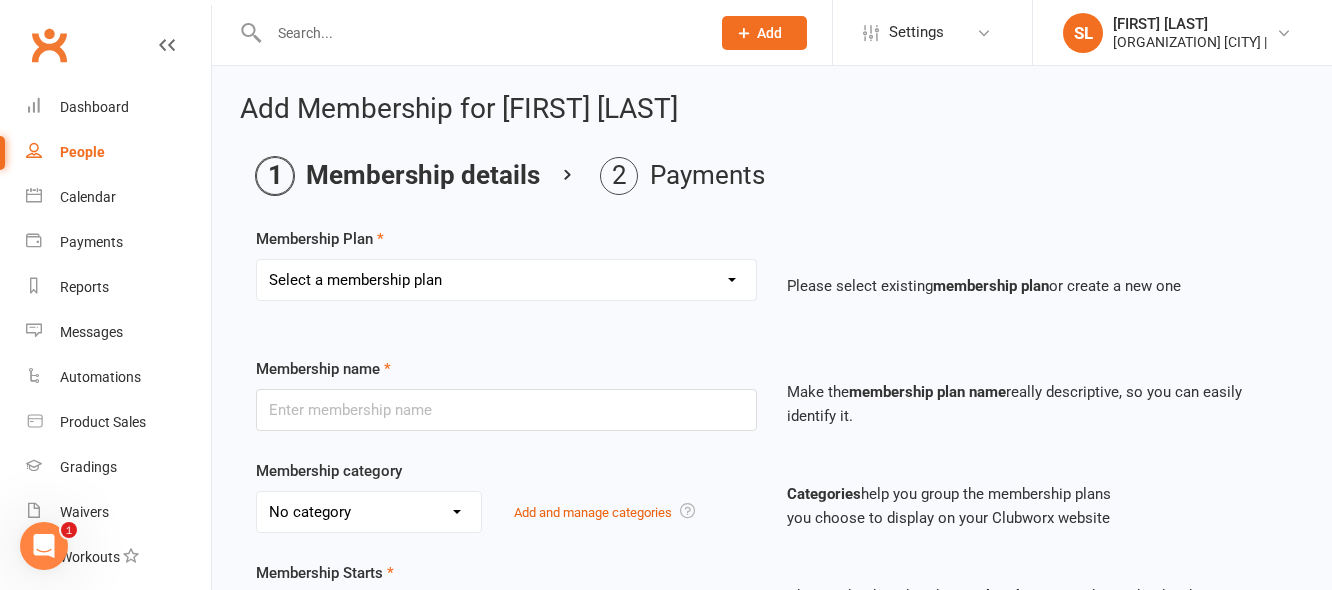click on "Select a membership plan Create new Membership Plan OAW Kindymites/Minimites - Weekly Payment OAW Kindymites/Minimites - Fortnightly Payment Basic Kindymites/Minimites  - Weekly Payment Basic Kindymites/Minimites - Fortnightly Payment BBC Kindymites/Minimites - Fortnightly Payment Basic  -  Weekly Payment Basic Fortnightly Payment Family -  Weekly Payment Family -  Fortnightly Payment BBC (OLD unlimited classes)  -  Weekly Payment BBC (OLD unlimited classes)  -  Fortnightly Payment BBC+1  -  Weekly Payment BBC+1  -  Fortnightly Payment BBC+2  -  Weekly Payment Black Belt Weekly Payment Black Belt Fortnightly Payment BBC Kindymites/Minimites - Weekly Payment BBC - Weekly Payment BBC+2 - Fortnightly Payment BBC - Fortnightly Payment PIF - Existing Member 6 Months Guest/Visitor Membership - Only for current members from other HVMAC centres TEMPORARY Kindymites/Minimites TEMPORARY MEMBERSHIP DM/DR/AD" at bounding box center [506, 280] 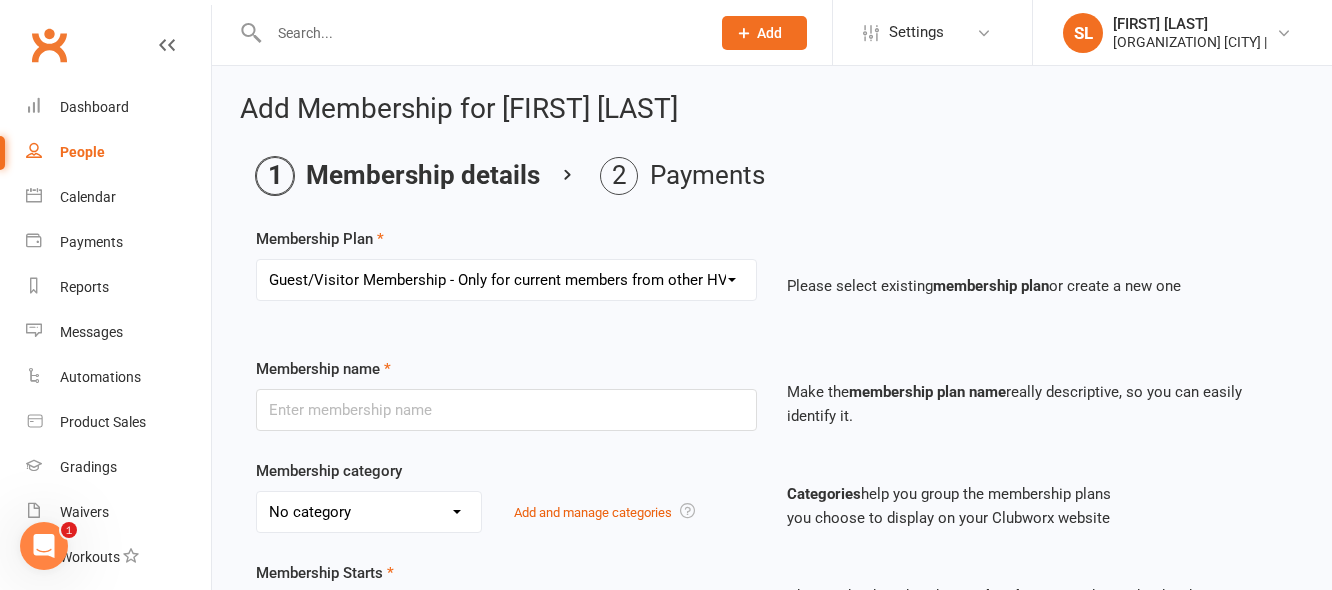 click on "Select a membership plan Create new Membership Plan OAW Kindymites/Minimites - Weekly Payment OAW Kindymites/Minimites - Fortnightly Payment Basic Kindymites/Minimites  - Weekly Payment Basic Kindymites/Minimites - Fortnightly Payment BBC Kindymites/Minimites - Fortnightly Payment Basic  -  Weekly Payment Basic Fortnightly Payment Family -  Weekly Payment Family -  Fortnightly Payment BBC (OLD unlimited classes)  -  Weekly Payment BBC (OLD unlimited classes)  -  Fortnightly Payment BBC+1  -  Weekly Payment BBC+1  -  Fortnightly Payment BBC+2  -  Weekly Payment Black Belt Weekly Payment Black Belt Fortnightly Payment BBC Kindymites/Minimites - Weekly Payment BBC - Weekly Payment BBC+2 - Fortnightly Payment BBC - Fortnightly Payment PIF - Existing Member 6 Months Guest/Visitor Membership - Only for current members from other HVMAC centres TEMPORARY Kindymites/Minimites TEMPORARY MEMBERSHIP DM/DR/AD" at bounding box center [506, 280] 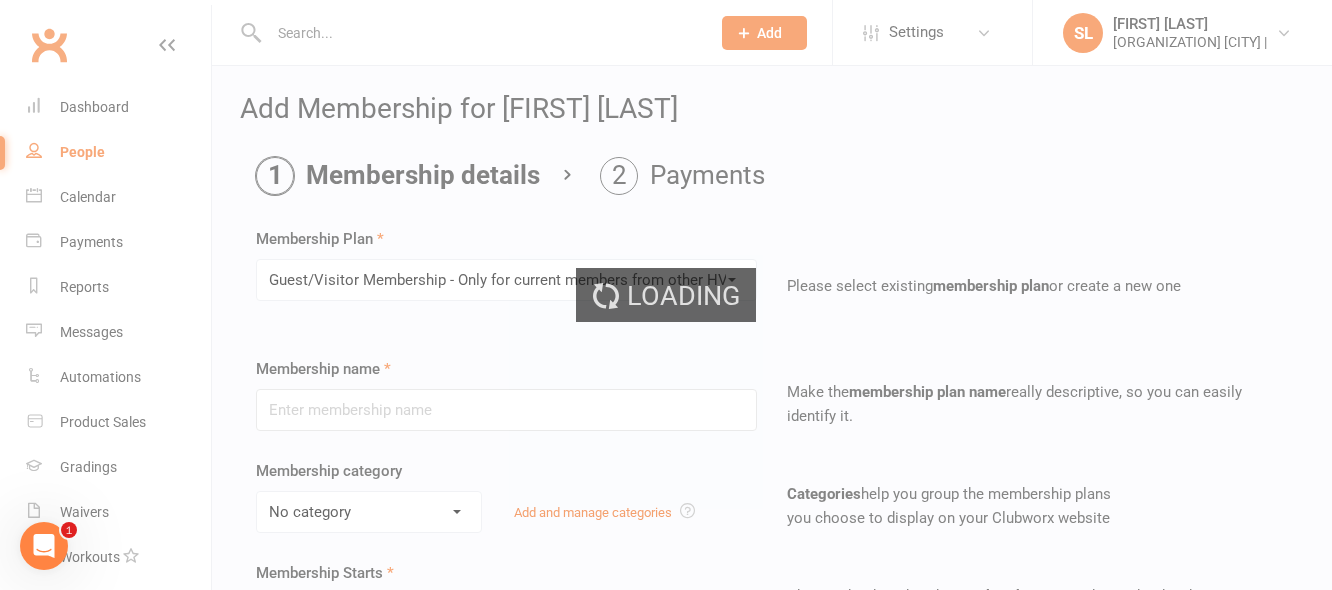 type on "Guest/Visitor Membership - Only for current members from other HVMAC centres" 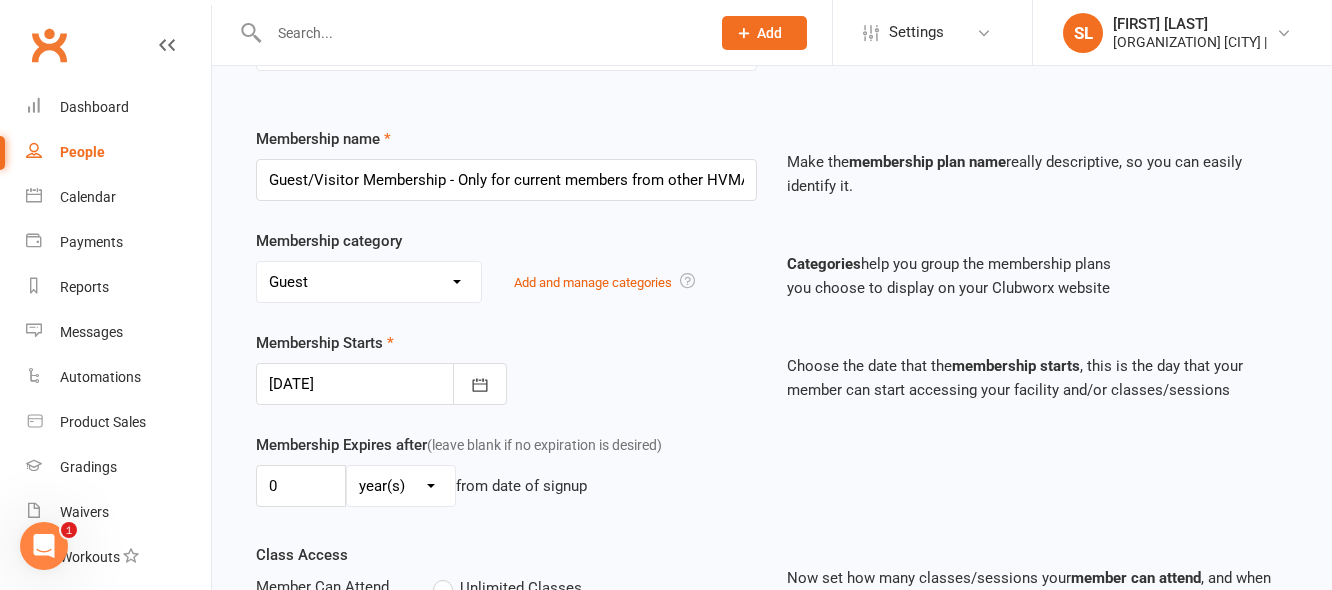 scroll, scrollTop: 300, scrollLeft: 0, axis: vertical 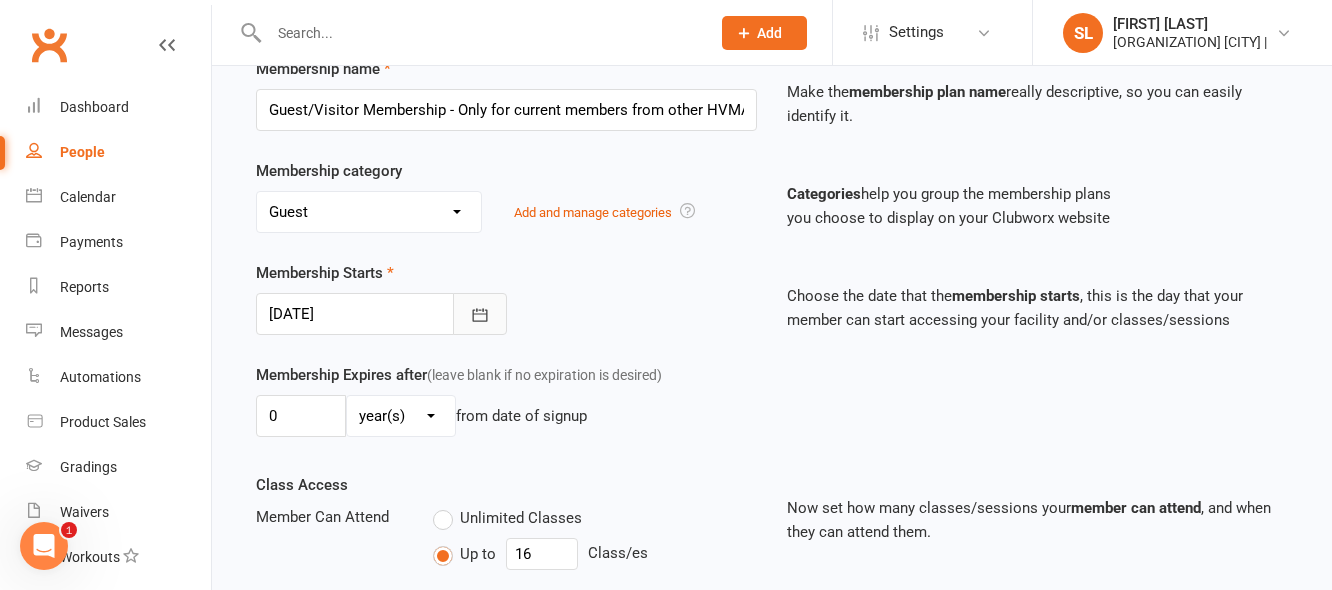 click 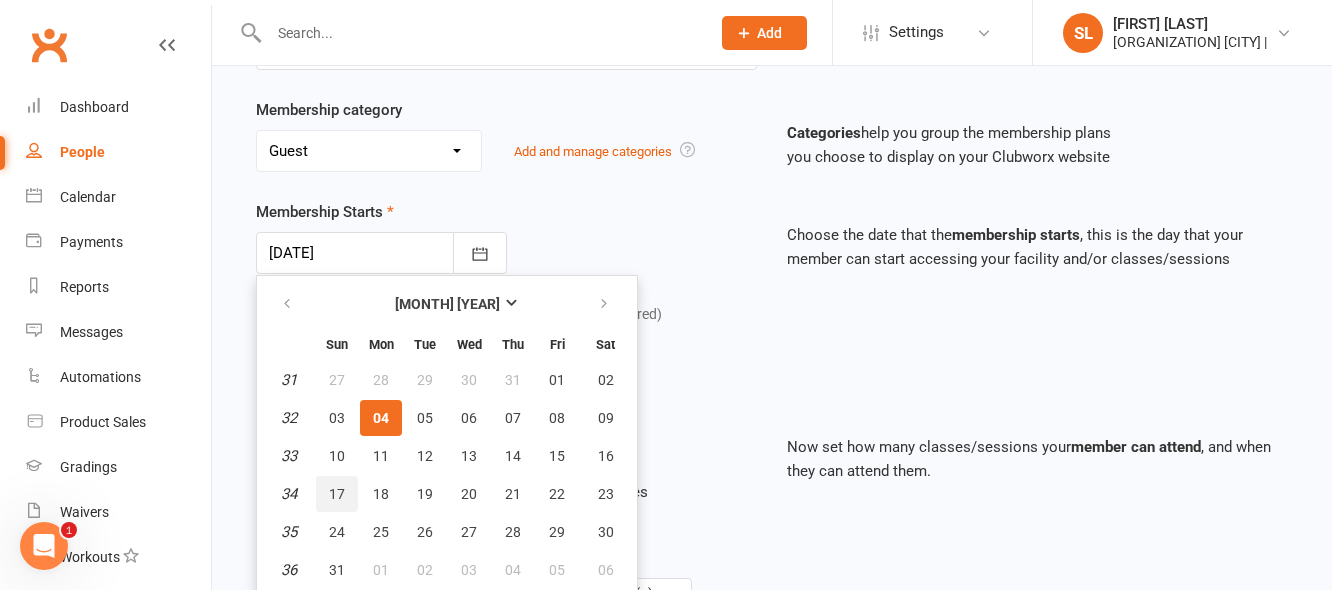 click on "17" at bounding box center (337, 494) 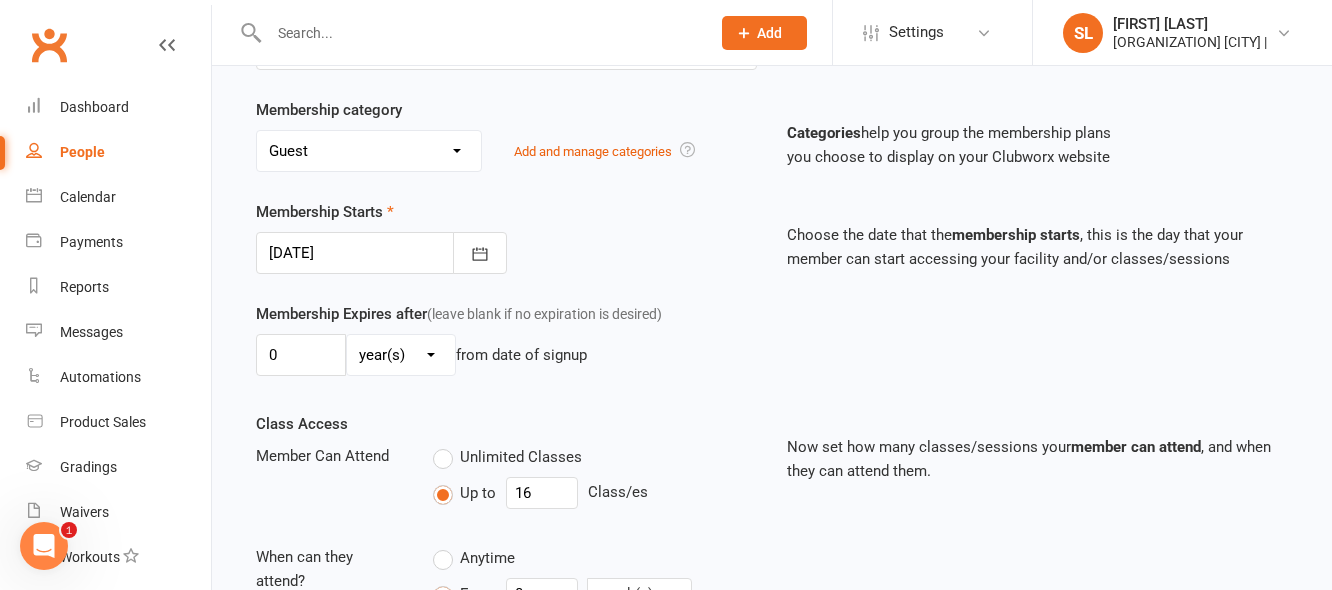 scroll, scrollTop: 461, scrollLeft: 0, axis: vertical 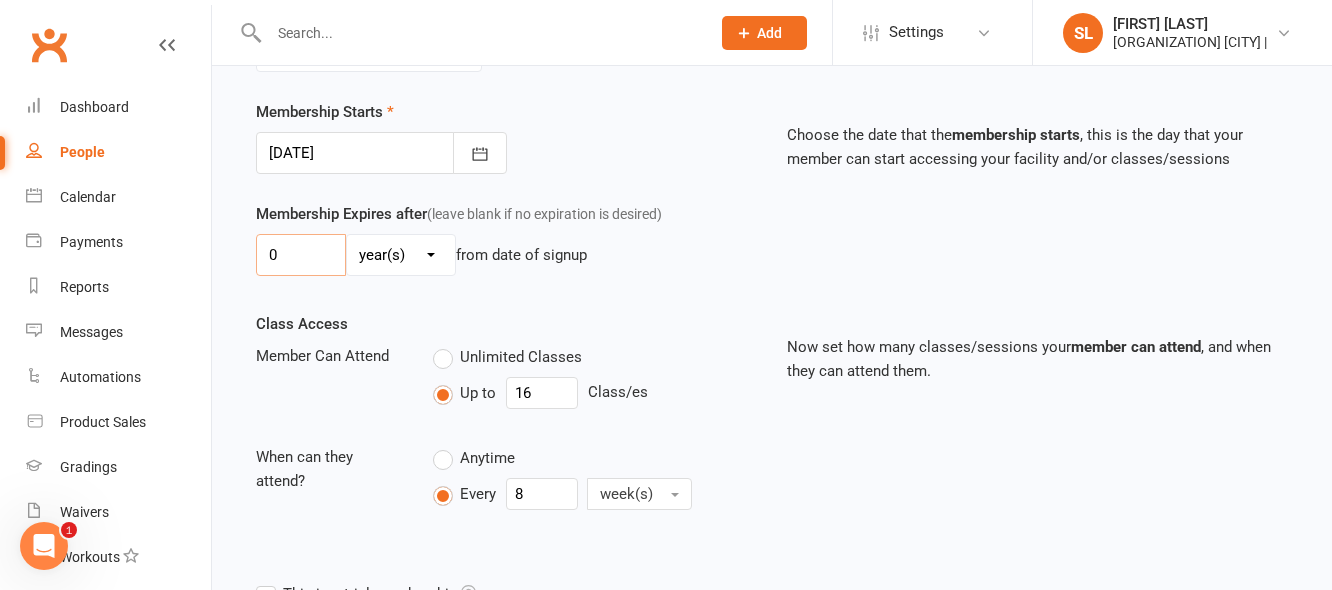 click on "0" at bounding box center (301, 255) 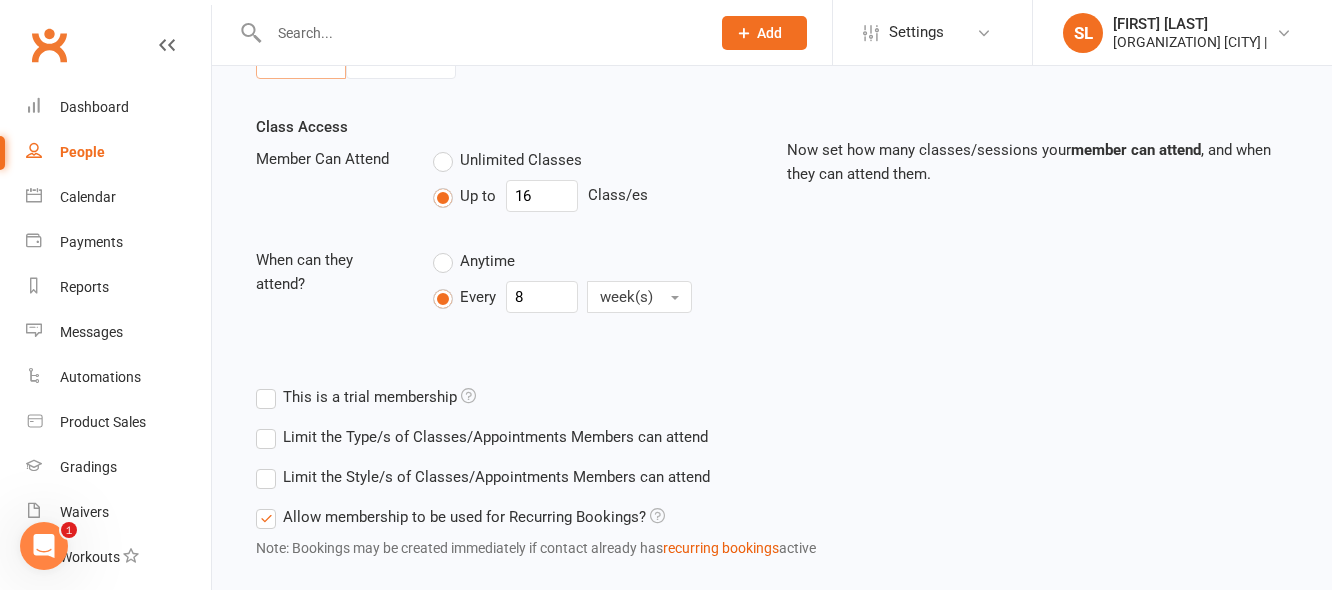 scroll, scrollTop: 661, scrollLeft: 0, axis: vertical 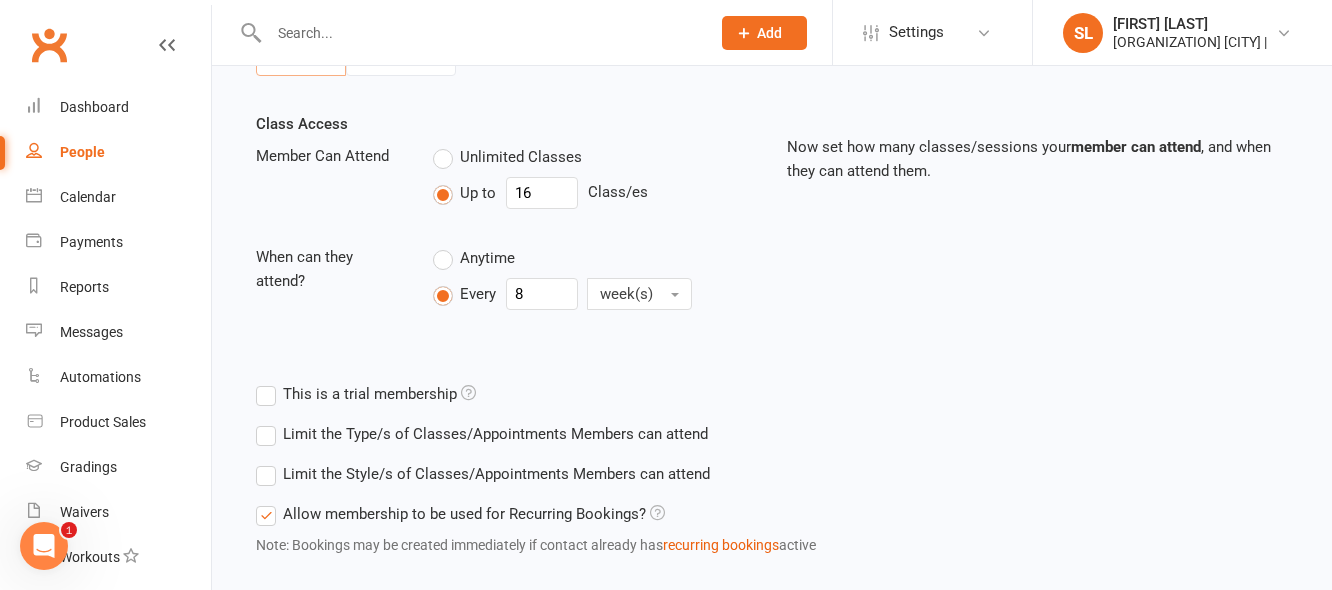type on "1" 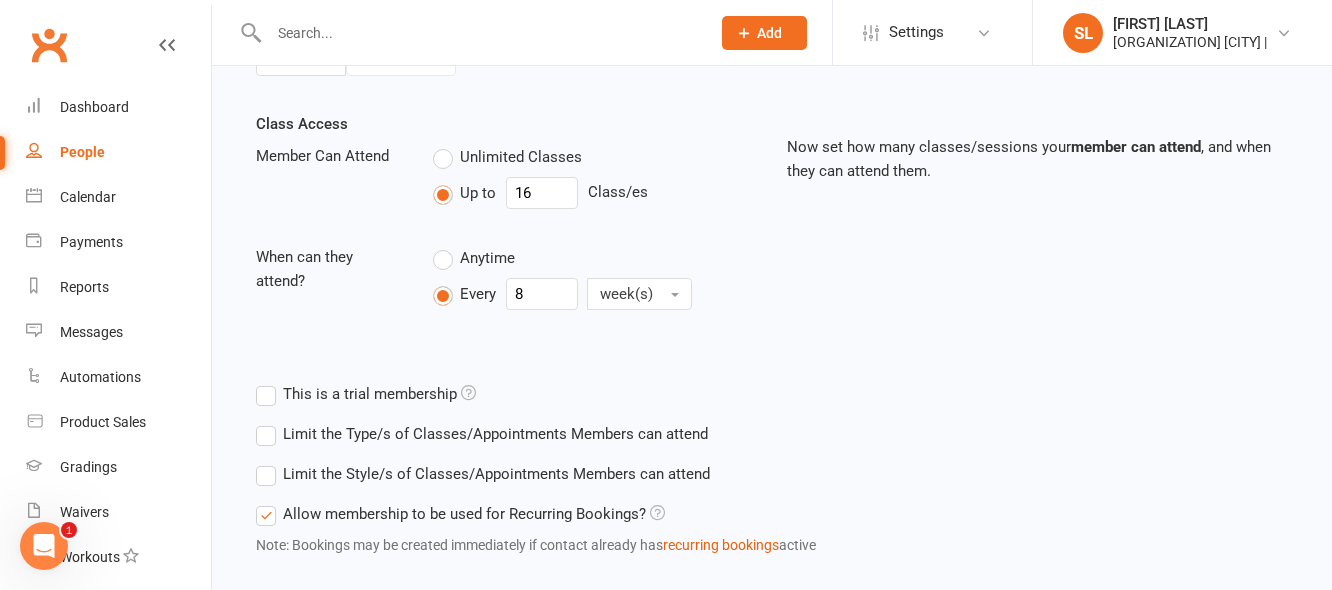 click on "Limit the Style/s of Classes/Appointments Members can attend" at bounding box center (483, 474) 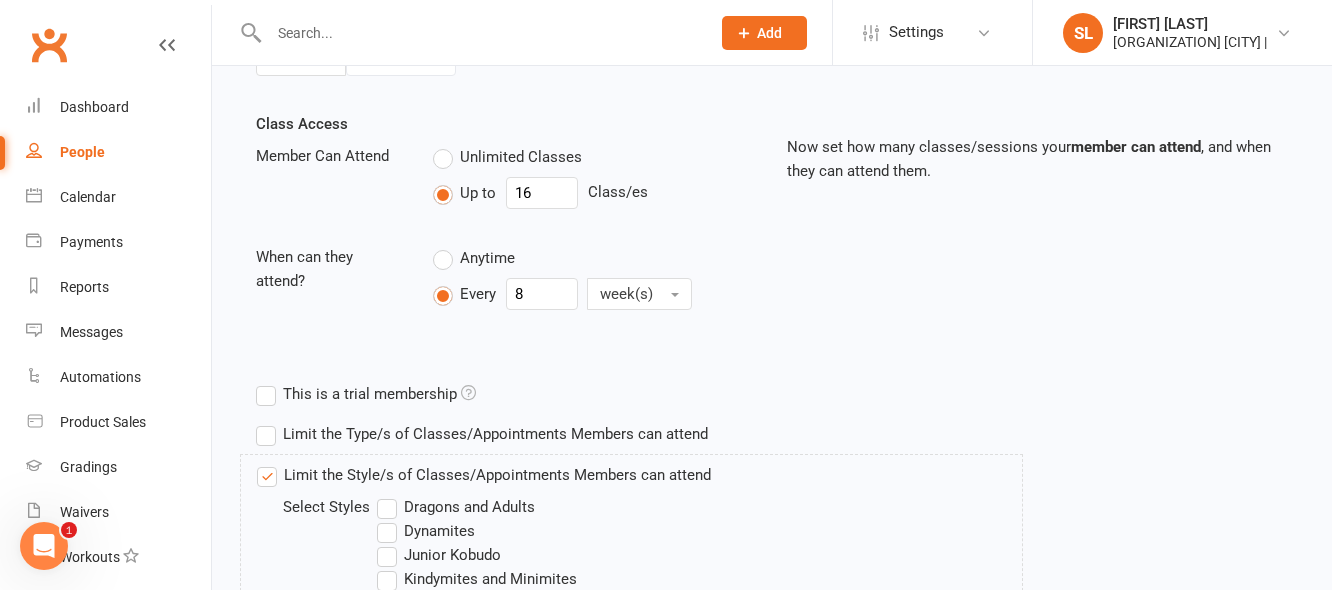 click on "Dragons and Adults" at bounding box center (456, 507) 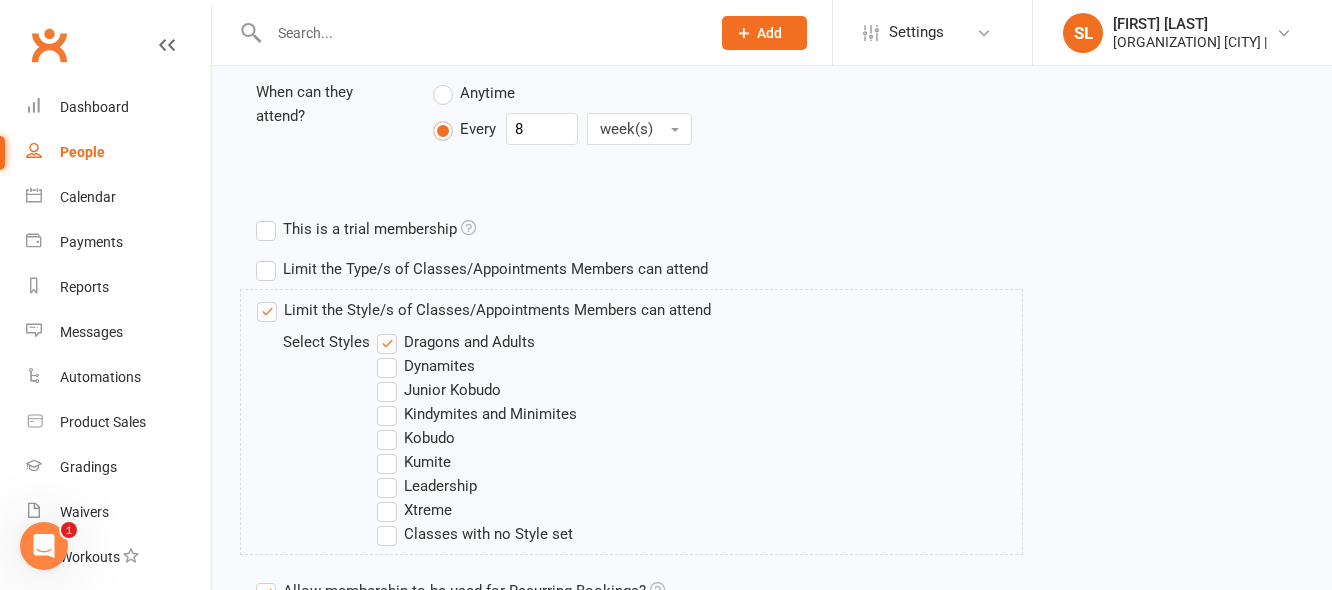 scroll, scrollTop: 1017, scrollLeft: 0, axis: vertical 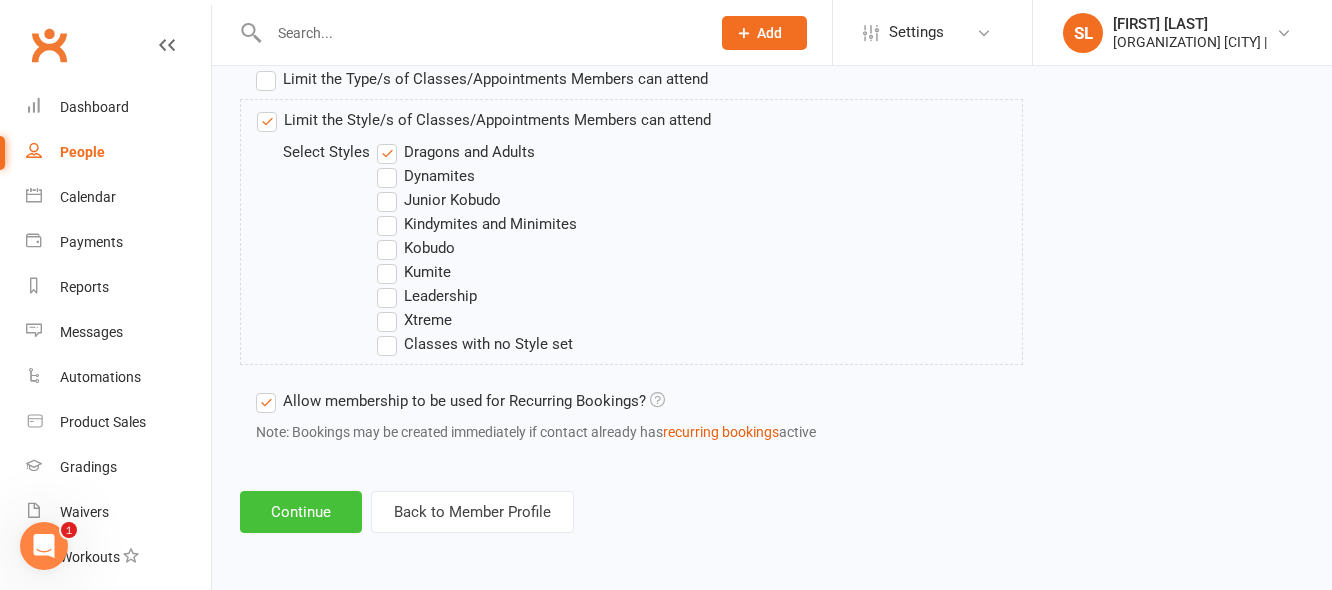 click on "Continue" at bounding box center (301, 512) 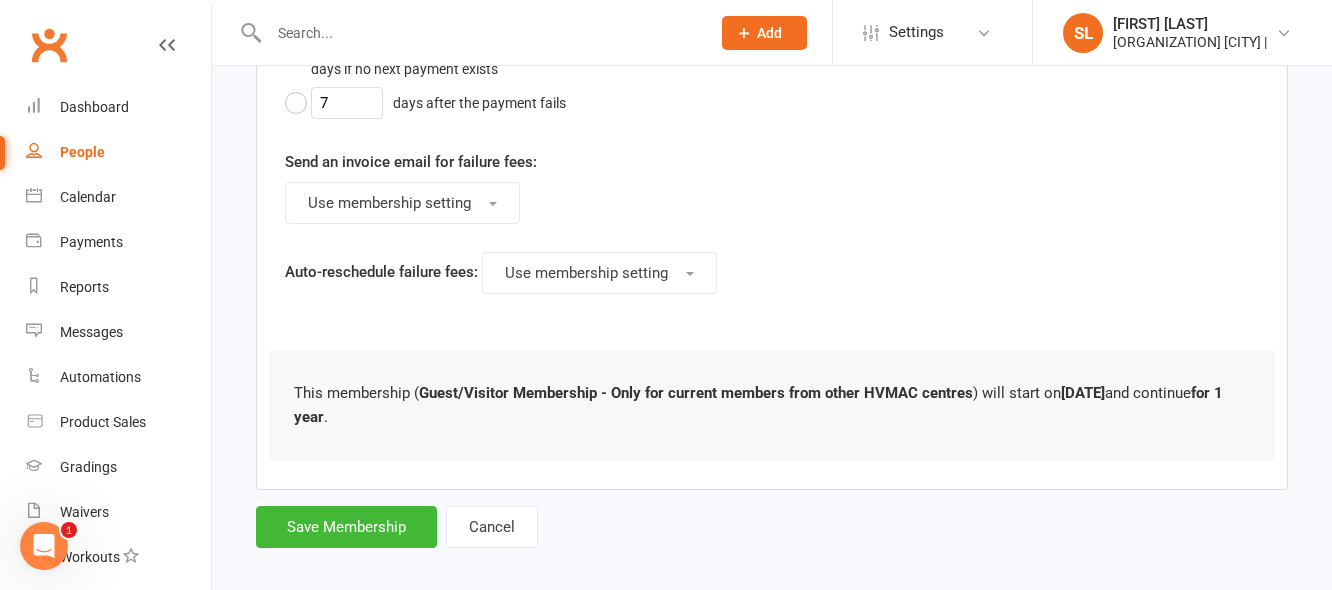 scroll, scrollTop: 868, scrollLeft: 0, axis: vertical 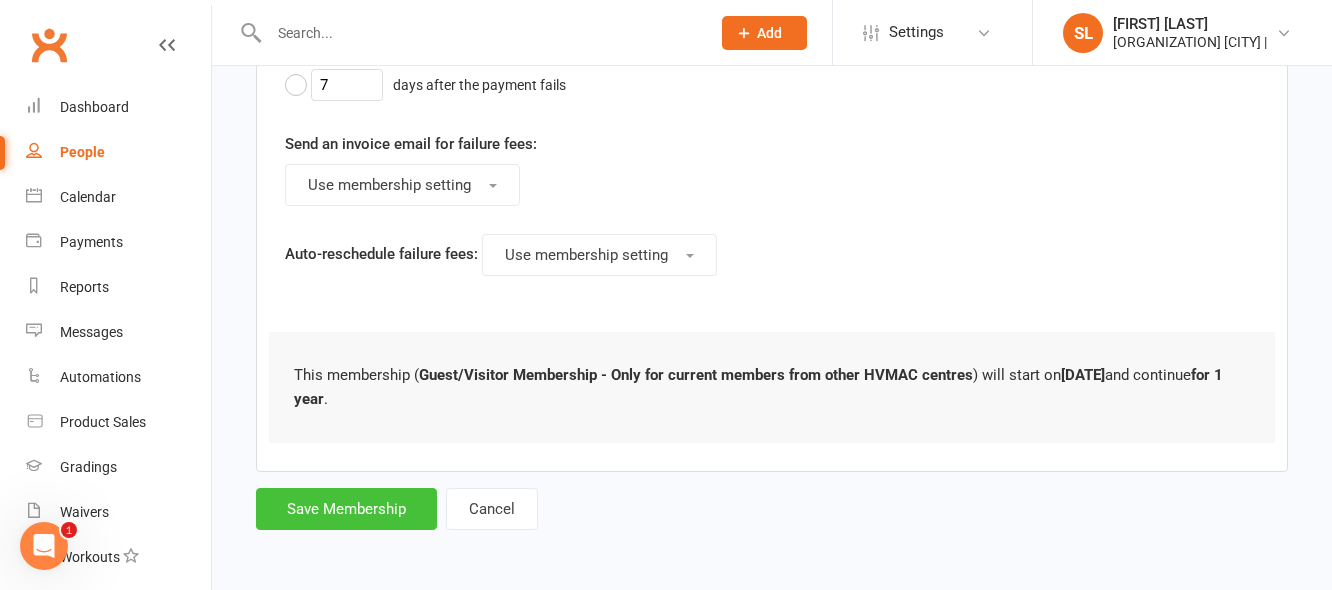 click on "Save Membership" at bounding box center [346, 509] 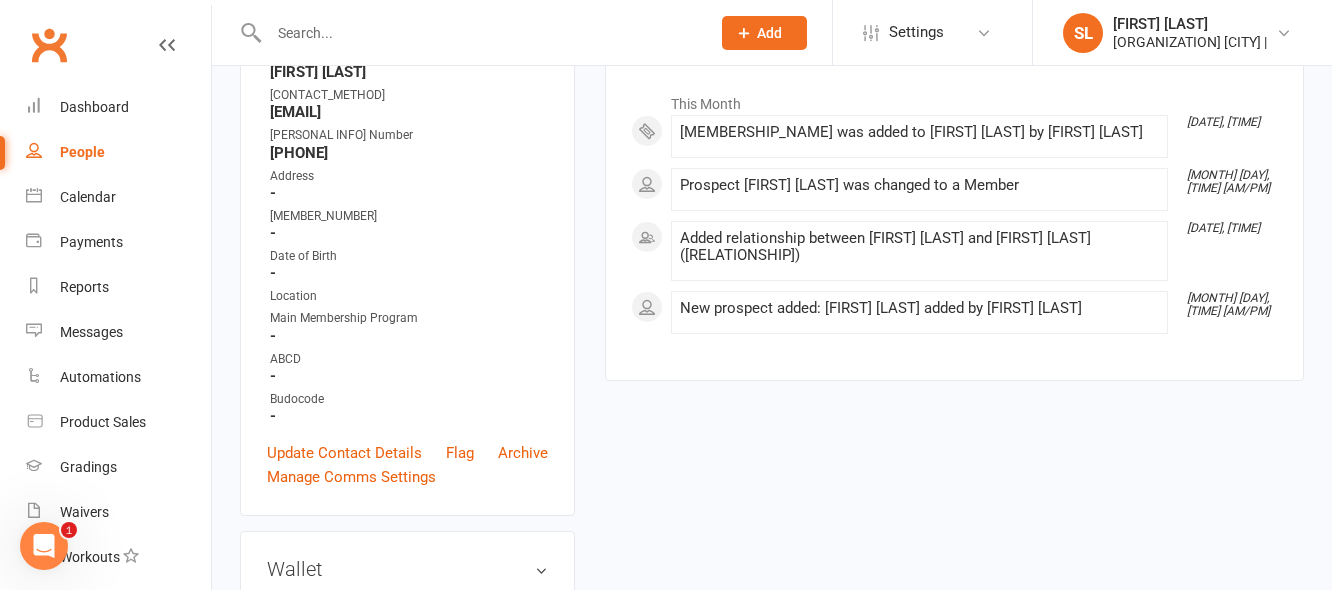 scroll, scrollTop: 300, scrollLeft: 0, axis: vertical 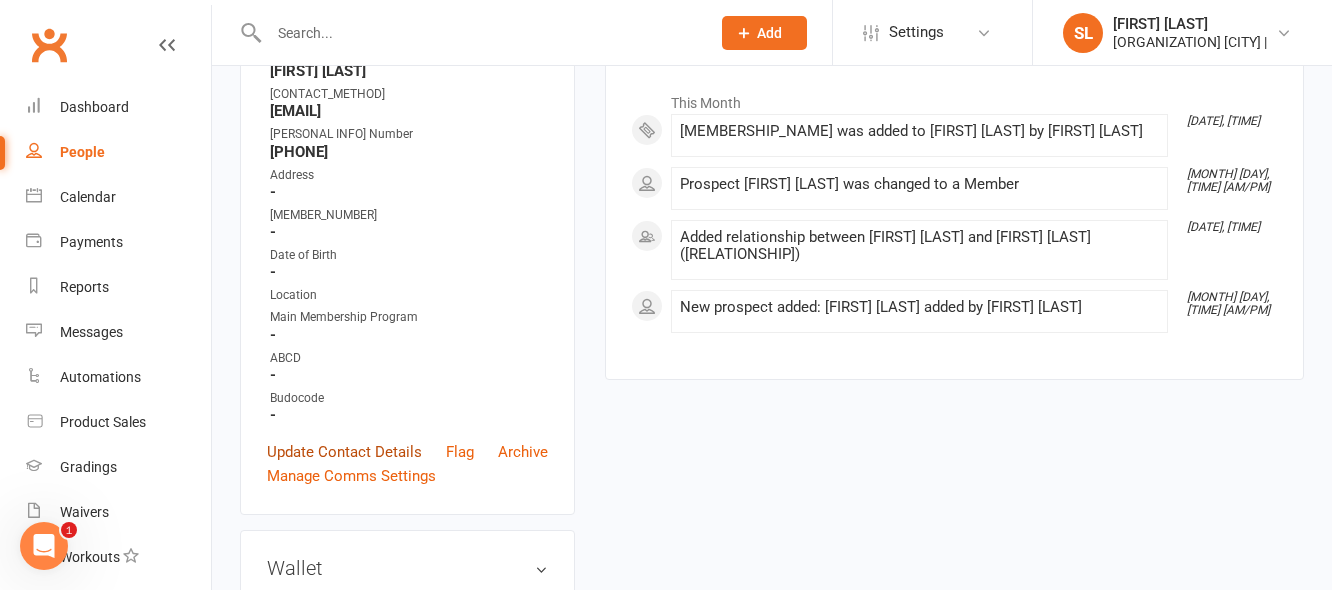 click on "Update Contact Details" at bounding box center (344, 452) 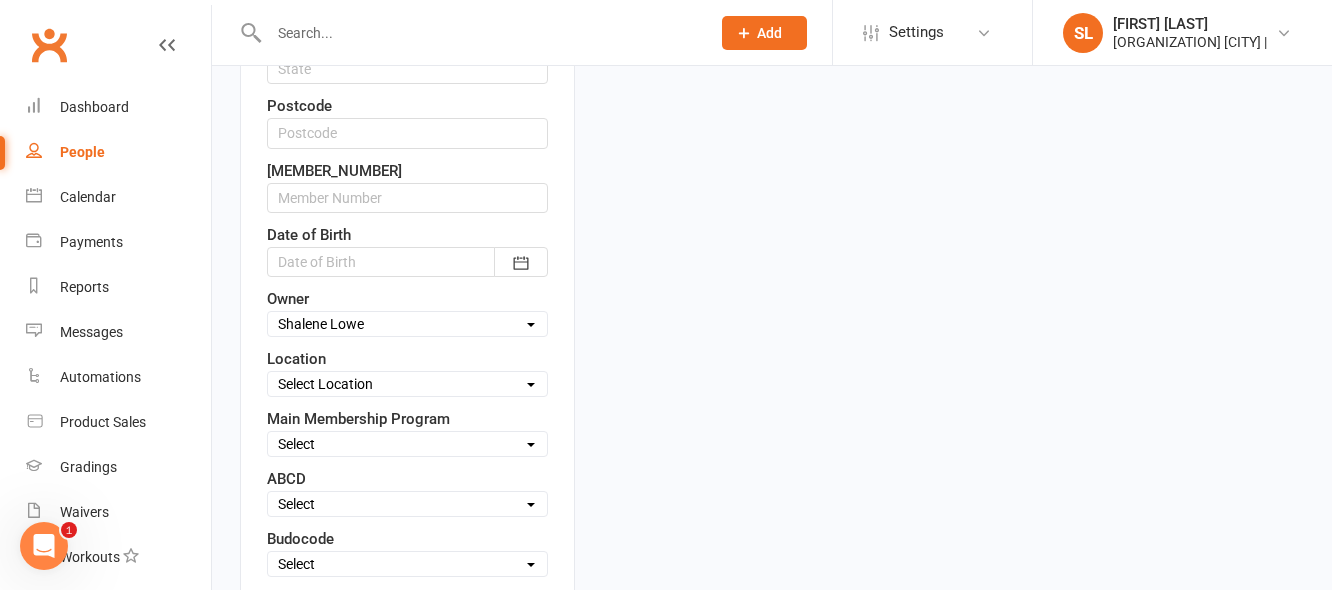 scroll, scrollTop: 794, scrollLeft: 0, axis: vertical 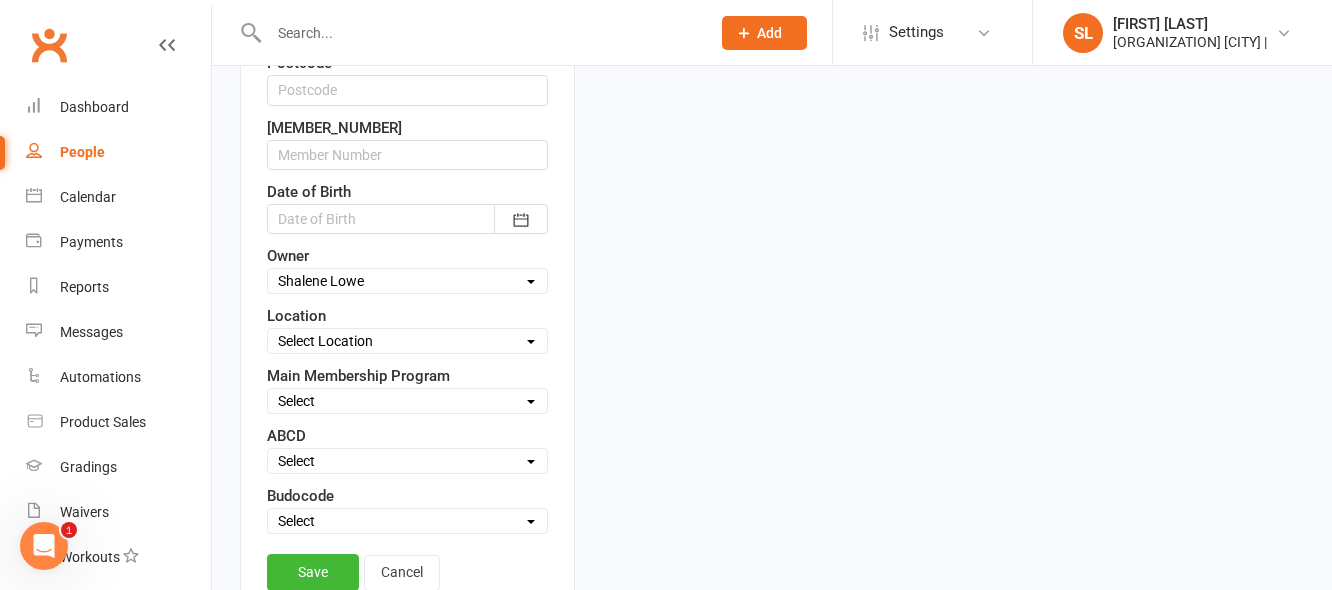 click on "Select Minimites Kindymites Dynamites Dragons Adults Fight Fit Kobudo Guest Nidan" at bounding box center (407, 401) 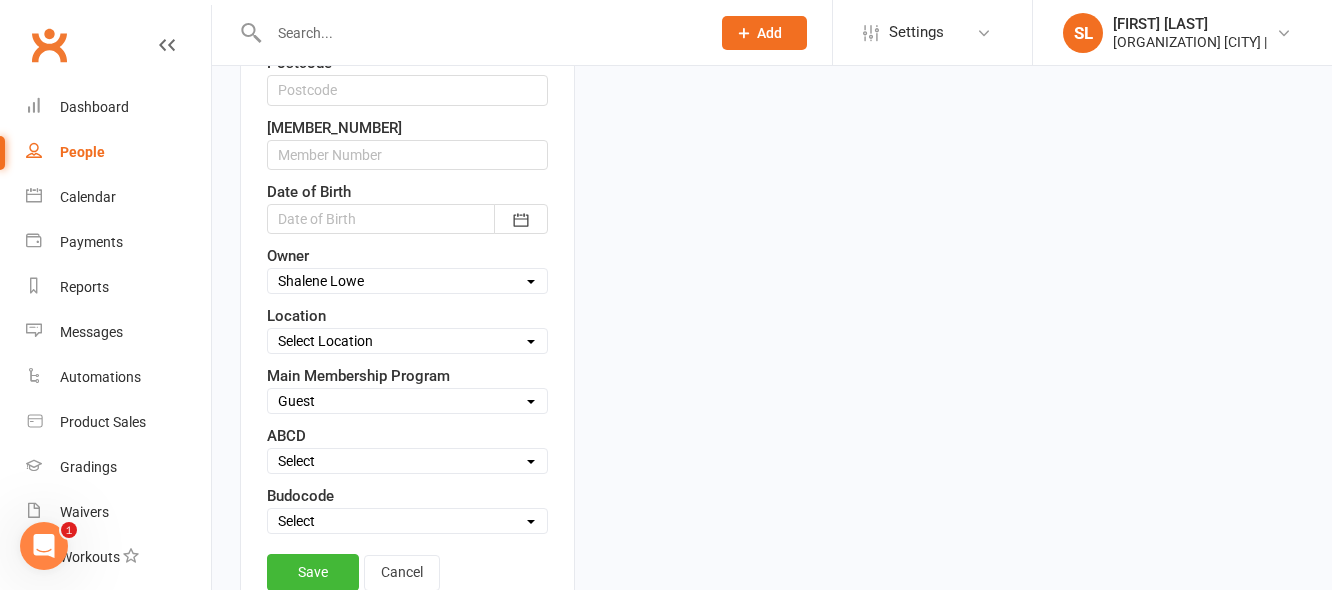 click on "Select Minimites Kindymites Dynamites Dragons Adults Fight Fit Kobudo Guest Nidan" at bounding box center [407, 401] 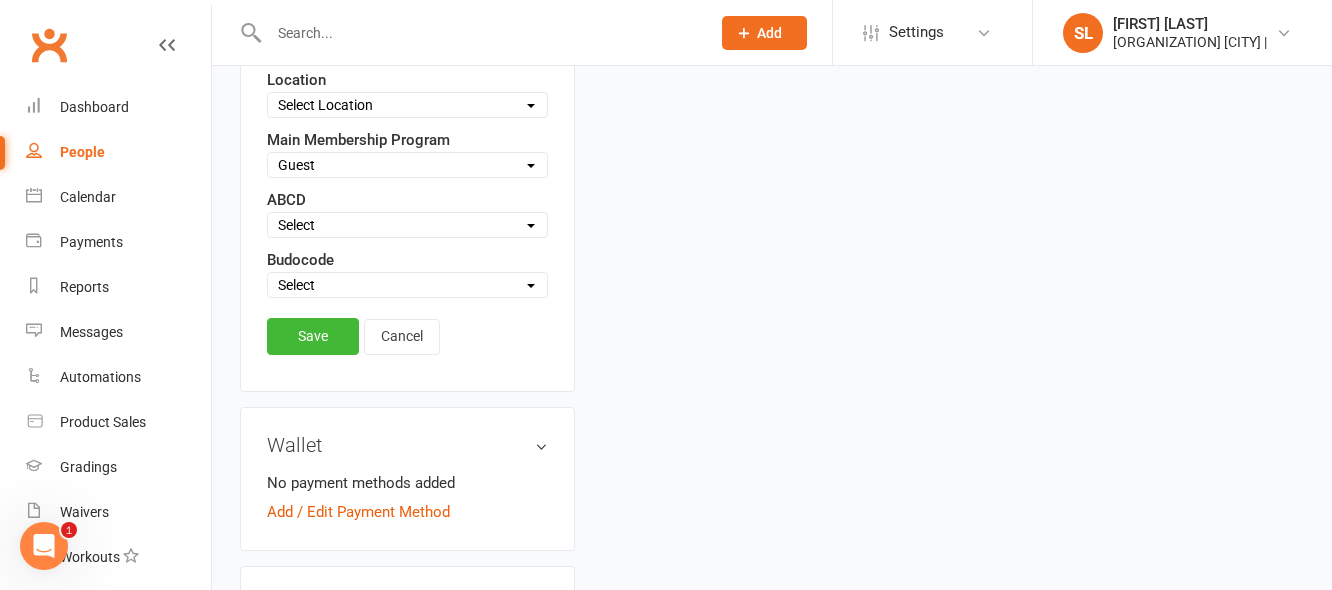 scroll, scrollTop: 1094, scrollLeft: 0, axis: vertical 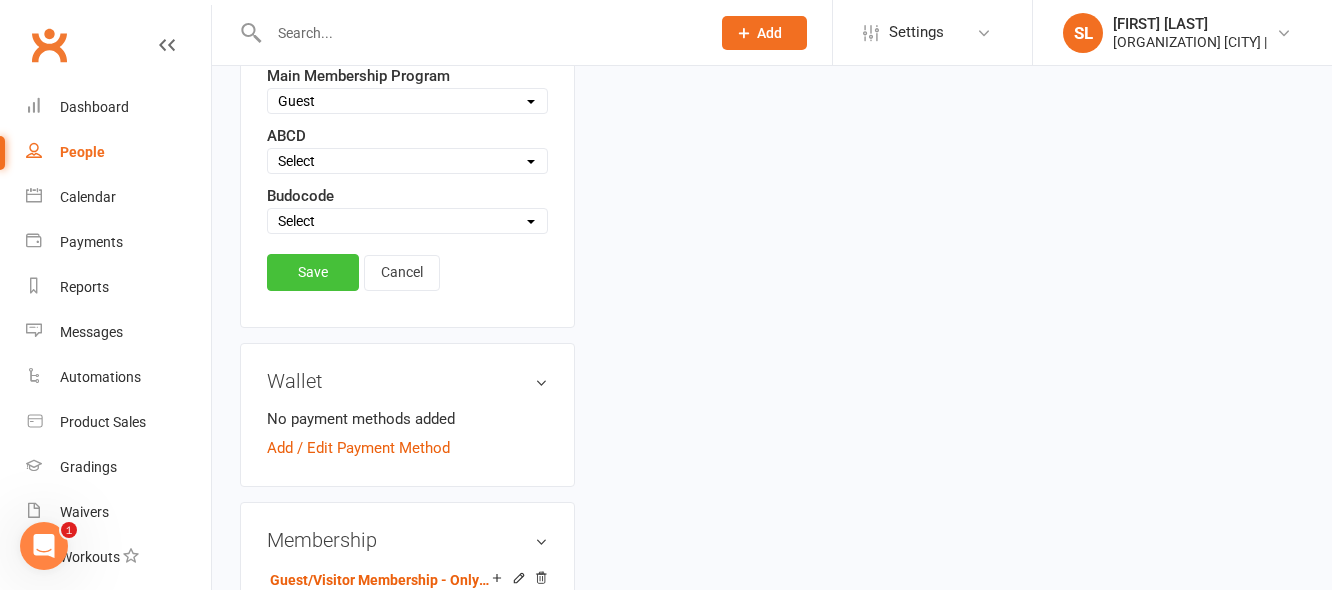 click on "Save" at bounding box center [313, 272] 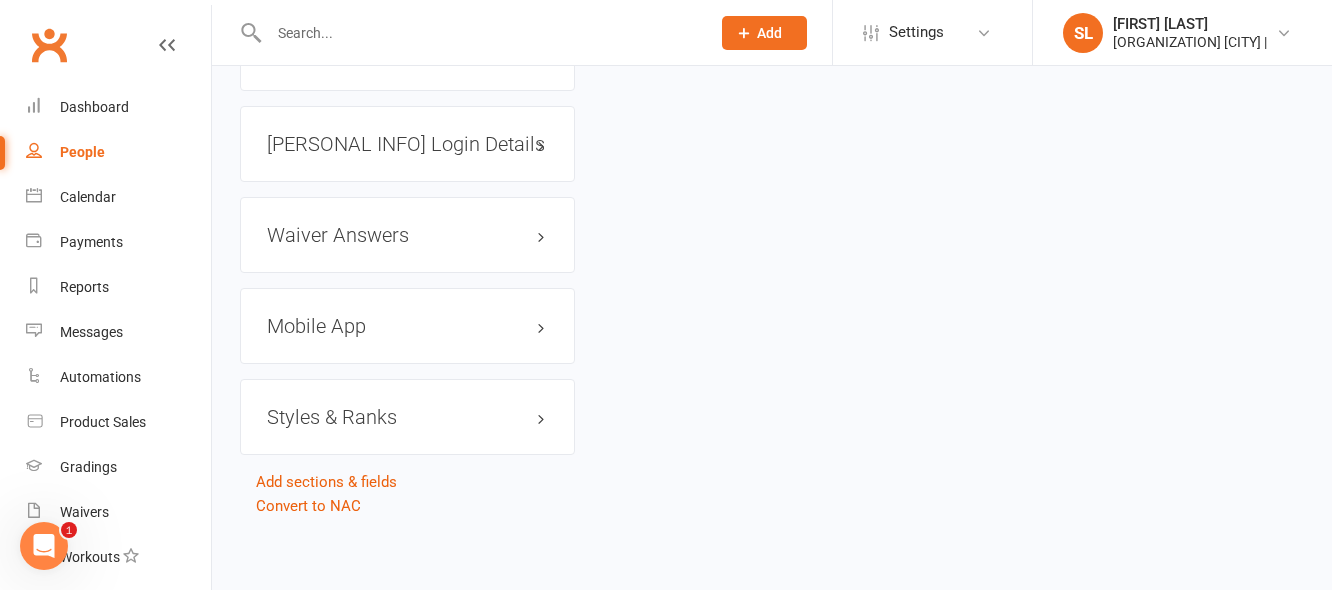 scroll, scrollTop: 1667, scrollLeft: 0, axis: vertical 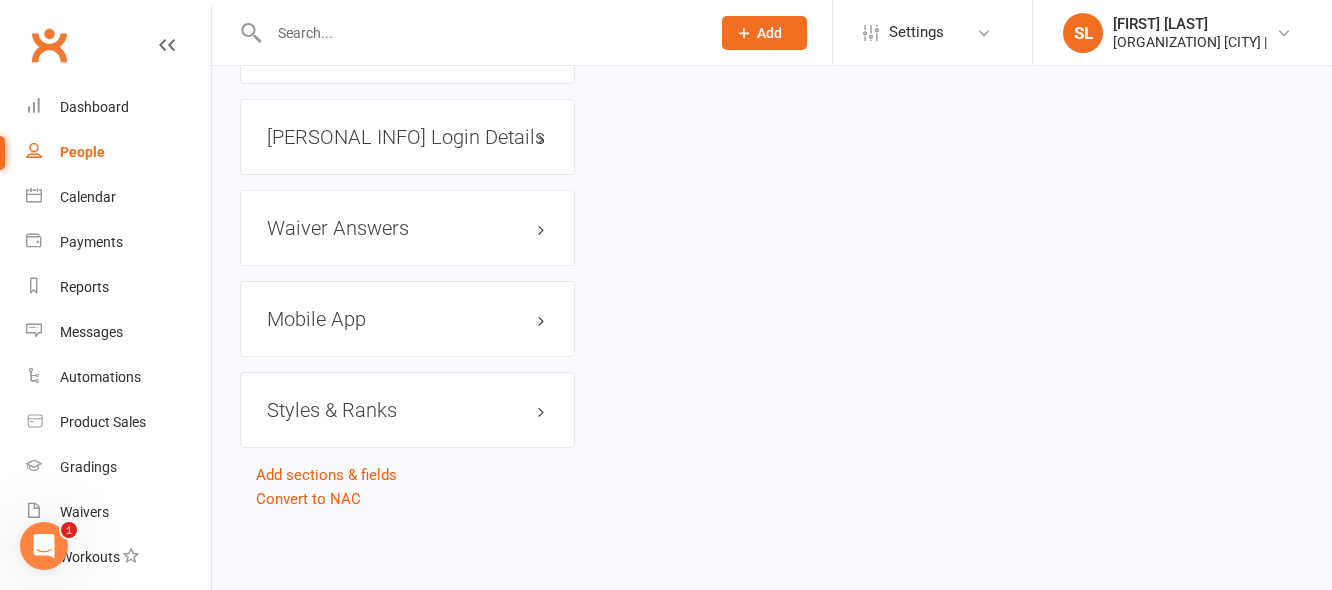 click on "Mobile App" at bounding box center (407, 319) 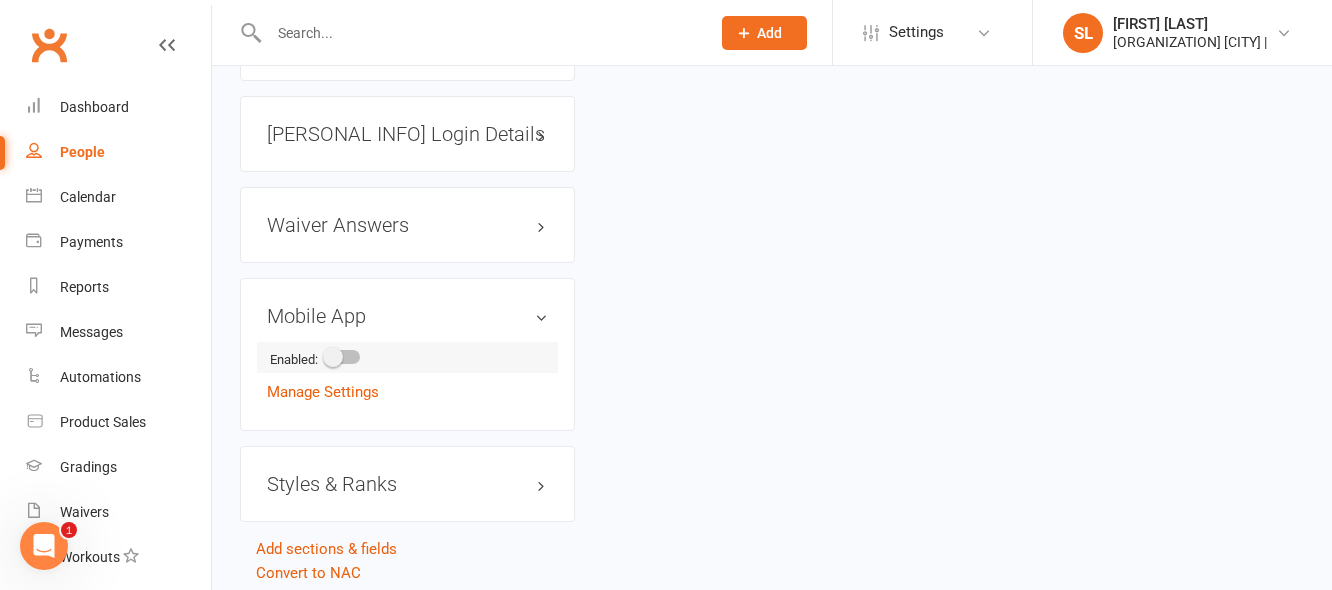 click at bounding box center (333, 357) 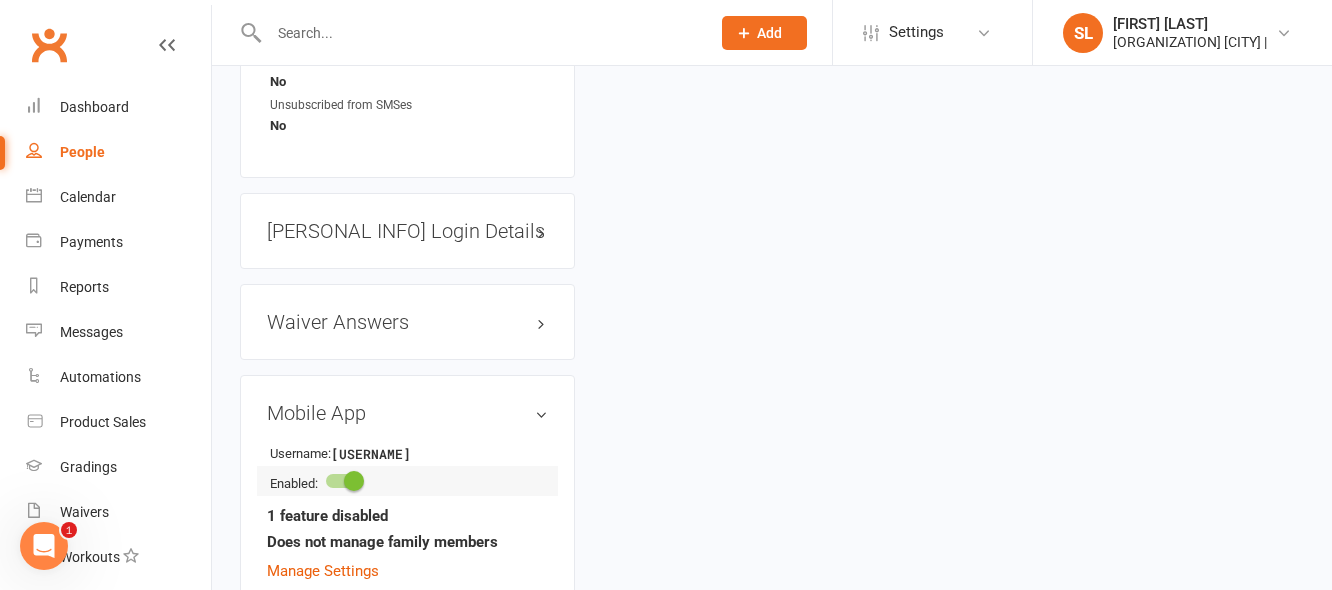 scroll, scrollTop: 1600, scrollLeft: 0, axis: vertical 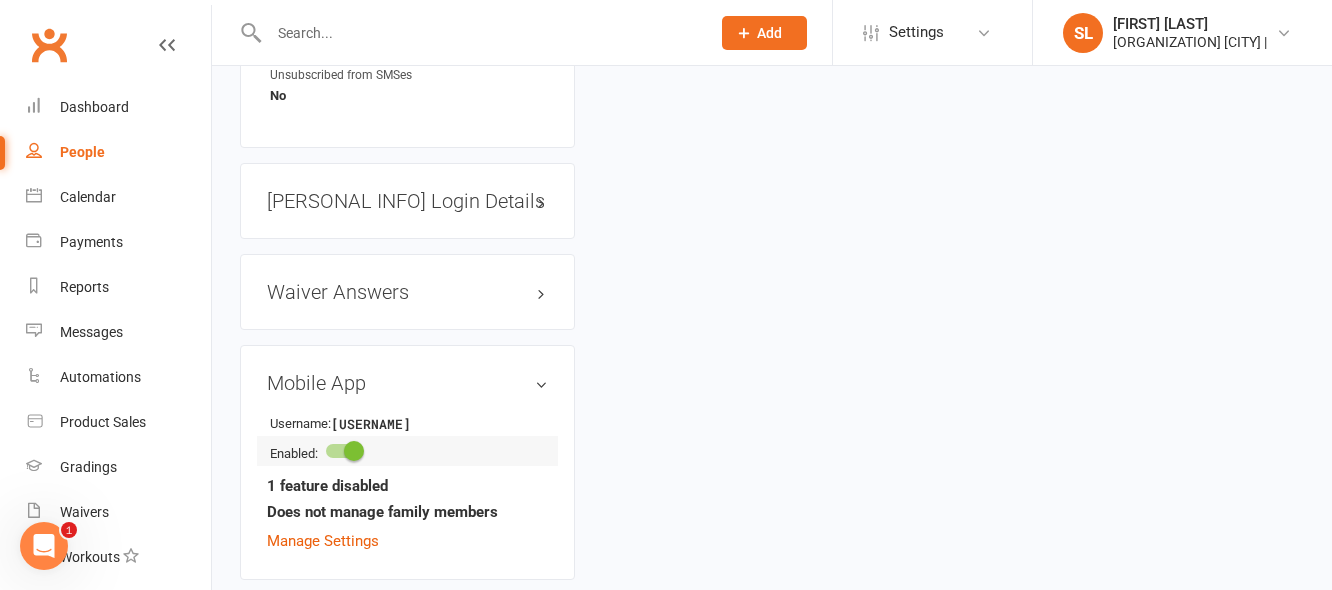 click at bounding box center [354, 451] 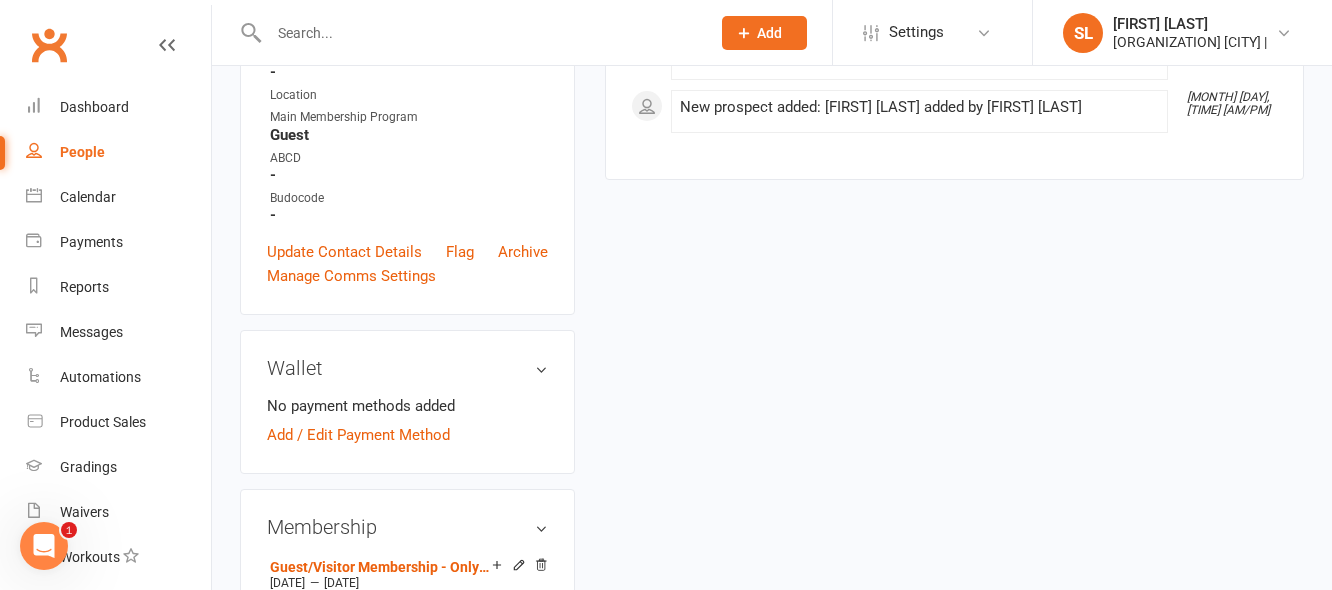 scroll, scrollTop: 0, scrollLeft: 0, axis: both 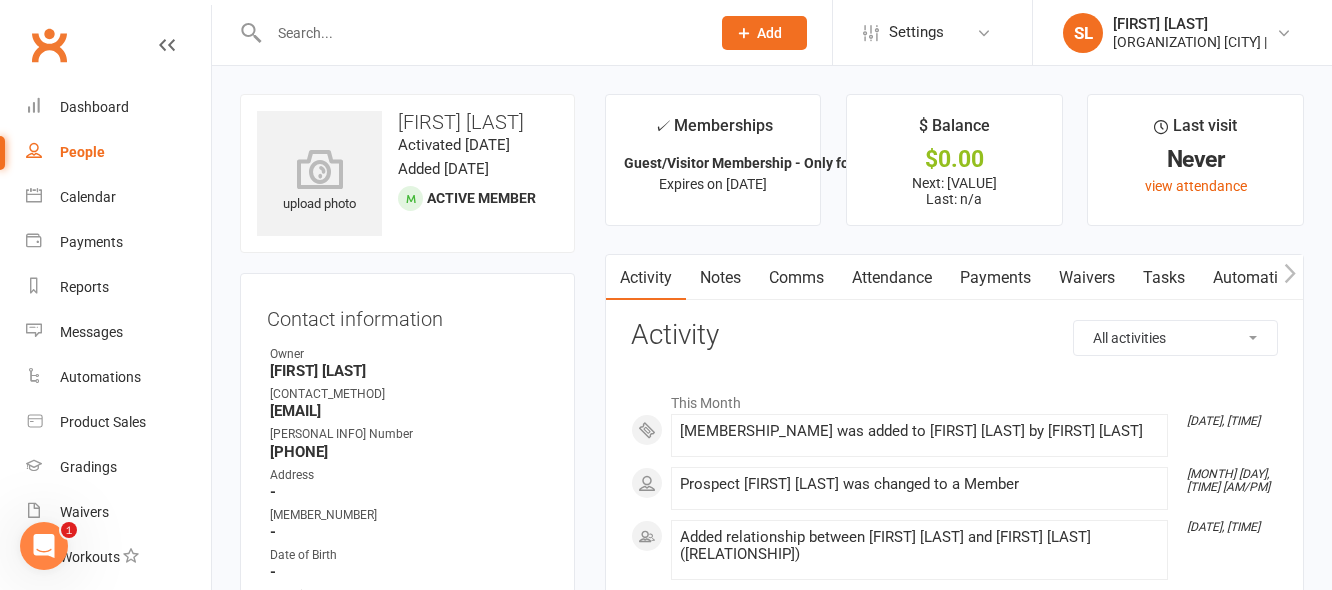 click 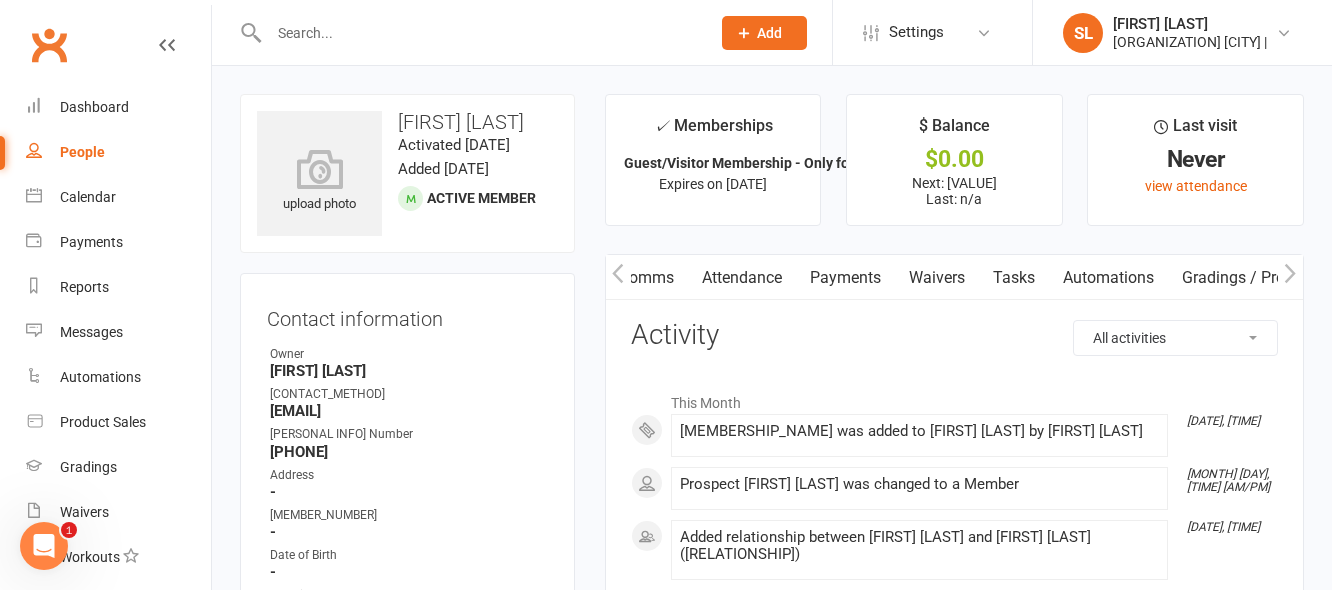 click 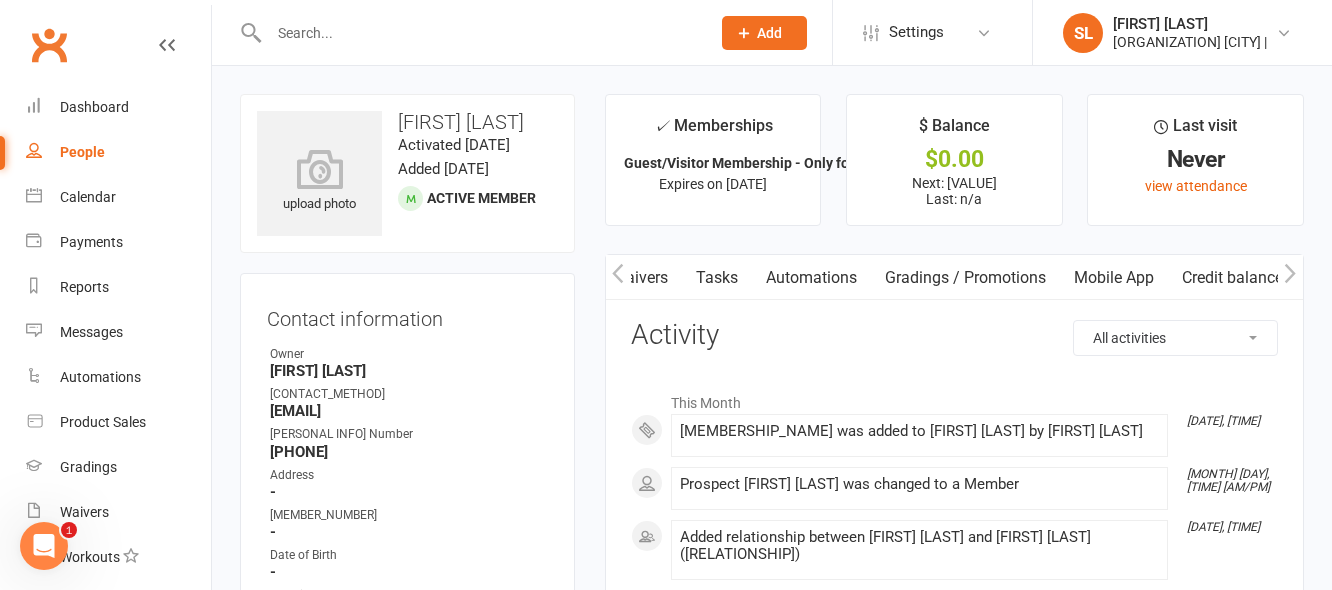 scroll, scrollTop: 0, scrollLeft: 447, axis: horizontal 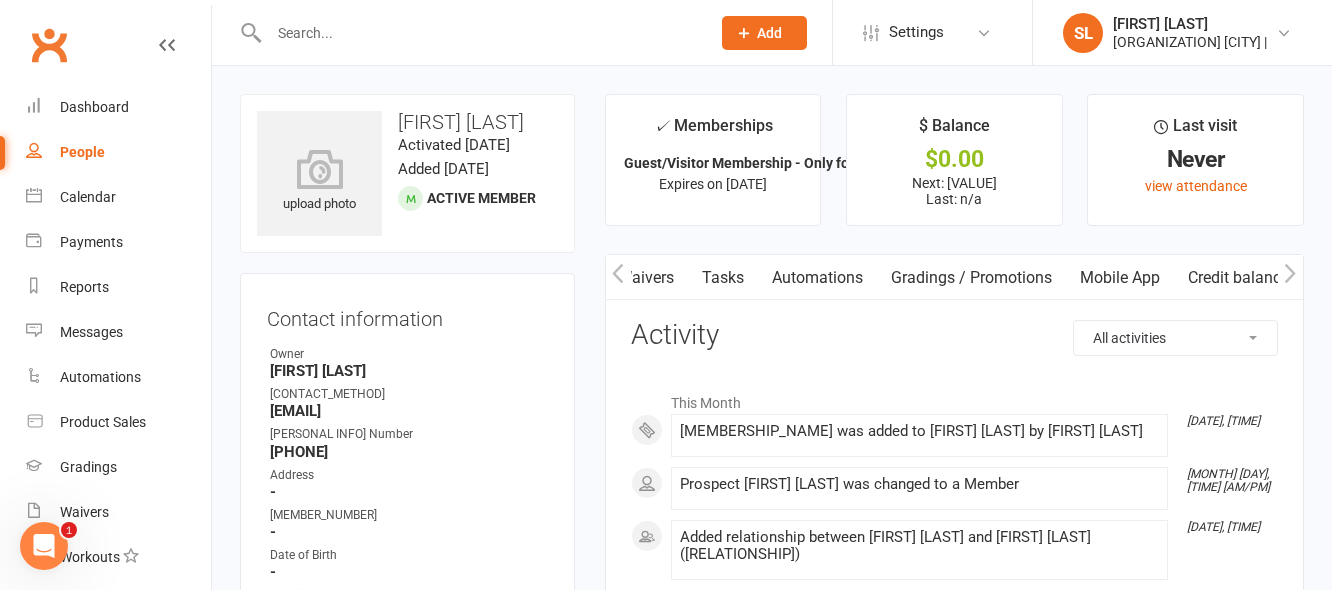 click on "Mobile App" at bounding box center (1120, 278) 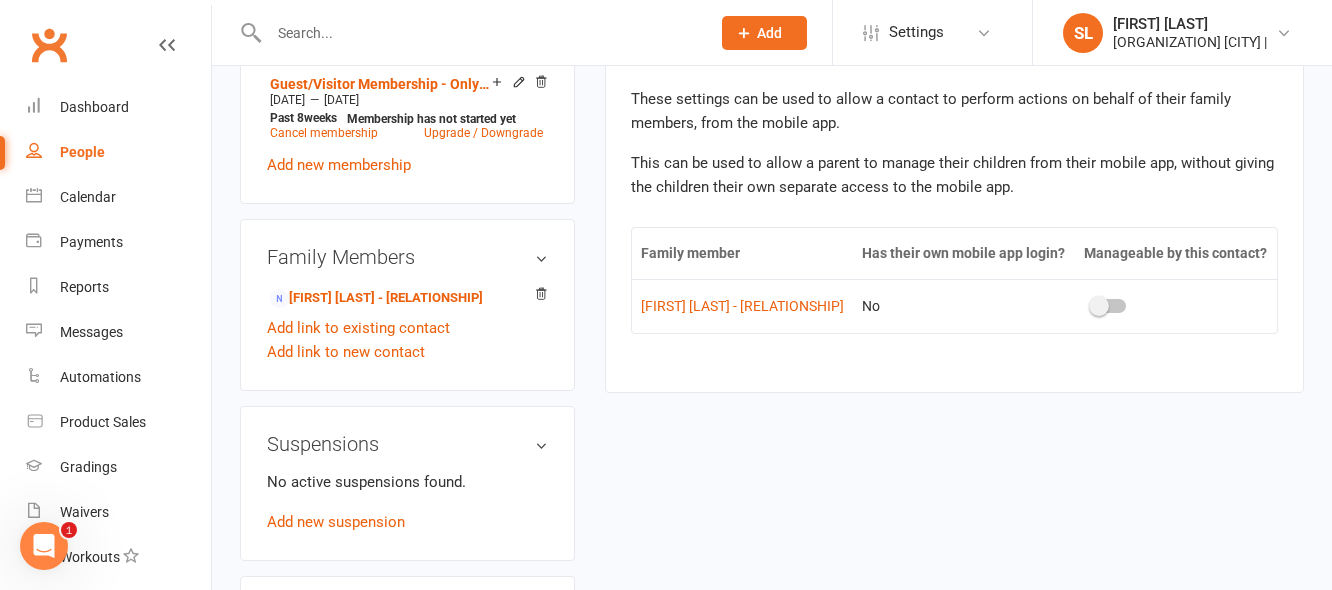 scroll, scrollTop: 1000, scrollLeft: 0, axis: vertical 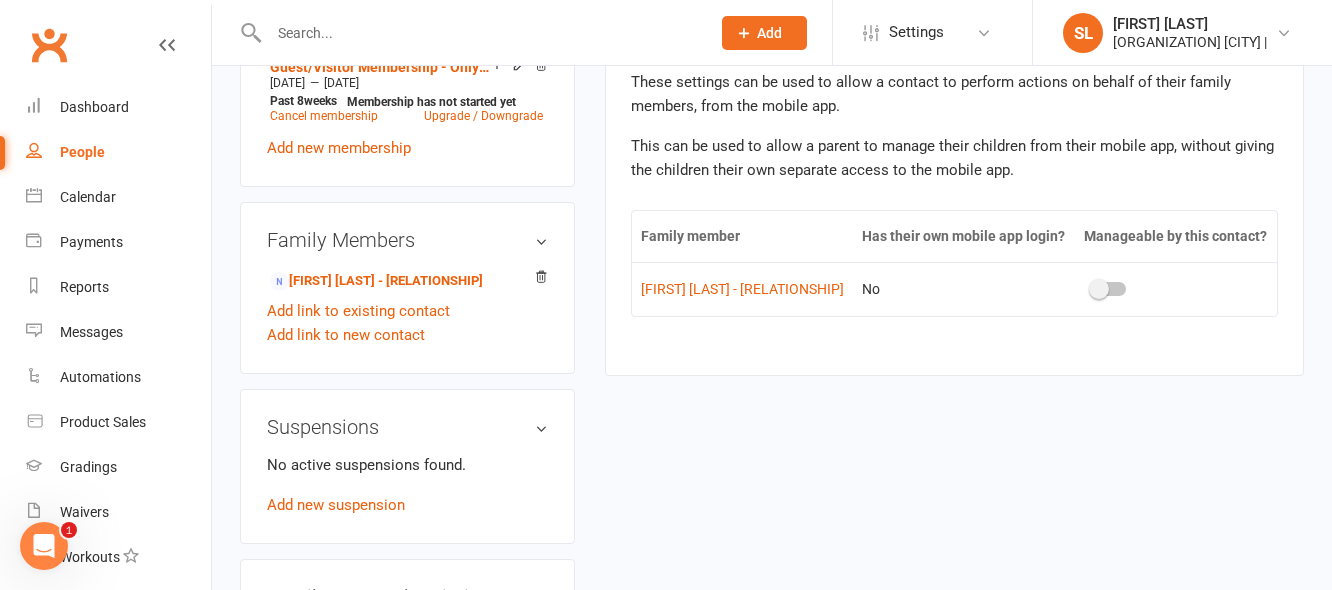 click at bounding box center (1099, 289) 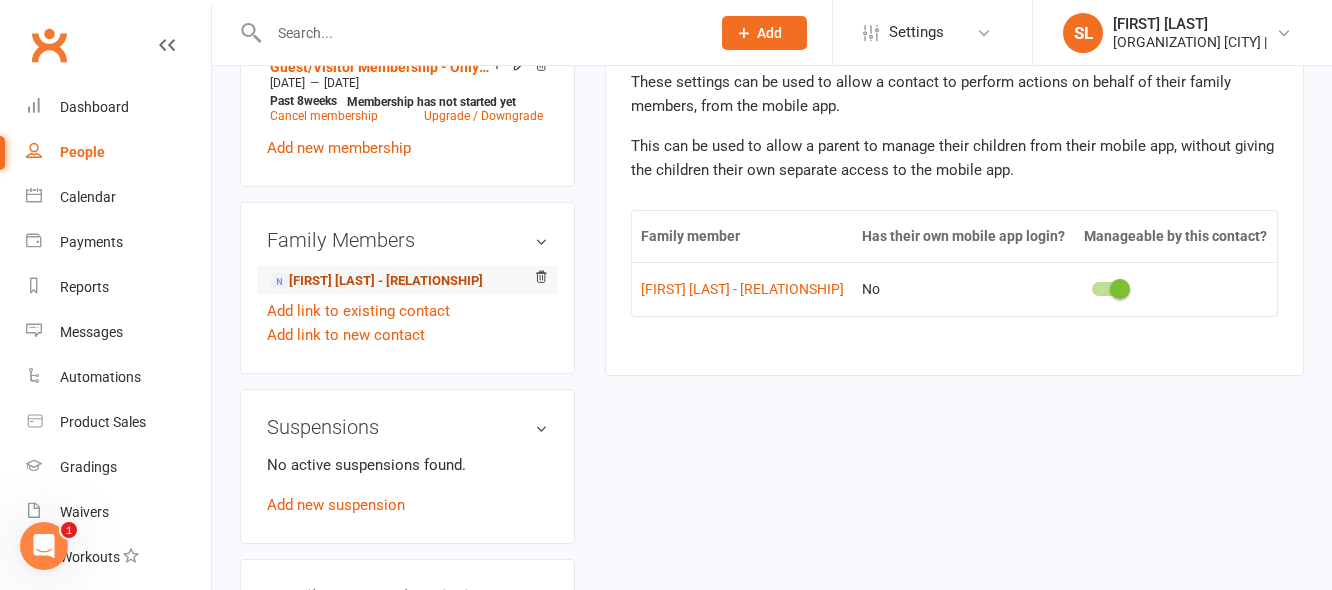 click on "Kate Edwards - Parent / Guardian" at bounding box center (376, 281) 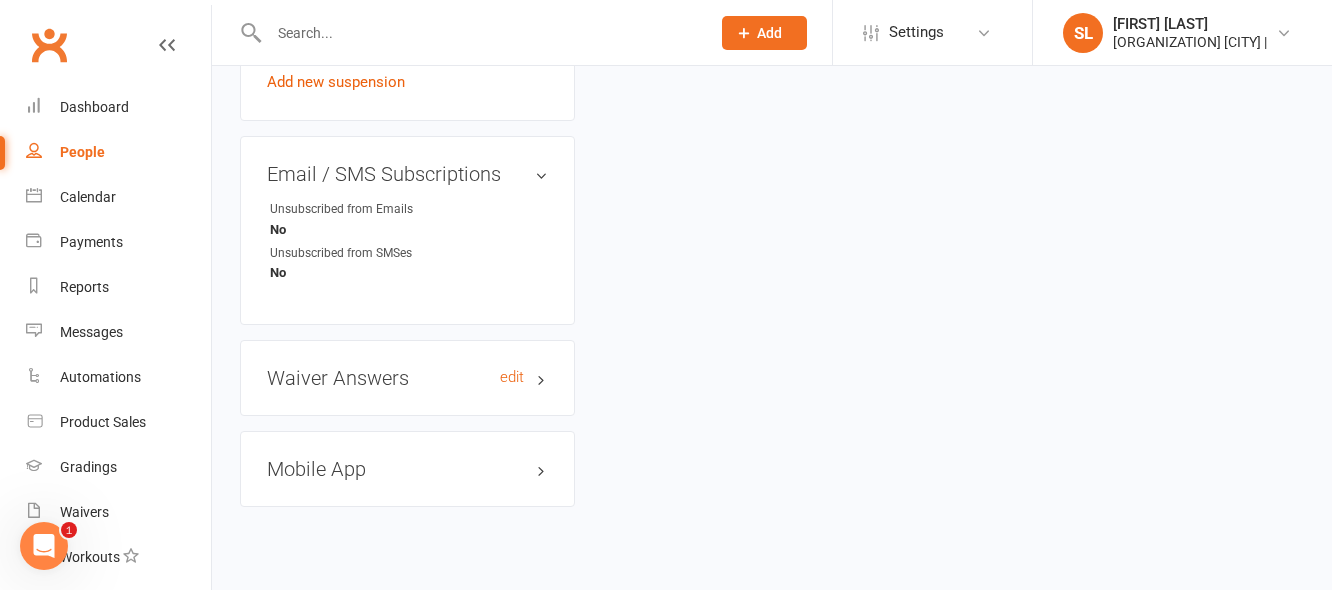 scroll, scrollTop: 1294, scrollLeft: 0, axis: vertical 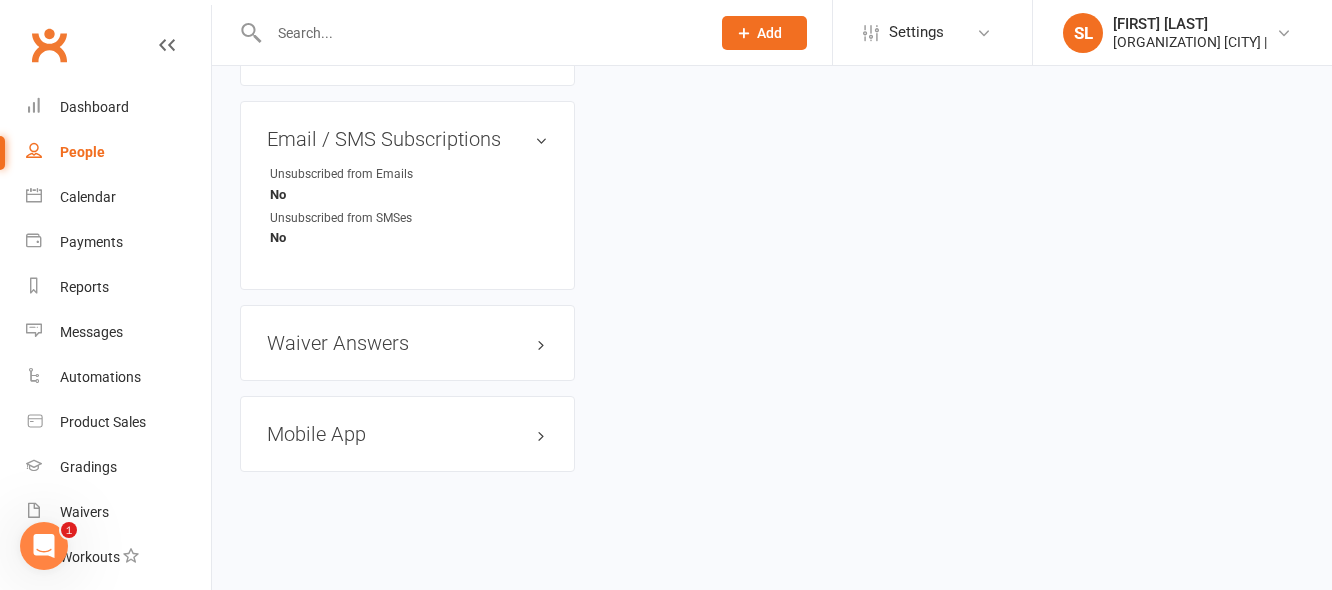 click on "Mobile App" at bounding box center (407, 434) 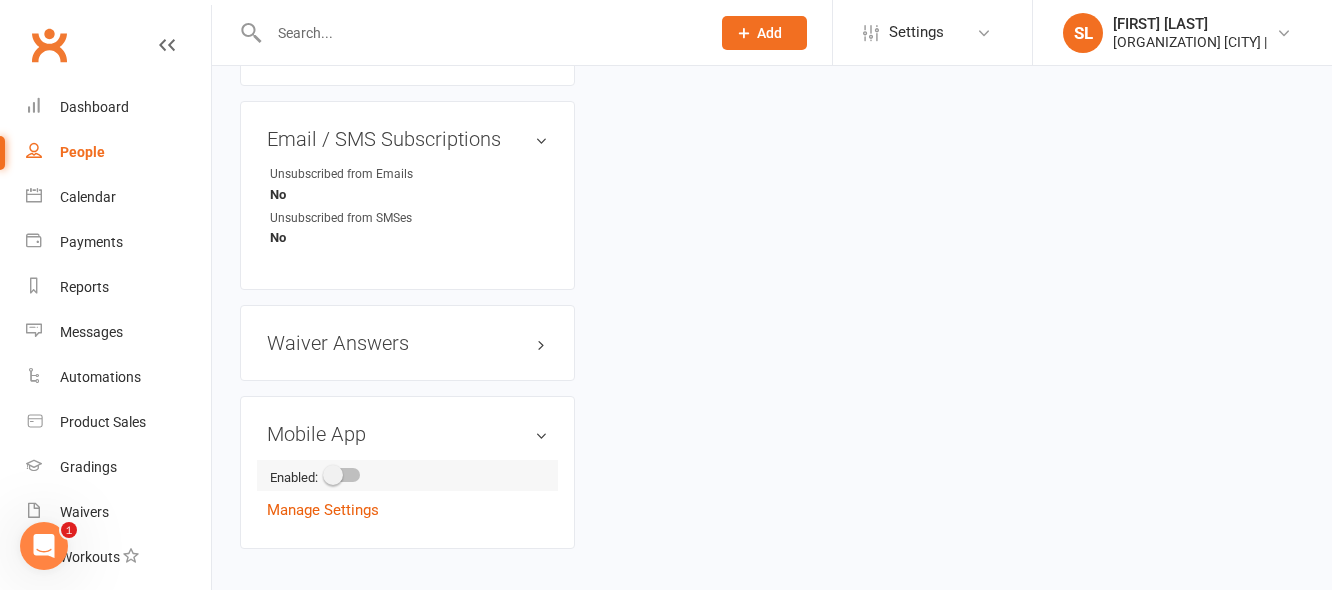 click at bounding box center [333, 475] 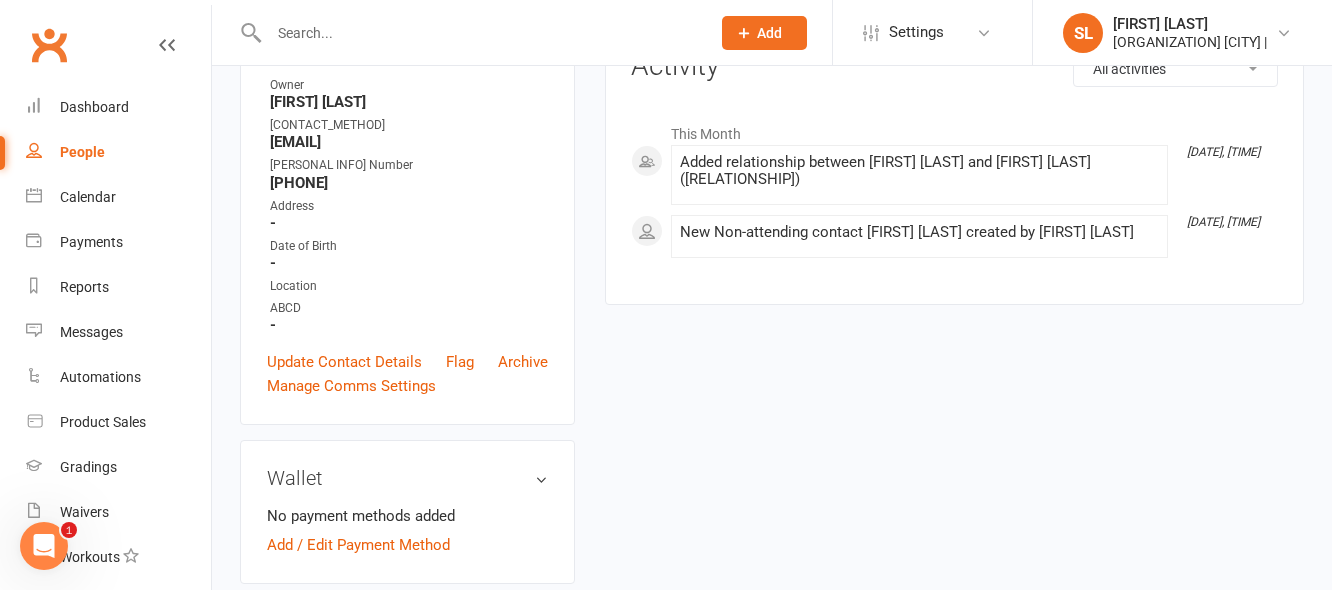 scroll, scrollTop: 0, scrollLeft: 0, axis: both 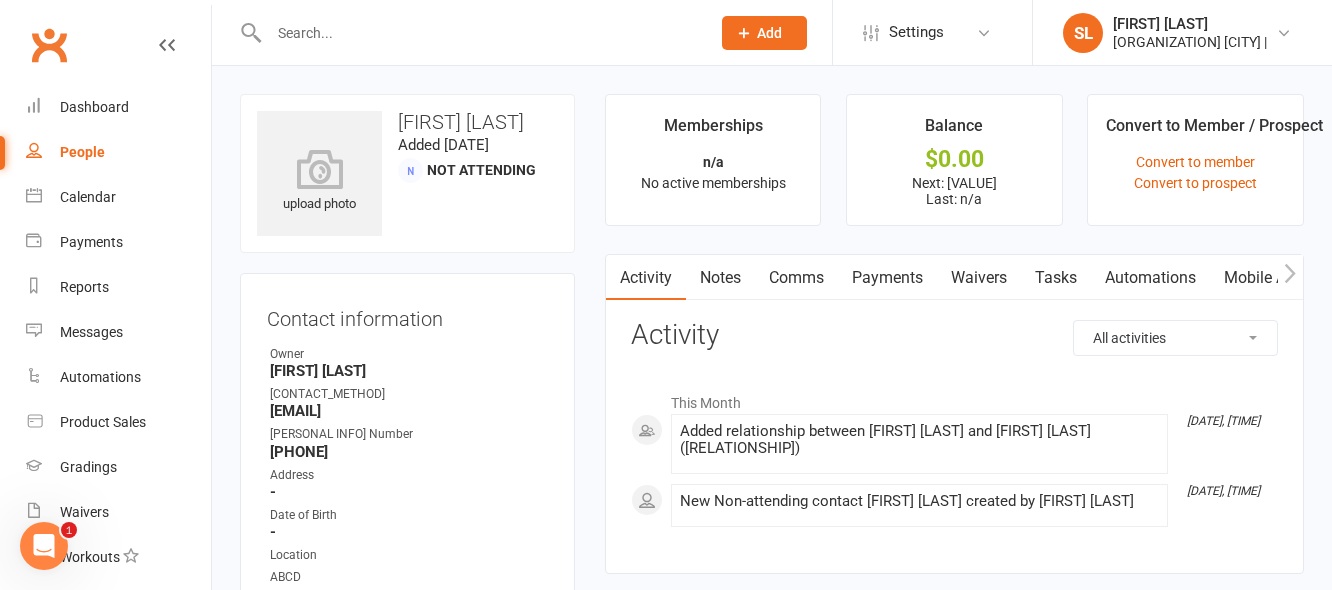 click on "Mobile App" at bounding box center [1264, 278] 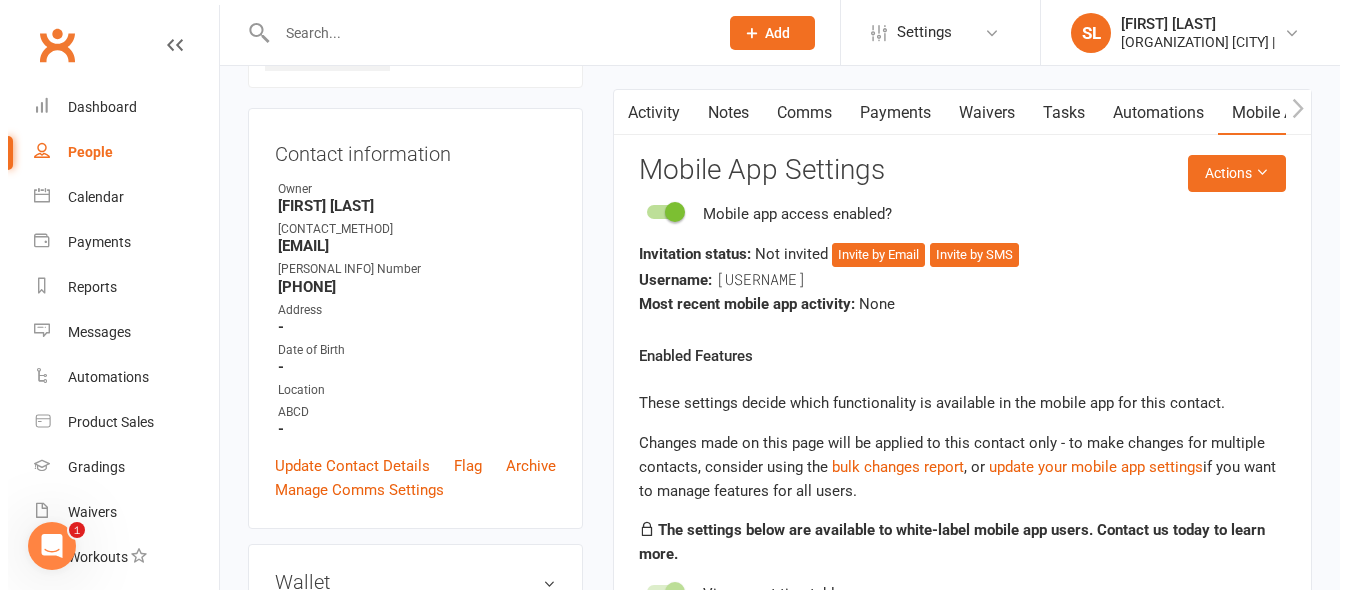 scroll, scrollTop: 0, scrollLeft: 0, axis: both 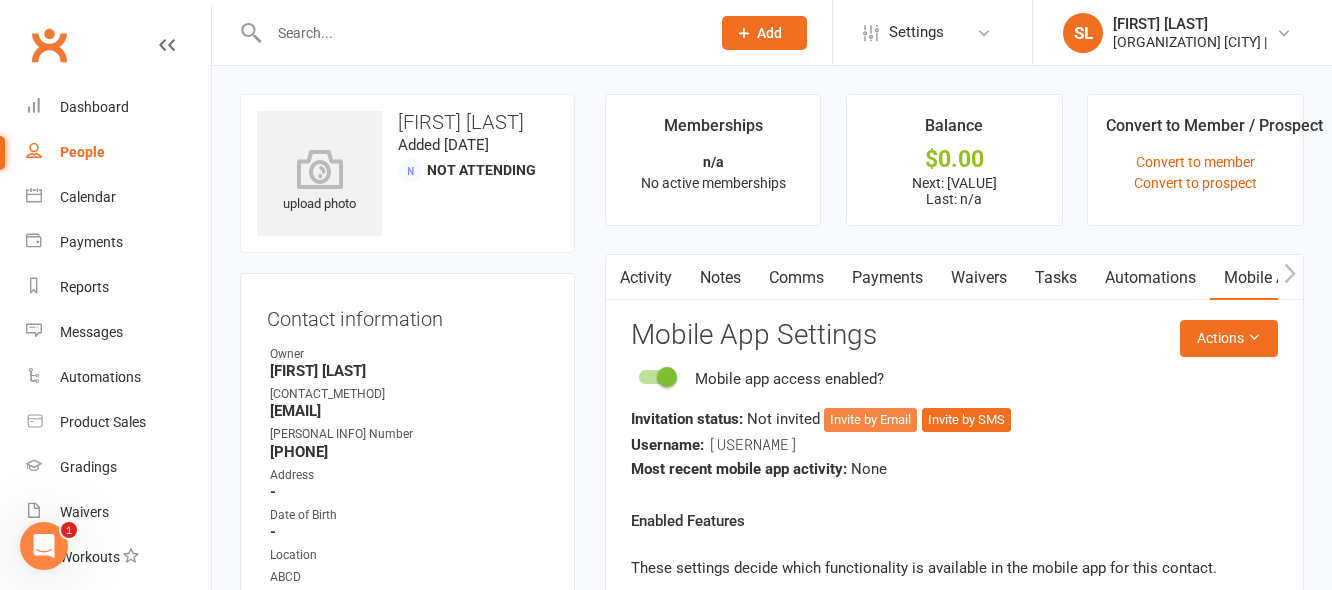 click on "Invite by Email" at bounding box center (870, 420) 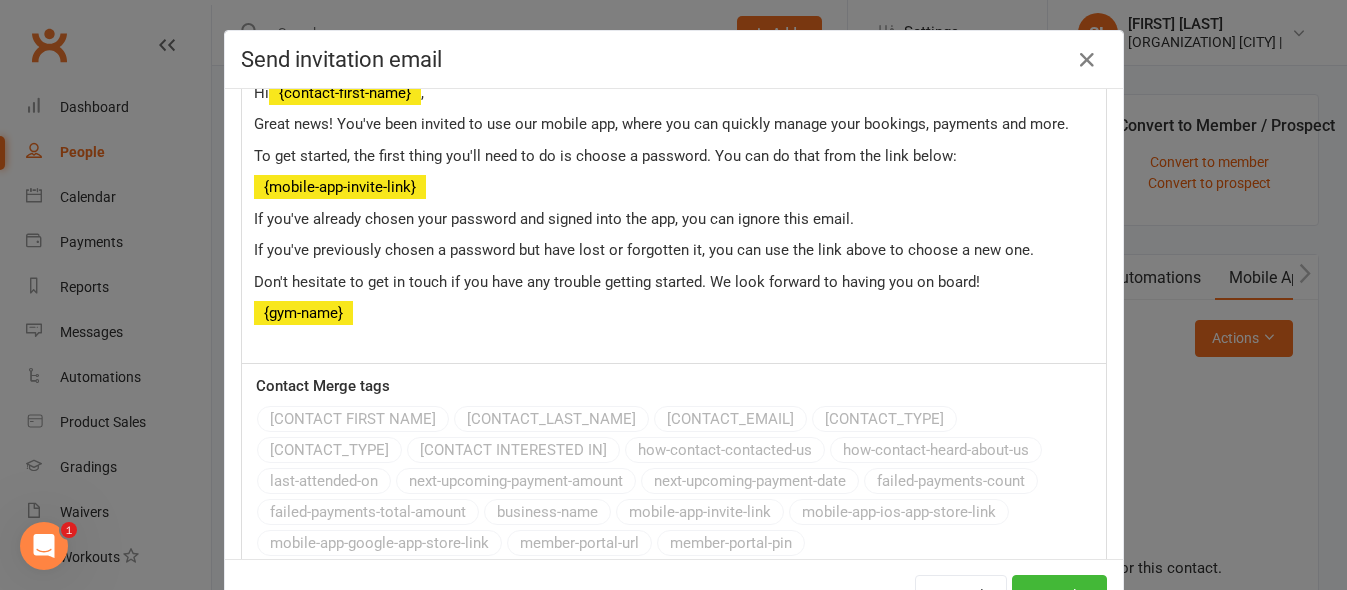 scroll, scrollTop: 317, scrollLeft: 0, axis: vertical 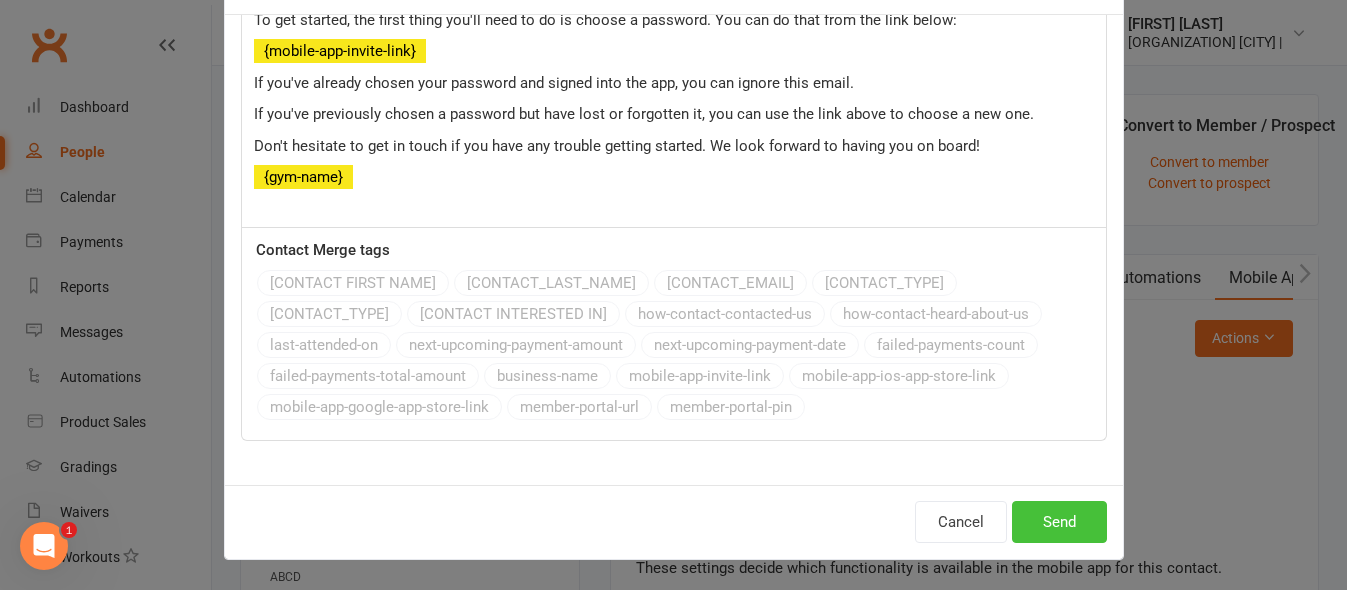 click on "Send" at bounding box center [1059, 522] 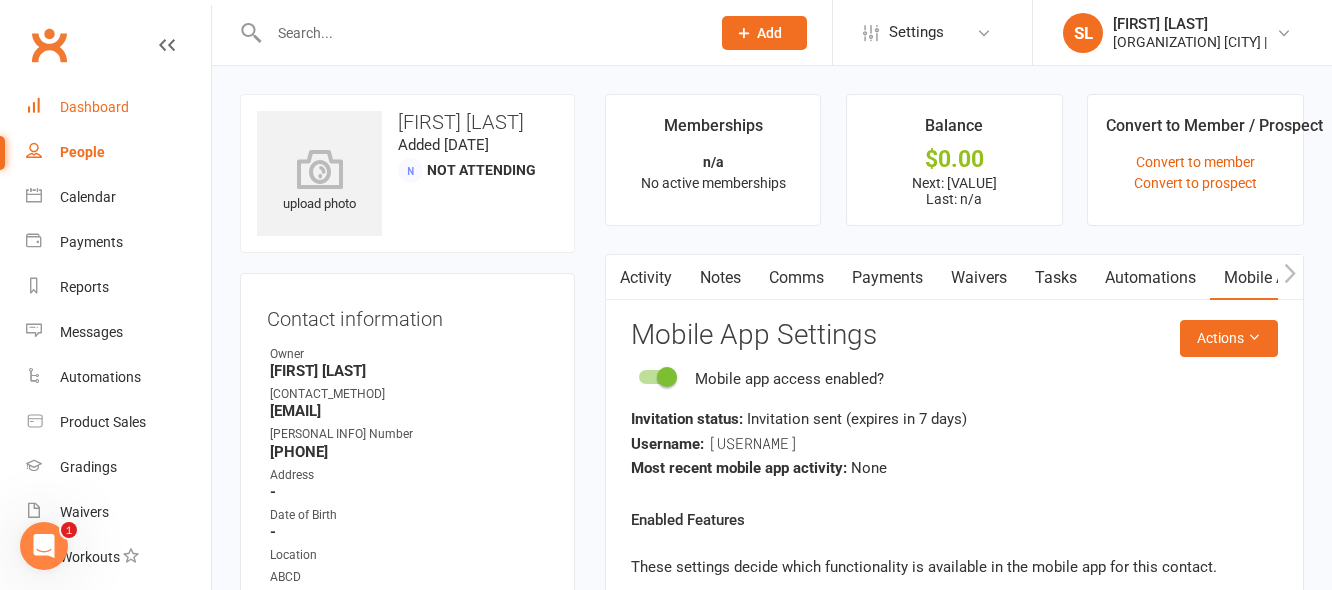 click on "Dashboard" at bounding box center [94, 107] 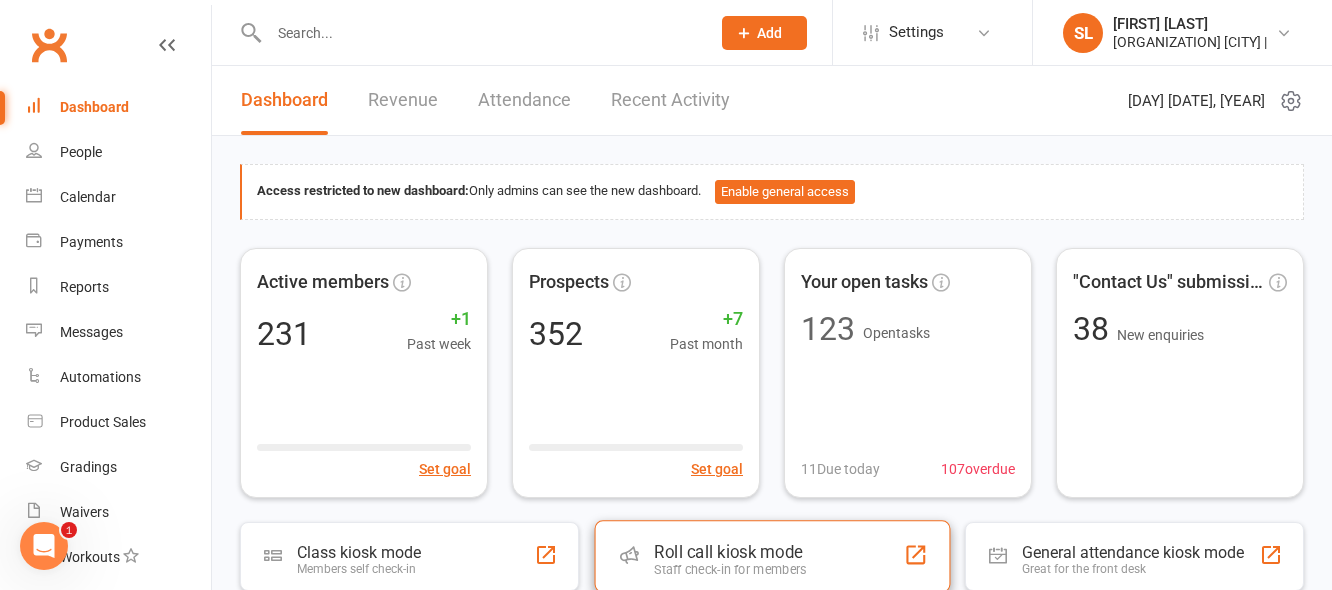click on "Roll call kiosk mode" at bounding box center [730, 552] 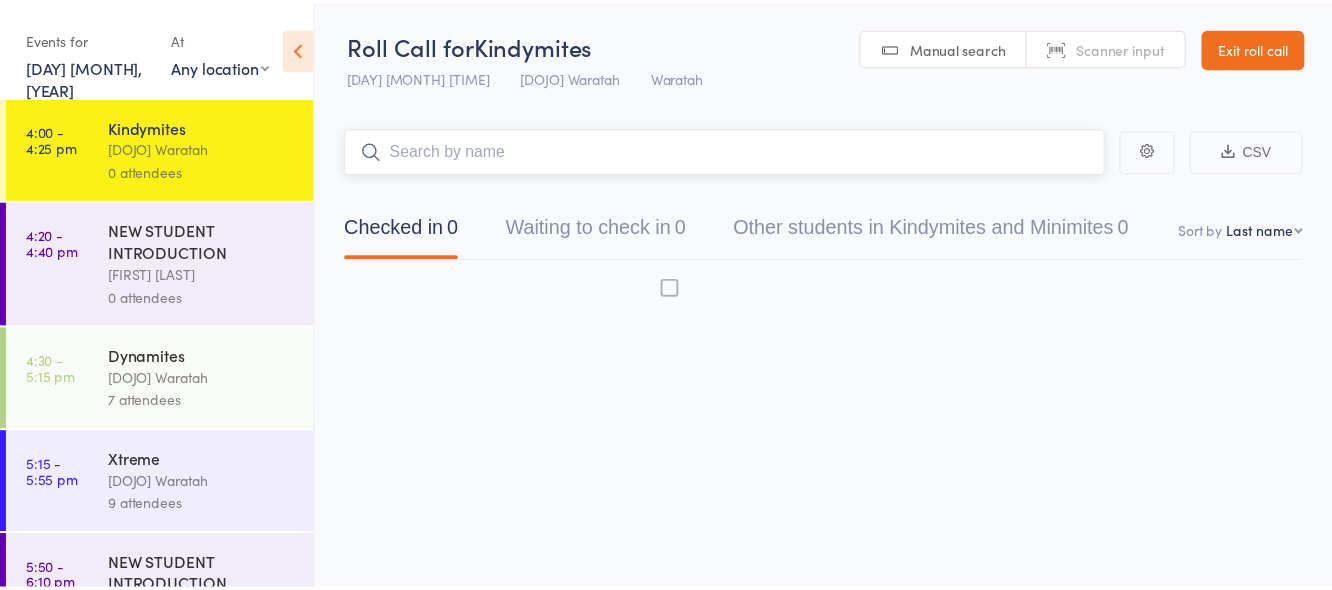 scroll, scrollTop: 0, scrollLeft: 0, axis: both 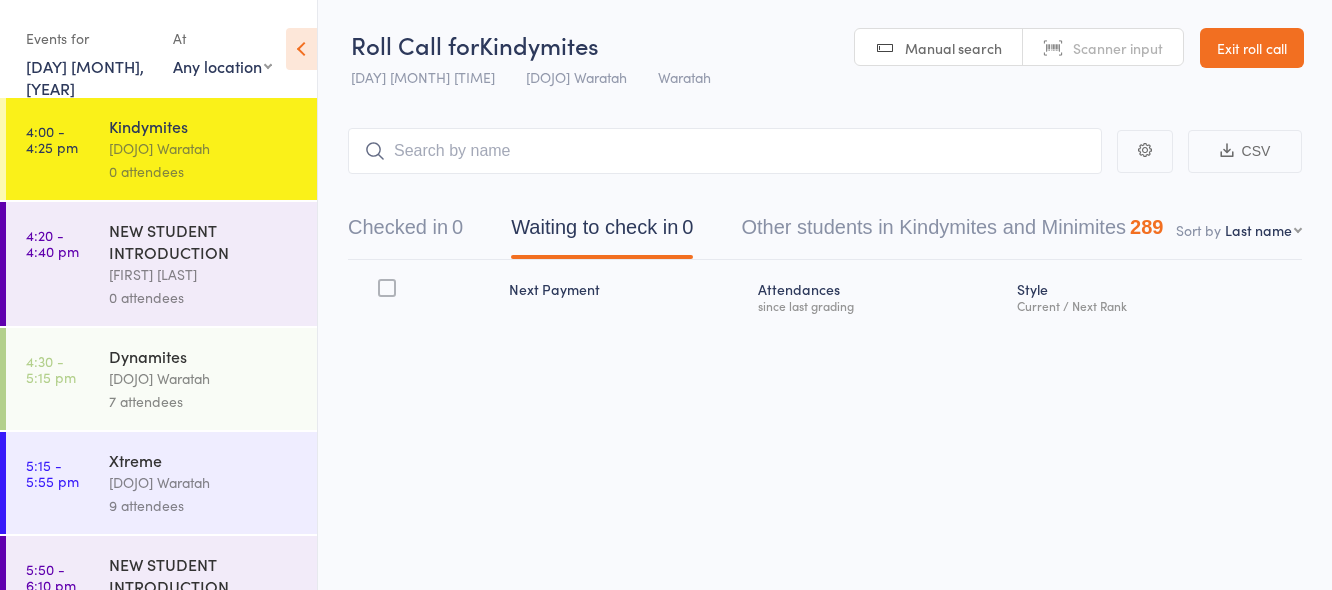 click on "[DAY] [MONTH], [YEAR]" at bounding box center (85, 77) 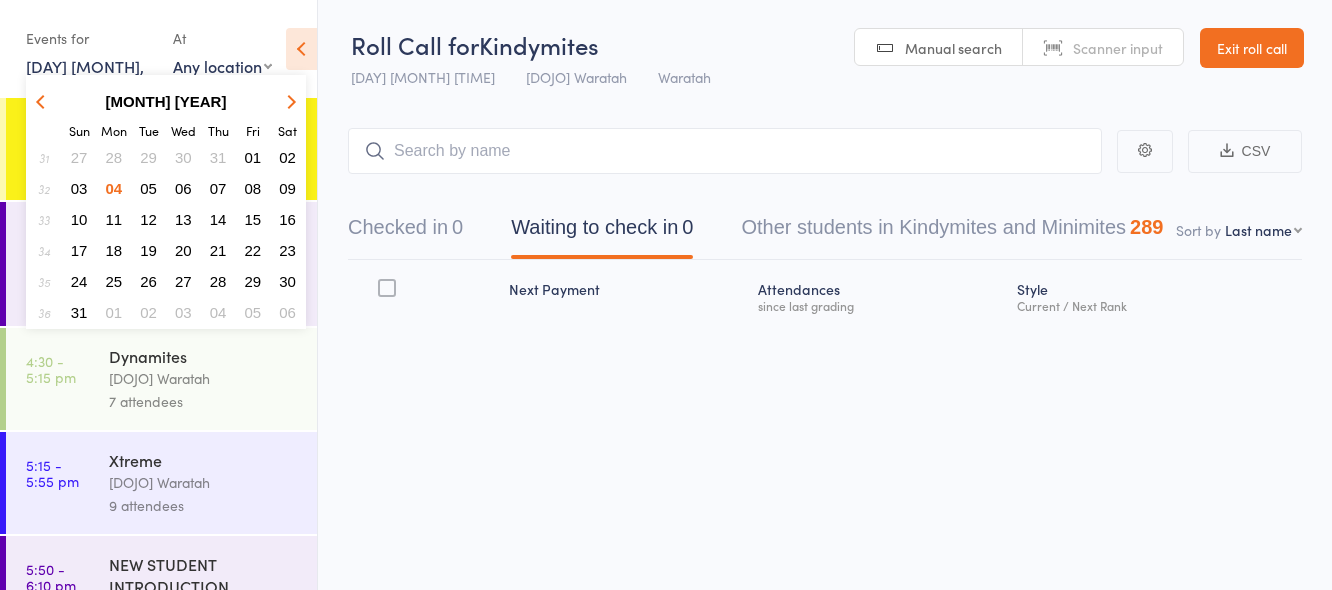 click on "23" at bounding box center (287, 250) 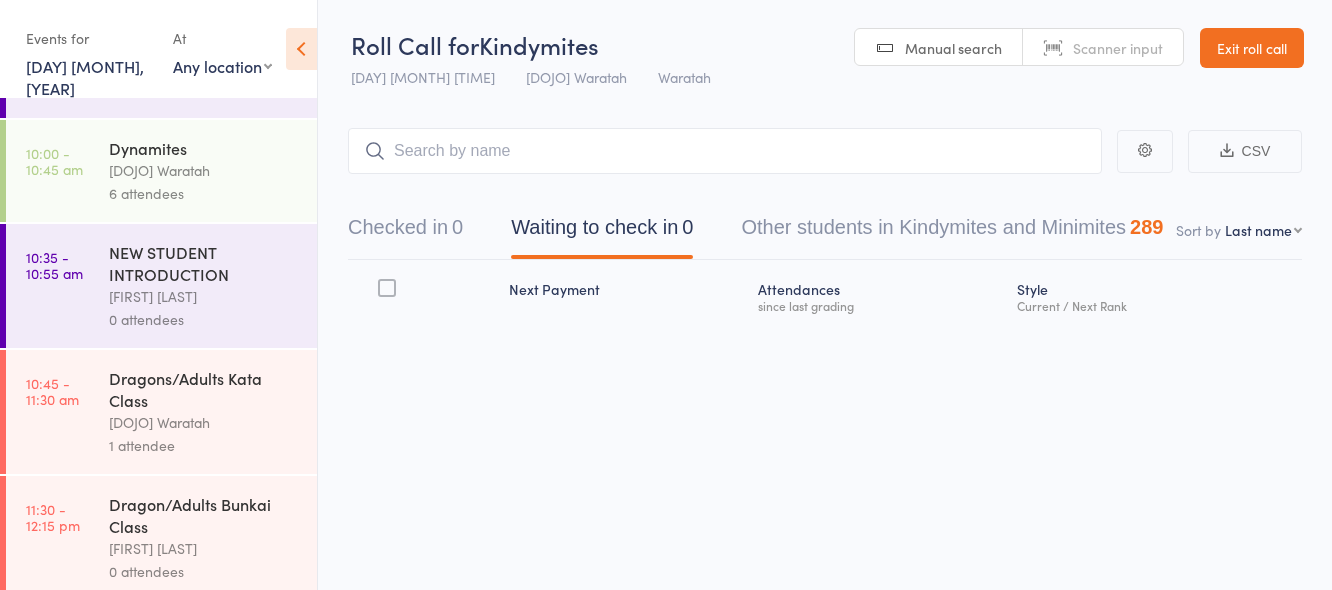 scroll, scrollTop: 324, scrollLeft: 0, axis: vertical 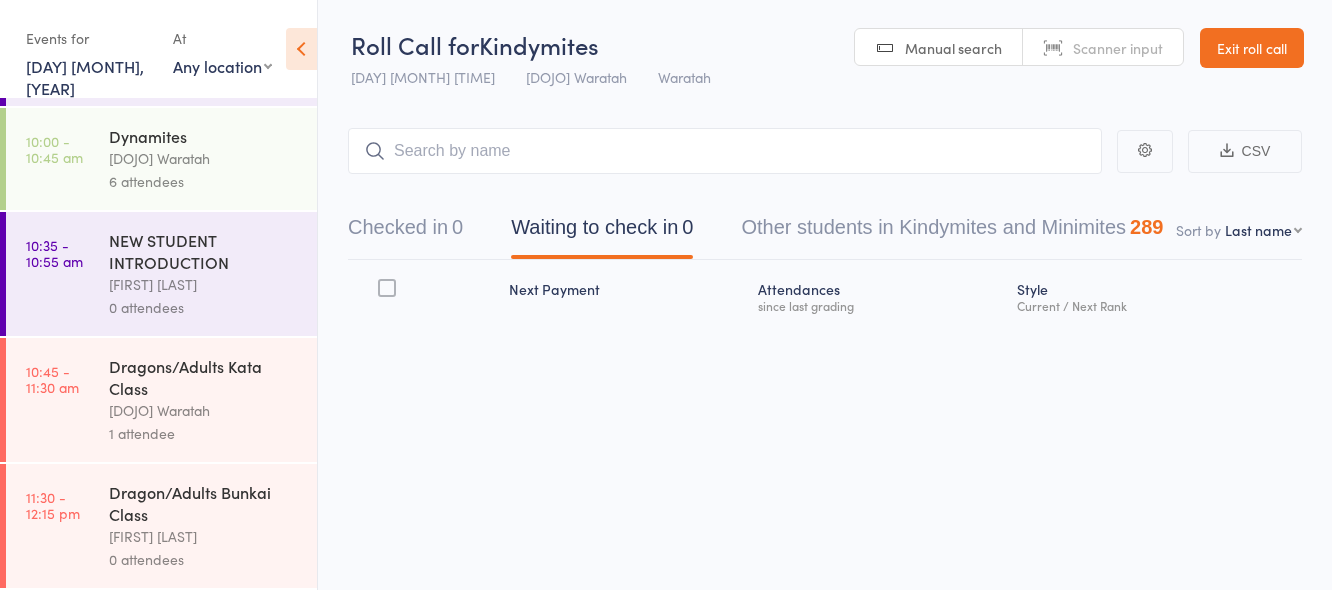 click on "Dragons/Adults Kata Class" at bounding box center (204, 377) 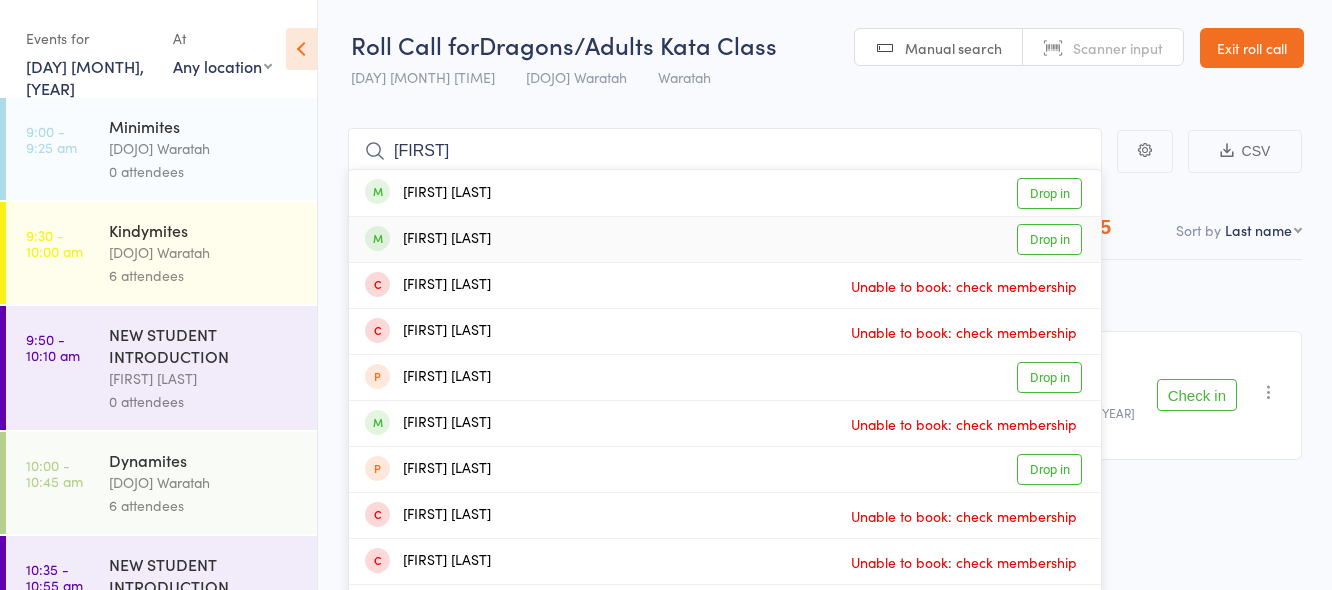 type on "elija" 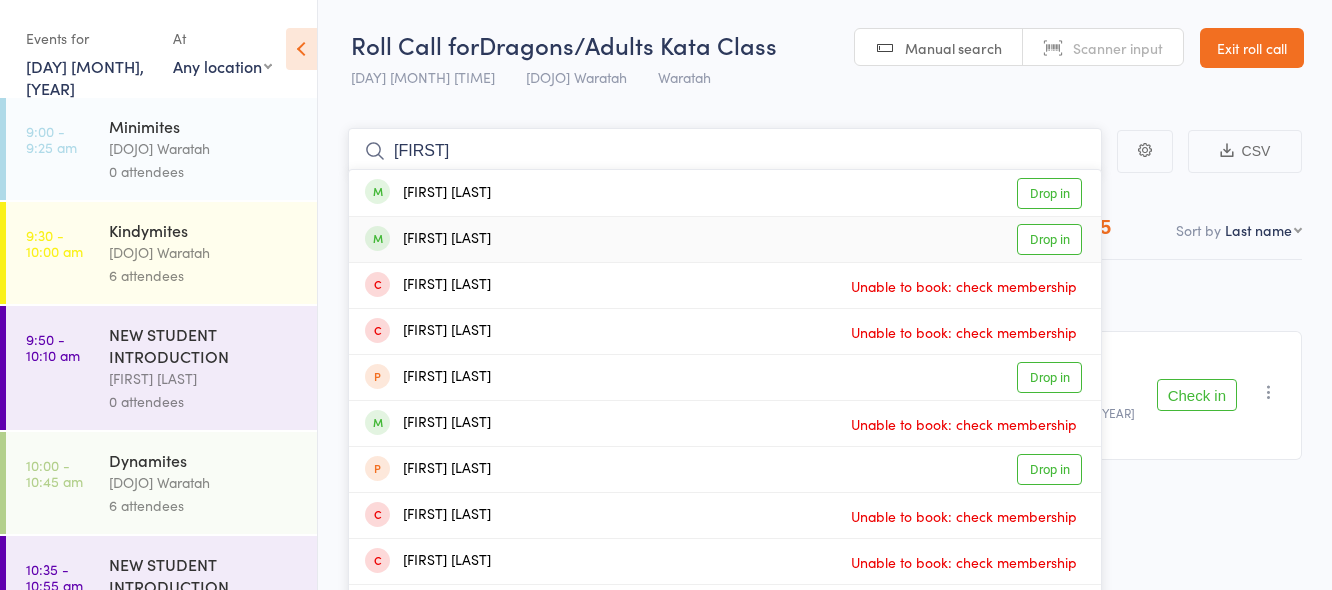 type 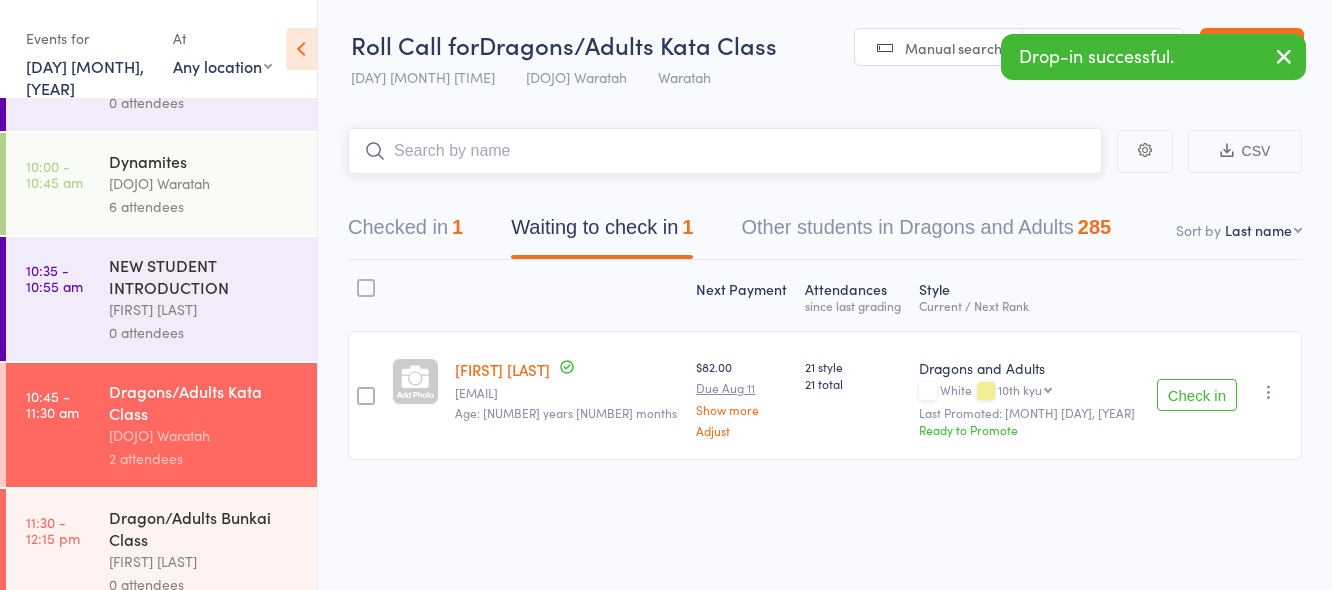 scroll, scrollTop: 324, scrollLeft: 0, axis: vertical 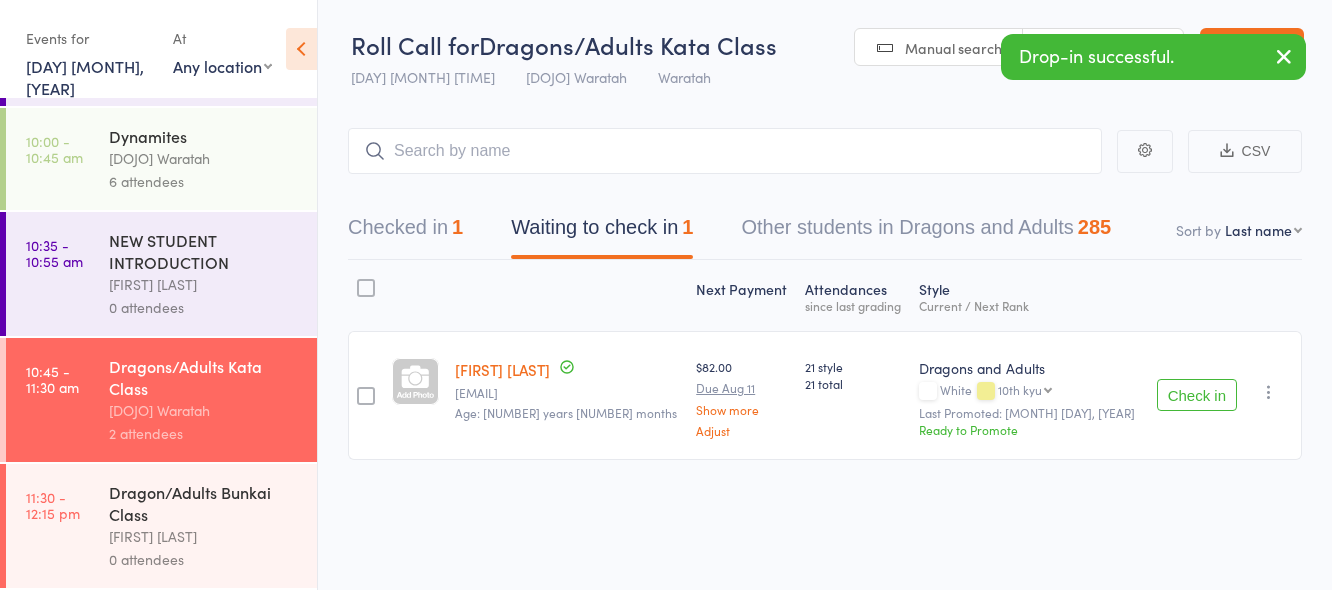 click on "Dragon/Adults Bunkai Class" at bounding box center (204, 503) 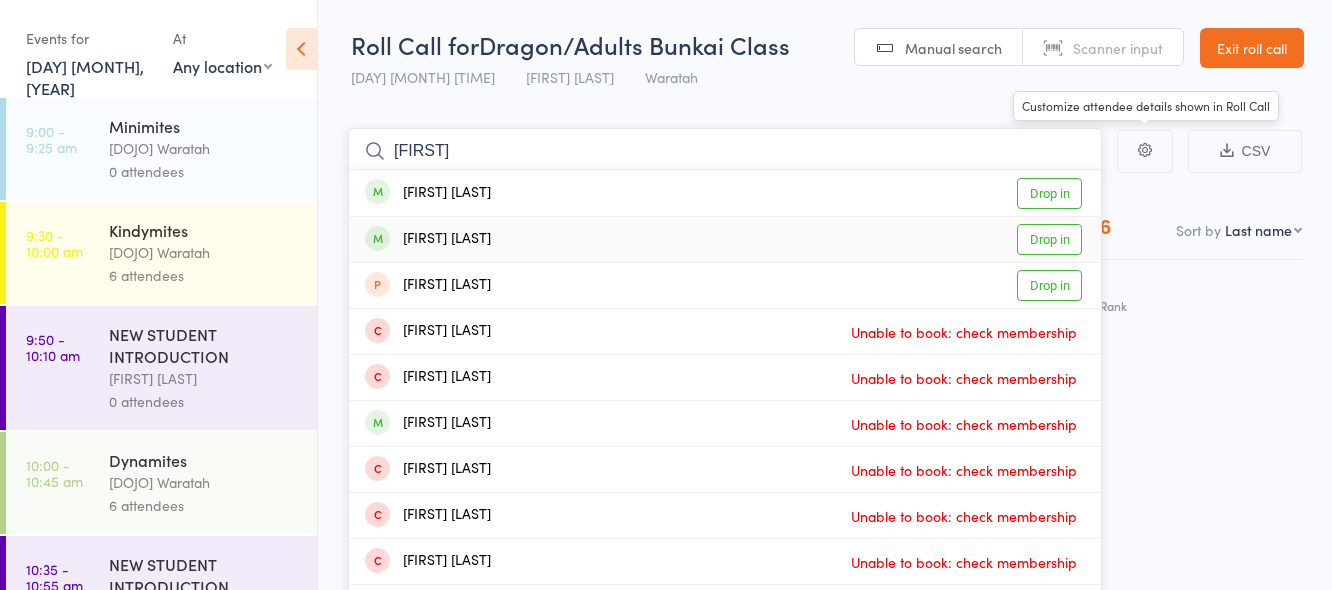 type on "[FIRST]" 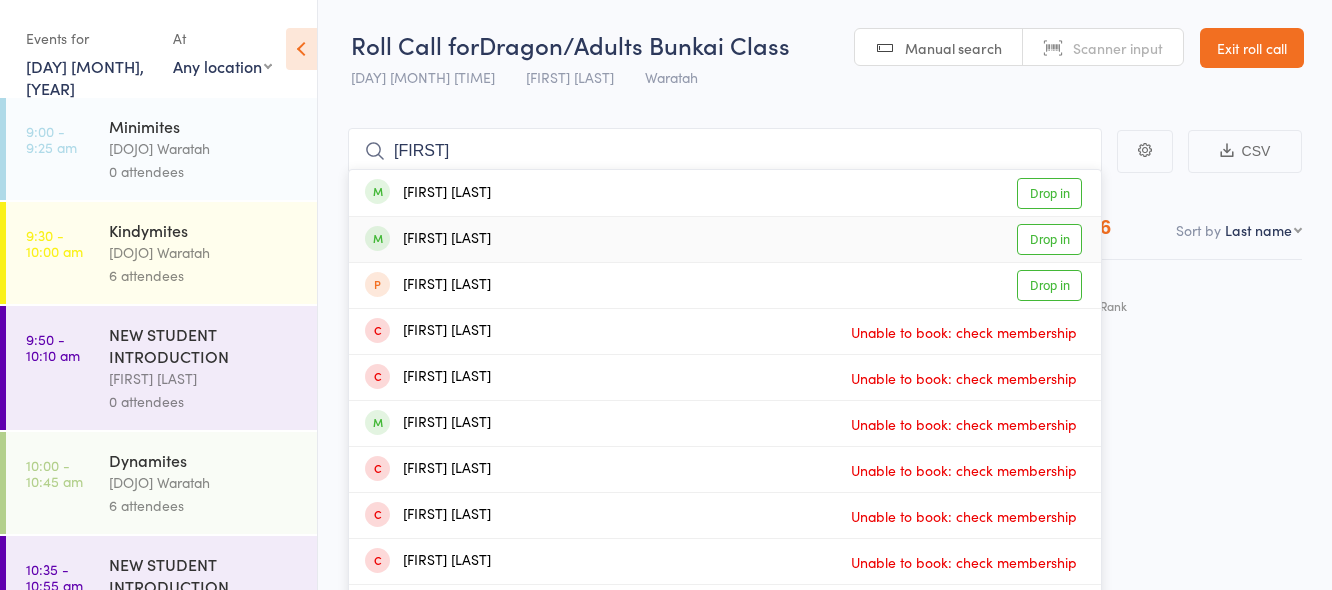 click on "Drop in" at bounding box center [1049, 239] 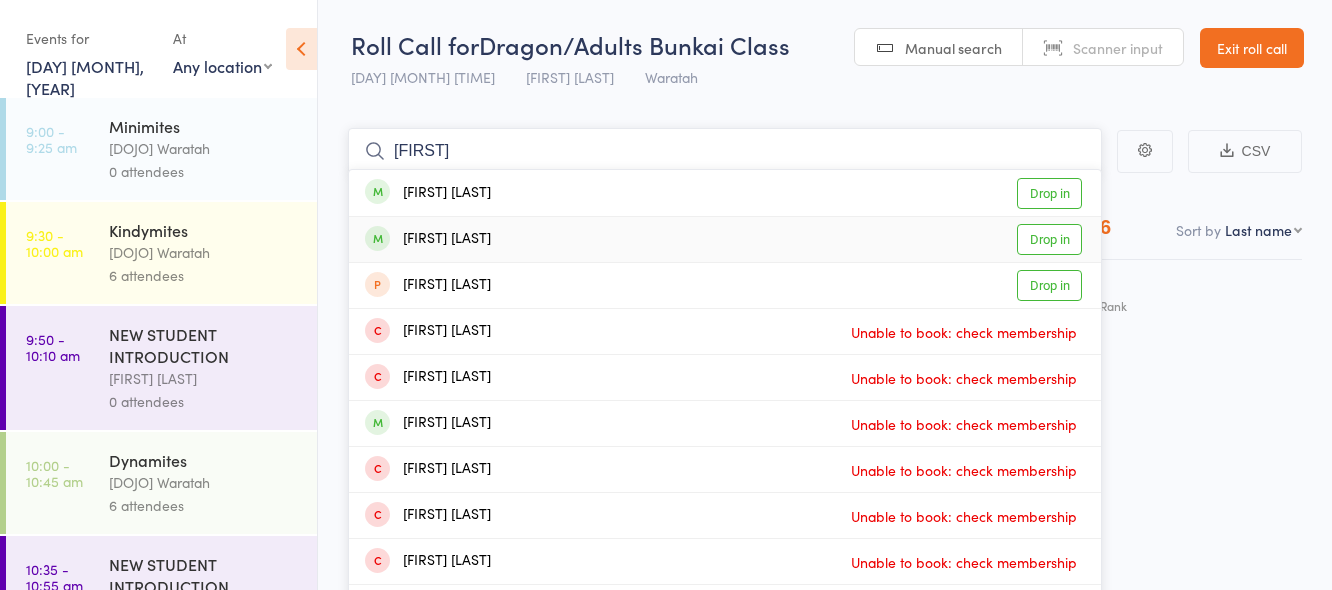 type 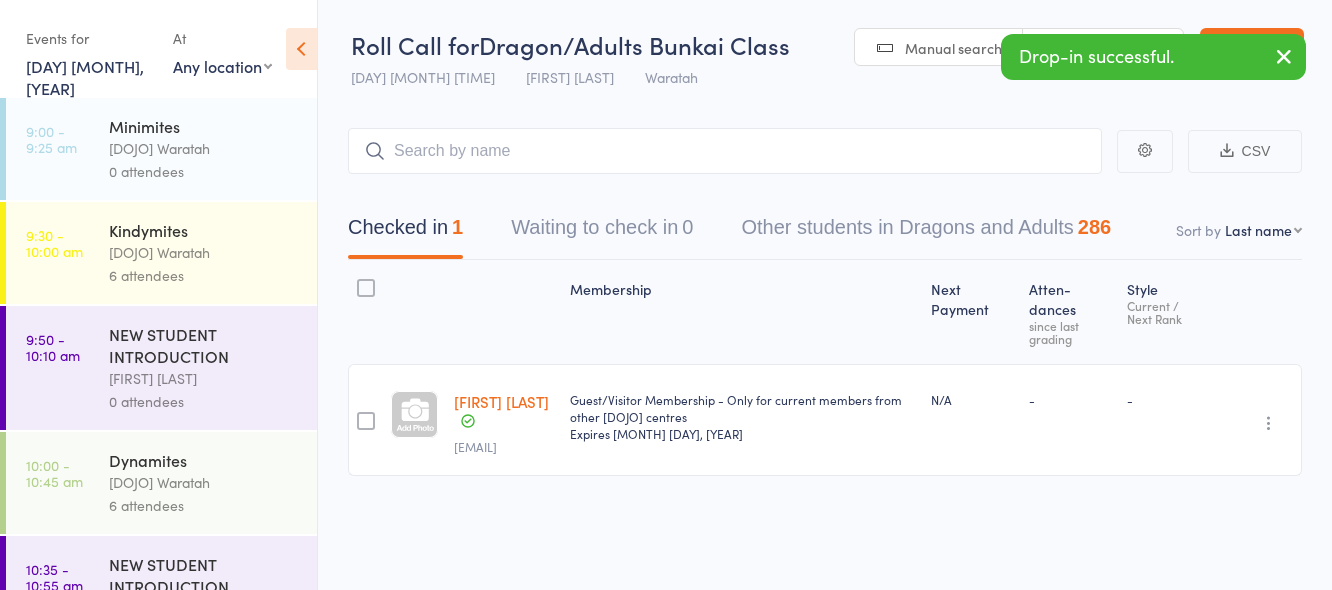 click at bounding box center [1284, 56] 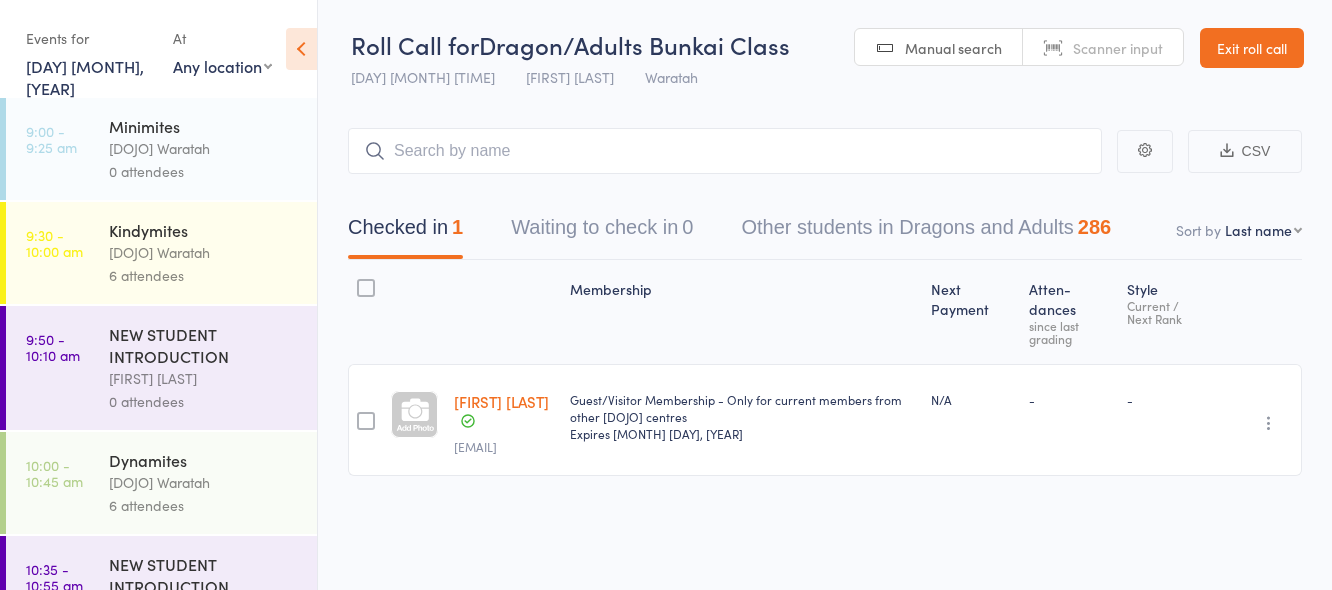click on "Exit roll call" at bounding box center (1252, 48) 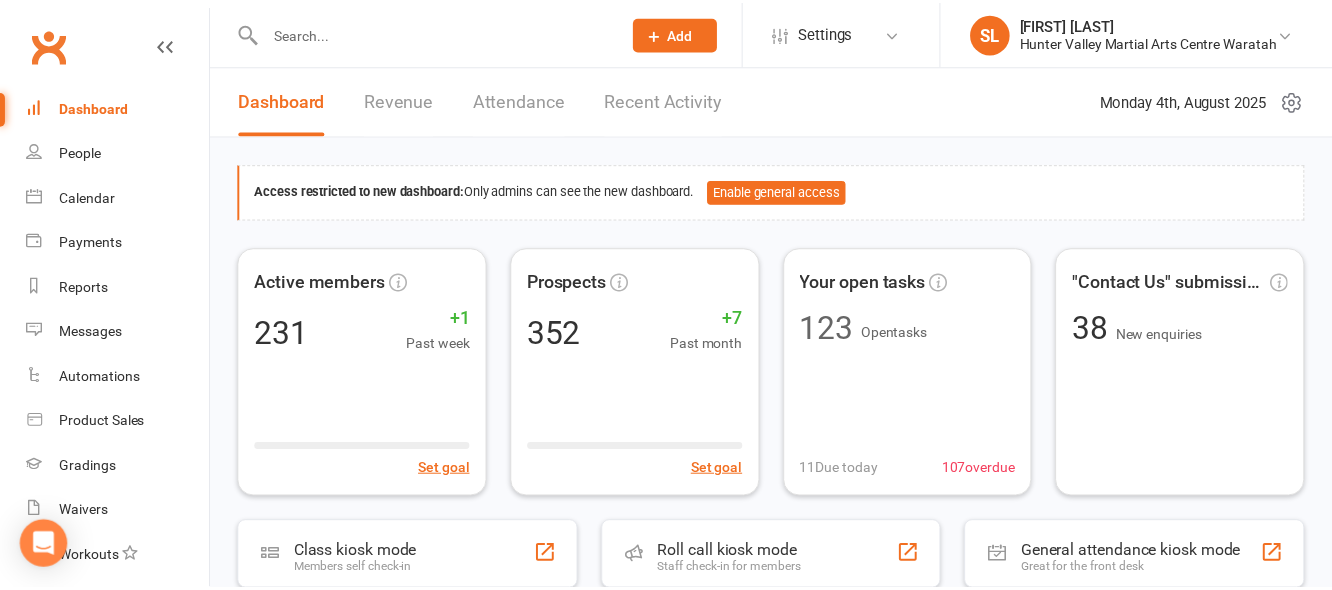 scroll, scrollTop: 0, scrollLeft: 0, axis: both 